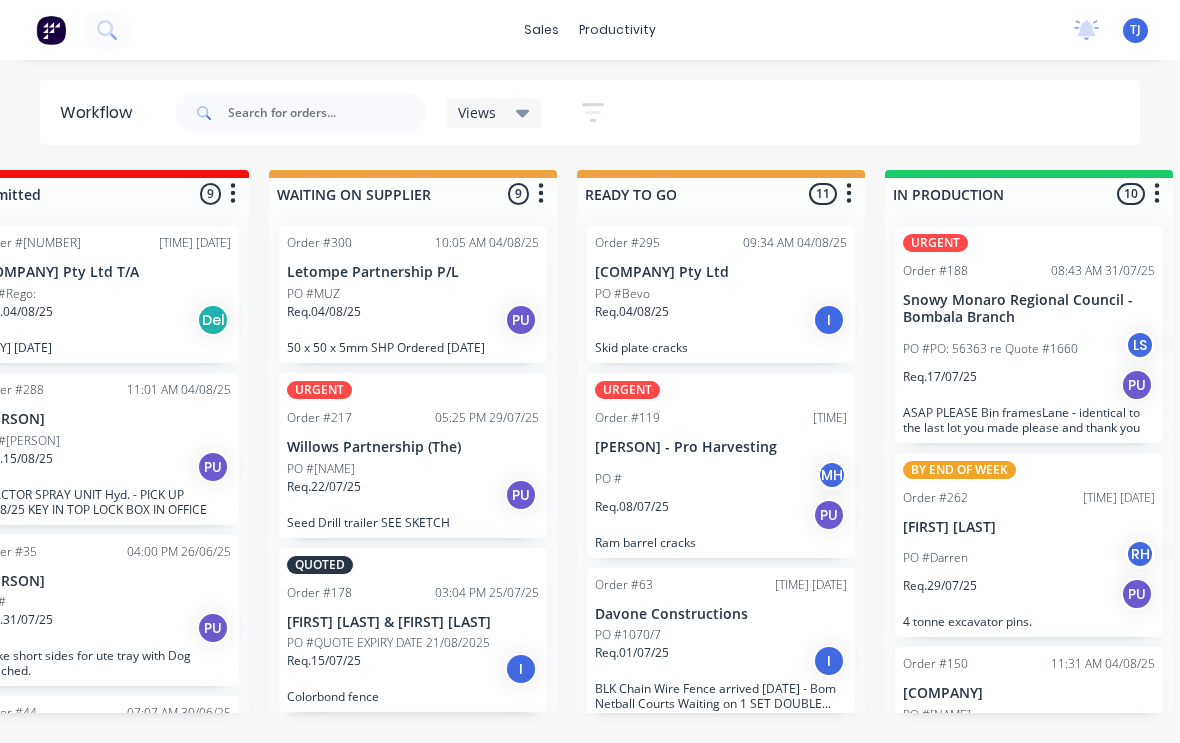 scroll, scrollTop: 0, scrollLeft: 428, axis: horizontal 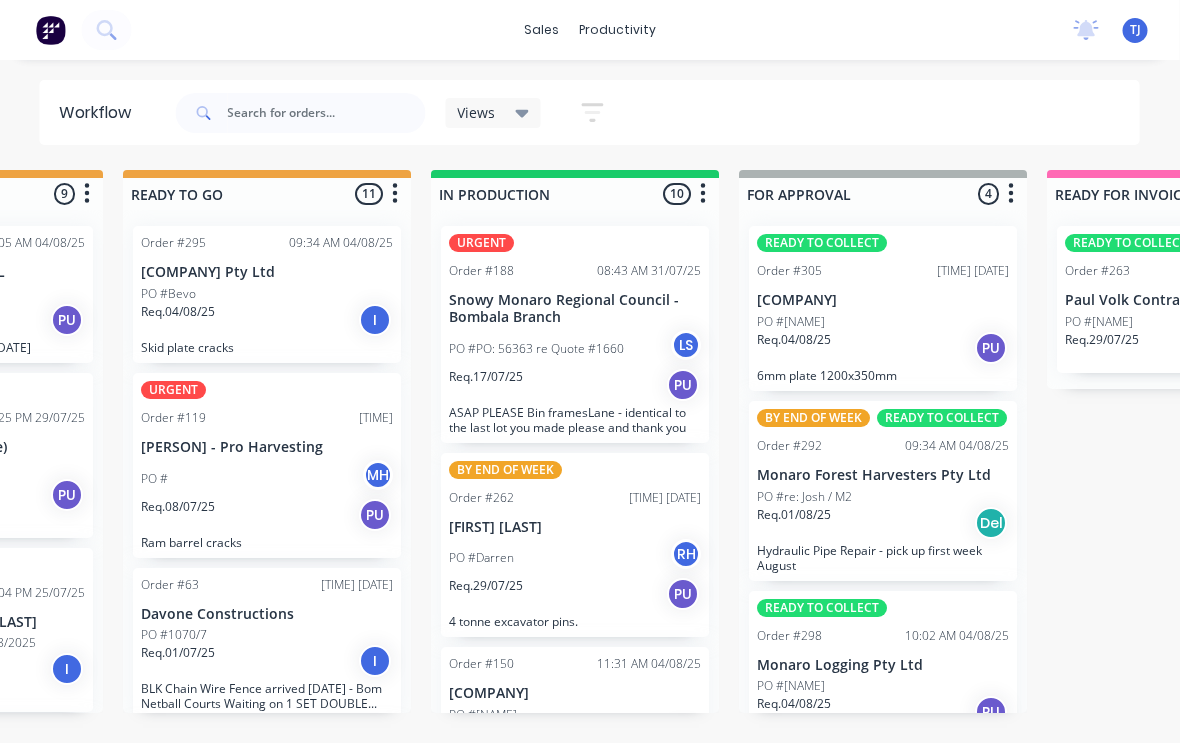 click on "READY TO COLLECT Order #305 12:07 PM 04/08/25 Diggers Bobcat PO #Digger Req. 04/08/25 PU 6mm plate  1200x350mm" at bounding box center (884, 308) 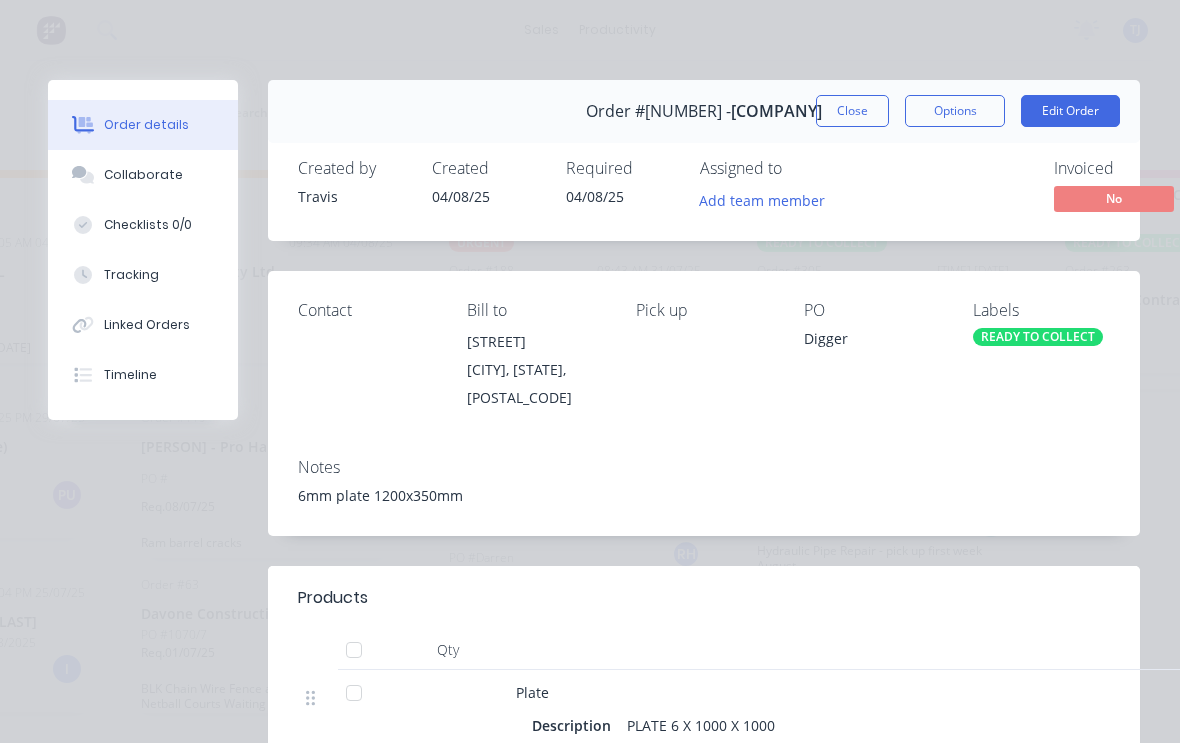 click on "Edit Order" at bounding box center (1070, 111) 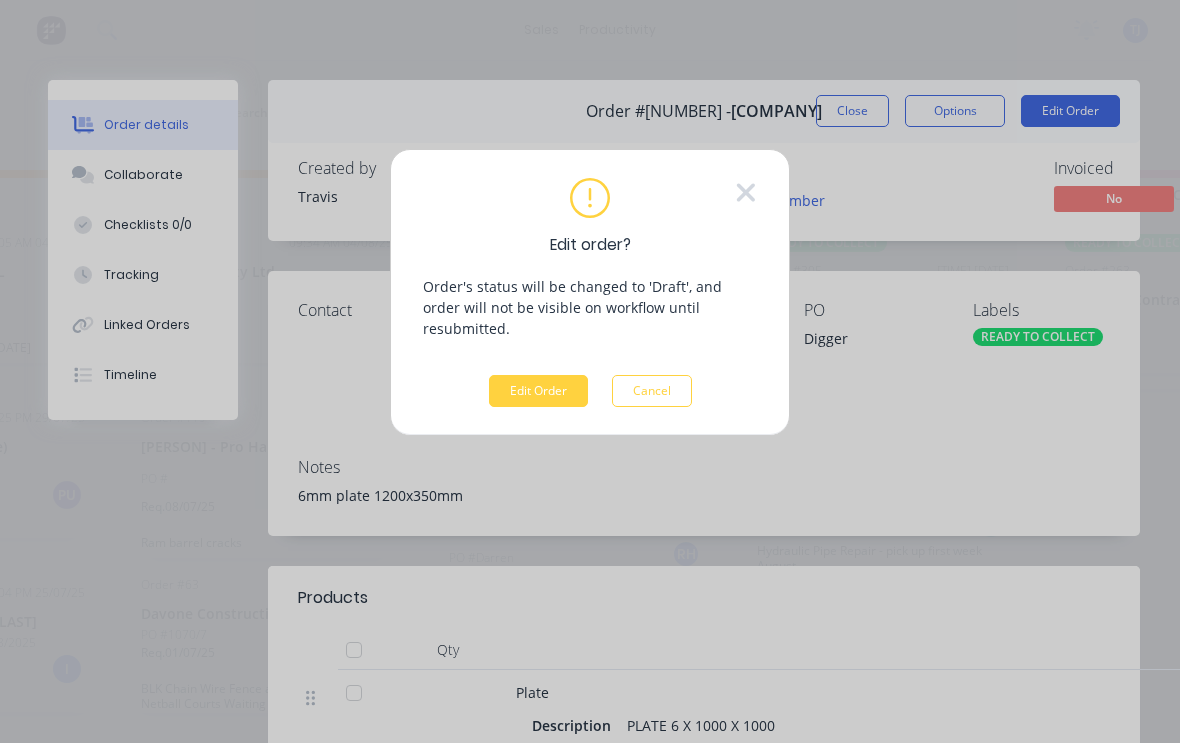 click on "Edit Order" at bounding box center [538, 391] 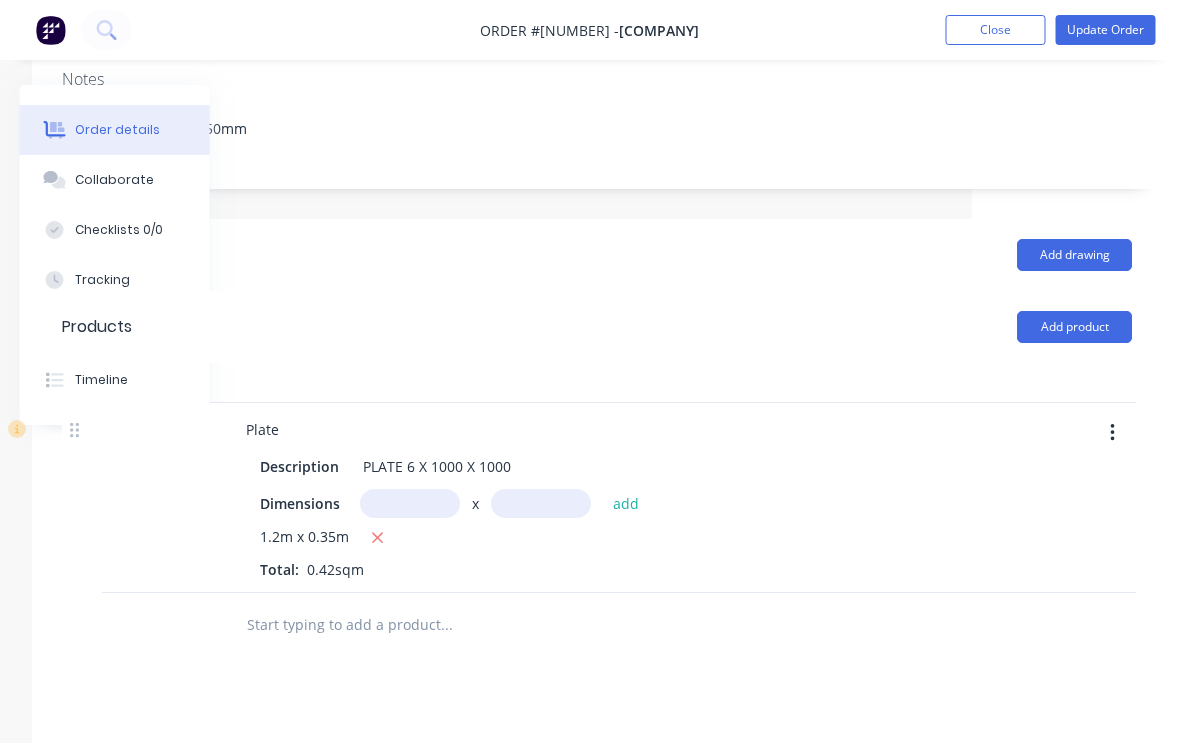 scroll, scrollTop: 341, scrollLeft: 210, axis: both 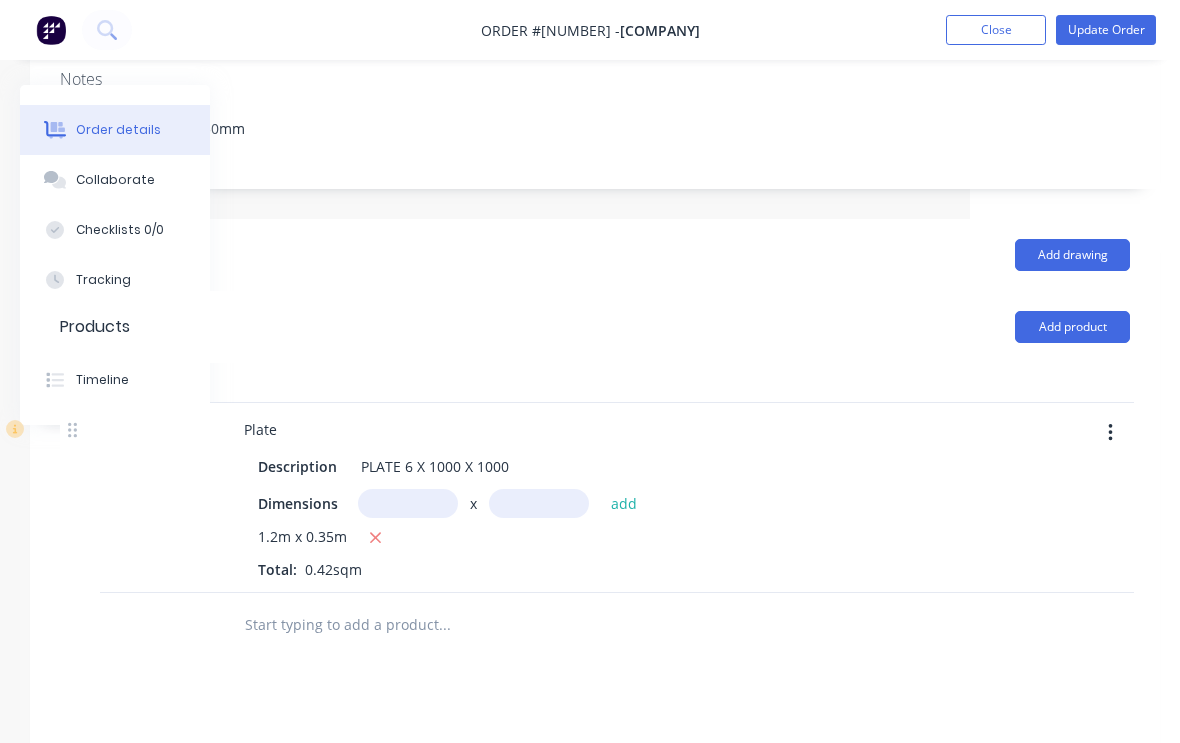 click on "Add product" at bounding box center [1072, 327] 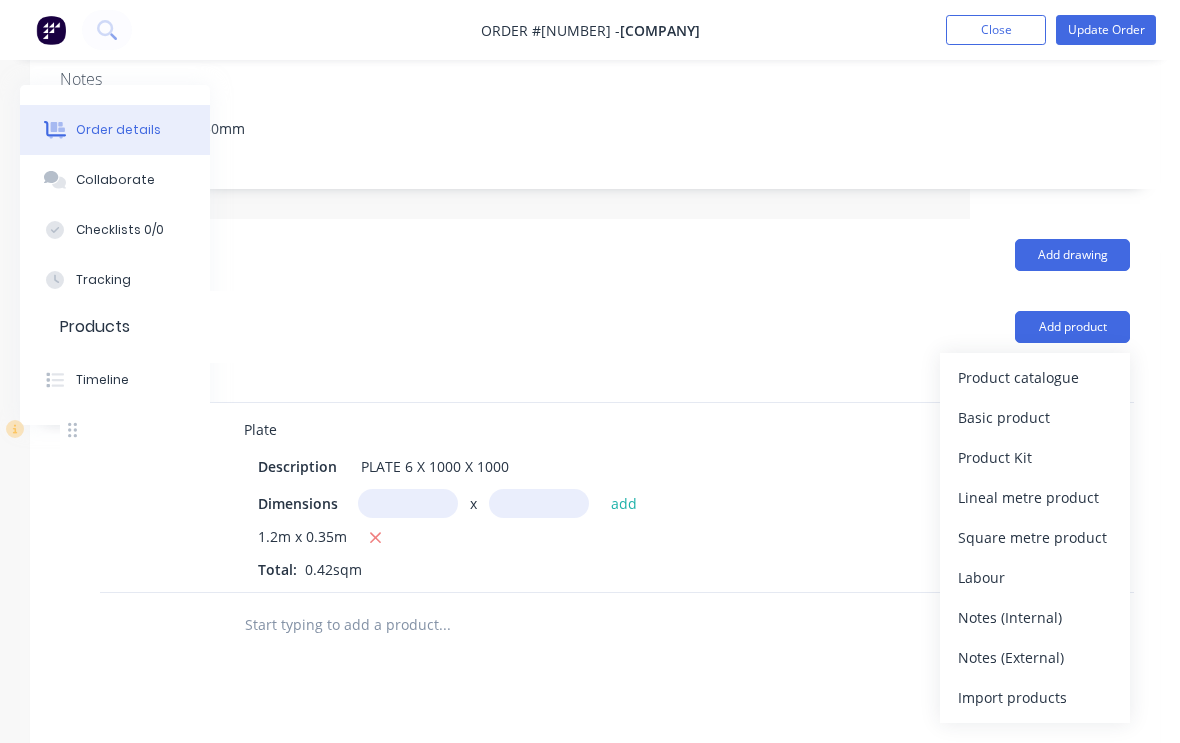 click on "Product catalogue" at bounding box center [1035, 377] 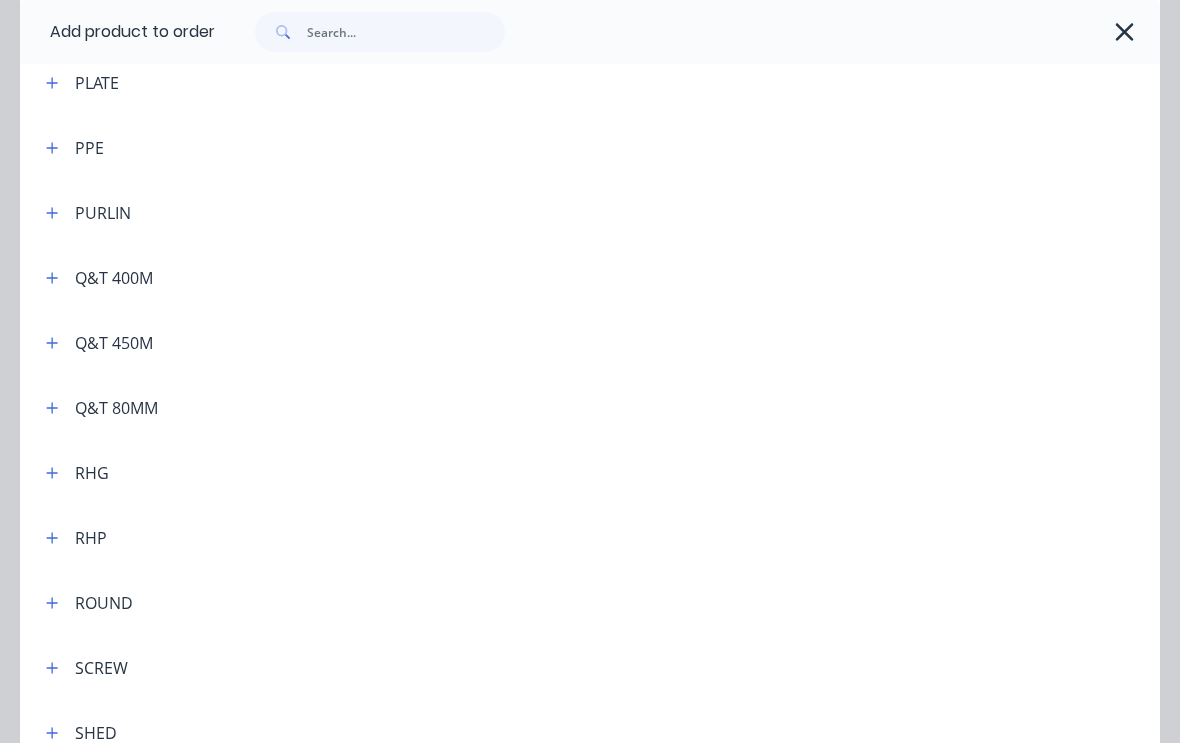 scroll, scrollTop: 5106, scrollLeft: 0, axis: vertical 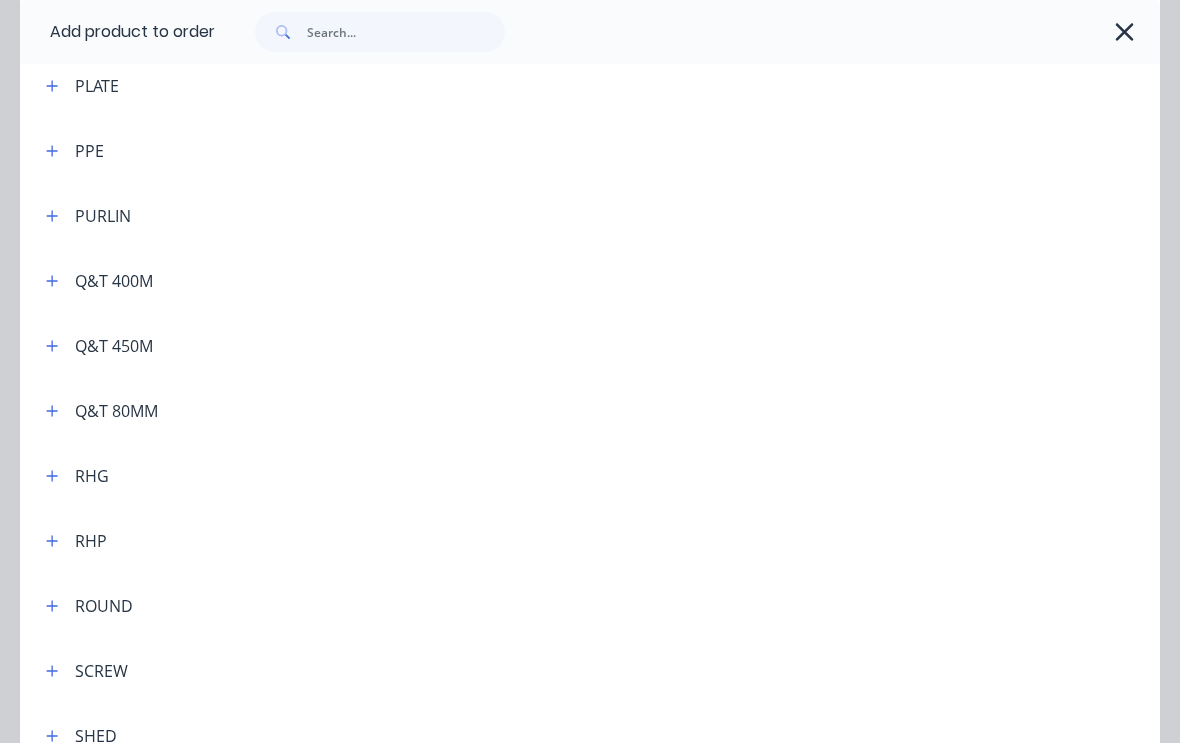 click on "Q&T 80MM" at bounding box center [116, 411] 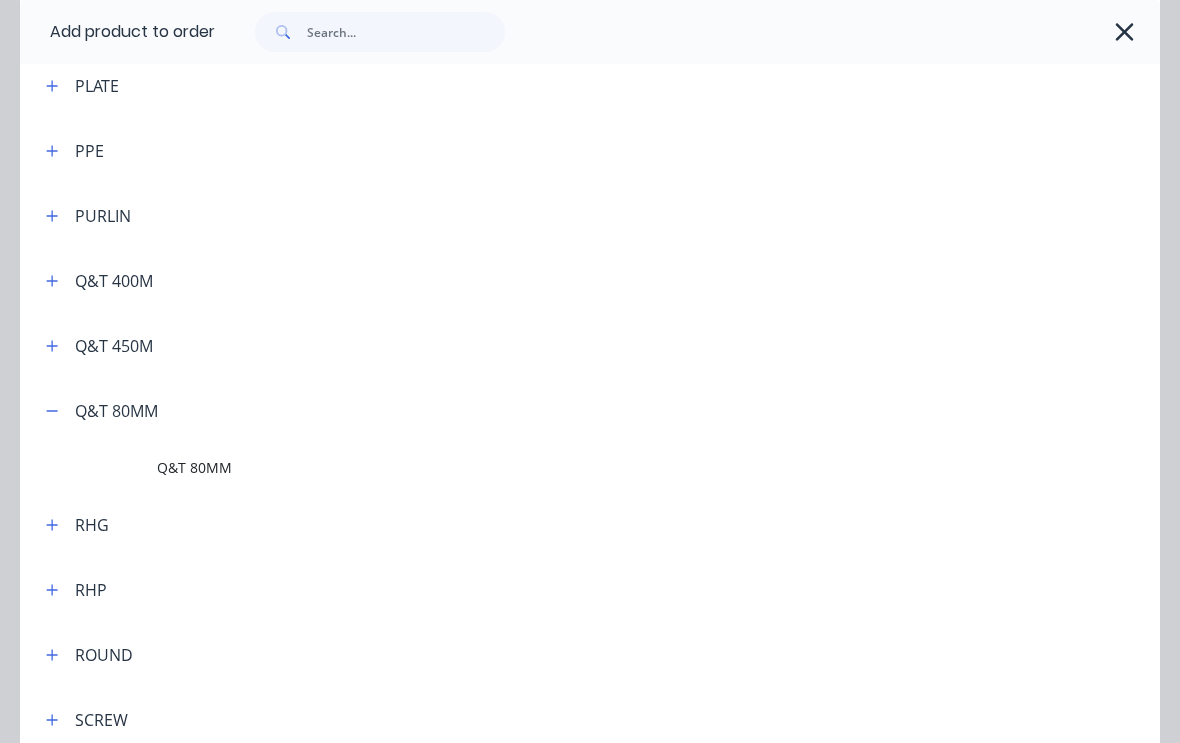 click on "Q&T 80MM" at bounding box center (658, 468) 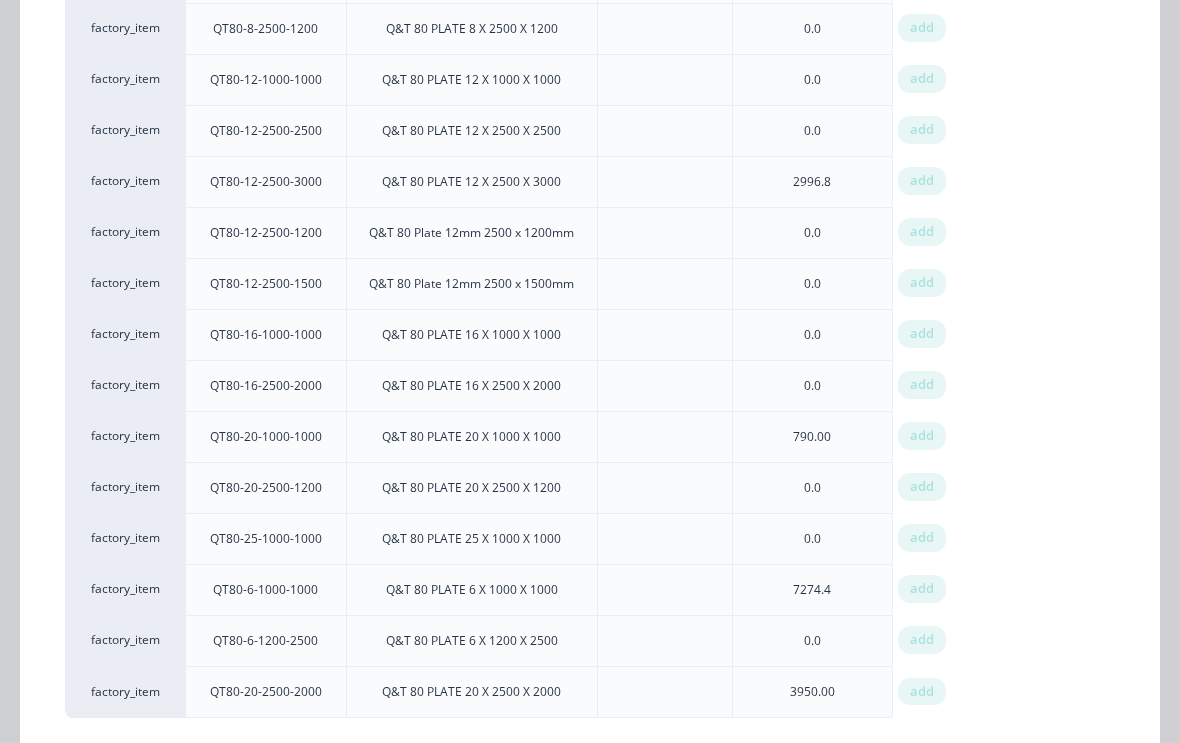 scroll, scrollTop: 1015, scrollLeft: 0, axis: vertical 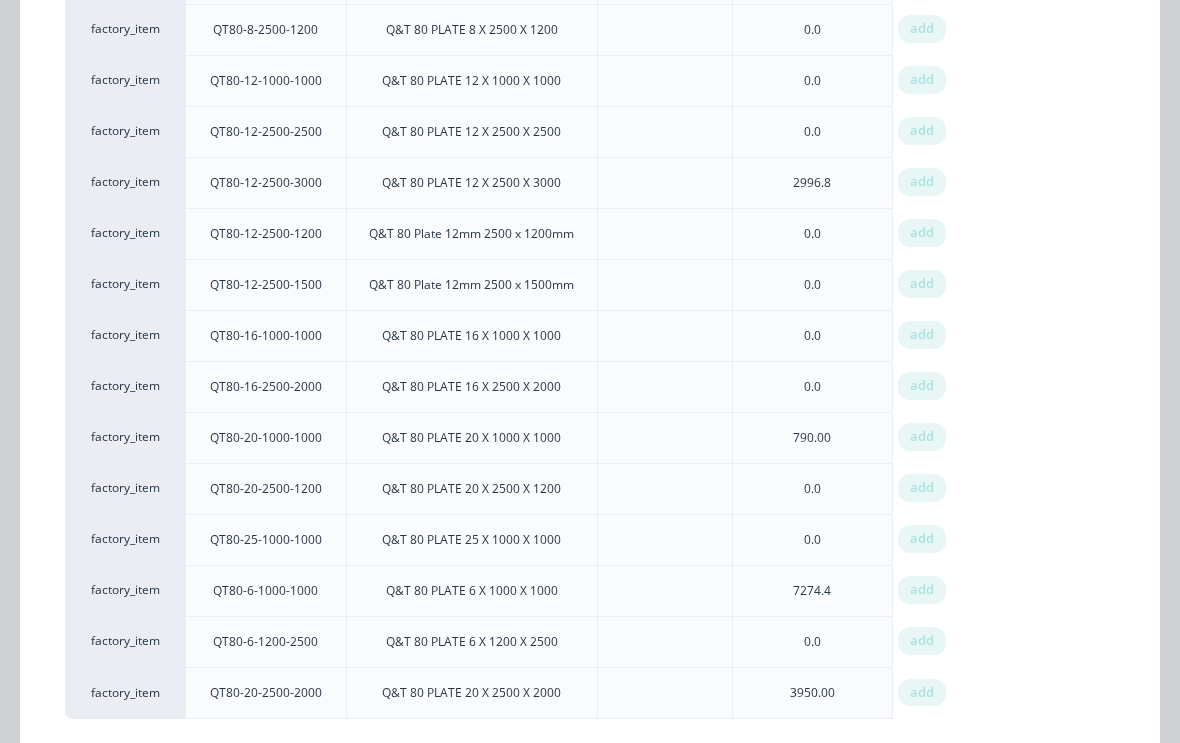 click on "add" at bounding box center [922, 590] 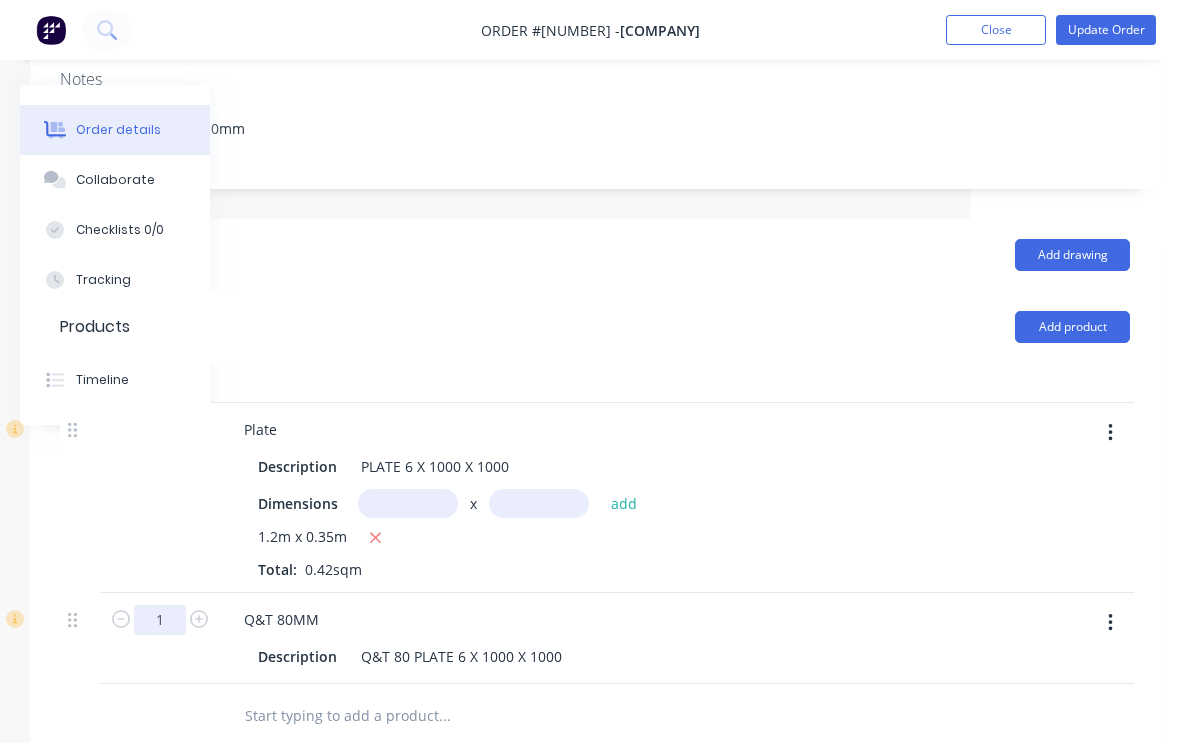 click on "1" at bounding box center (160, 620) 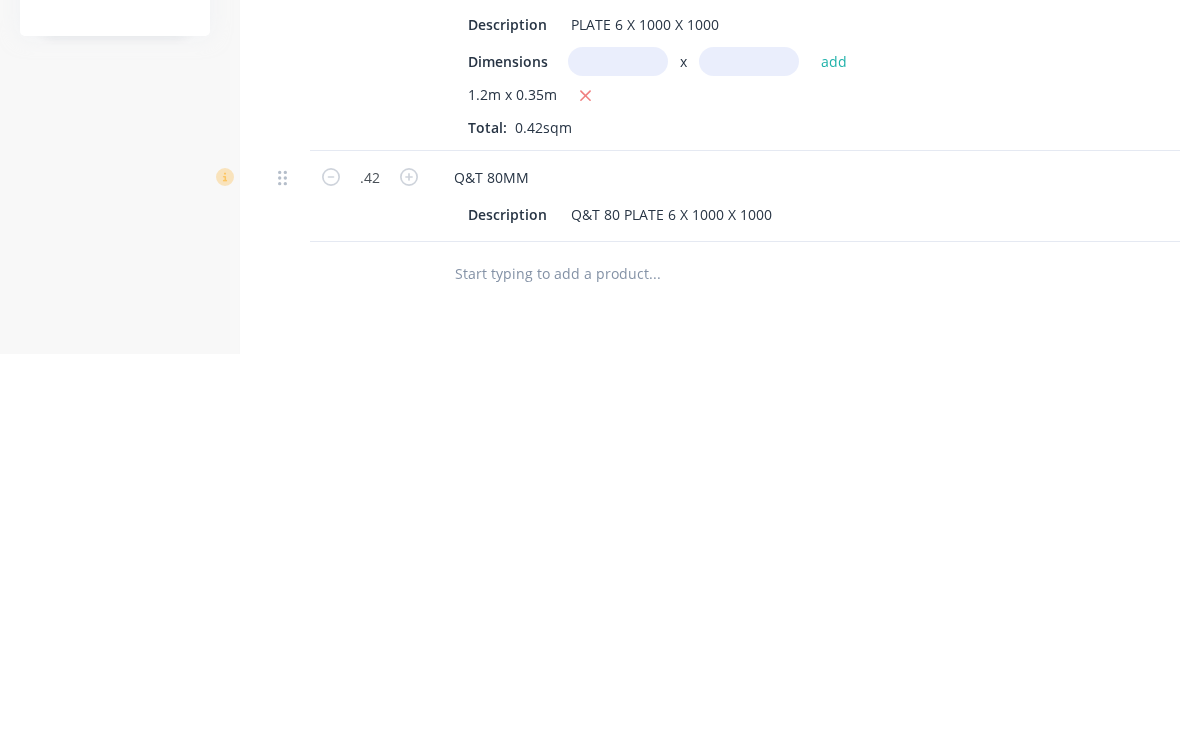 scroll, scrollTop: 669, scrollLeft: 0, axis: vertical 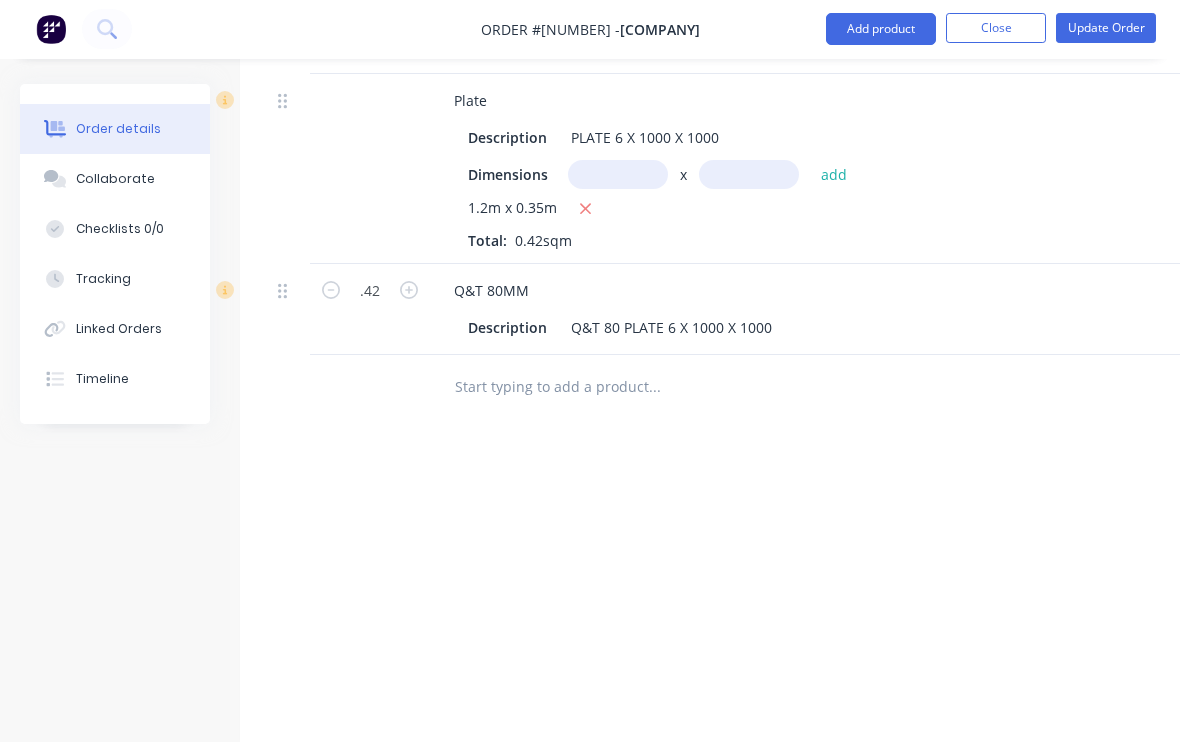 click 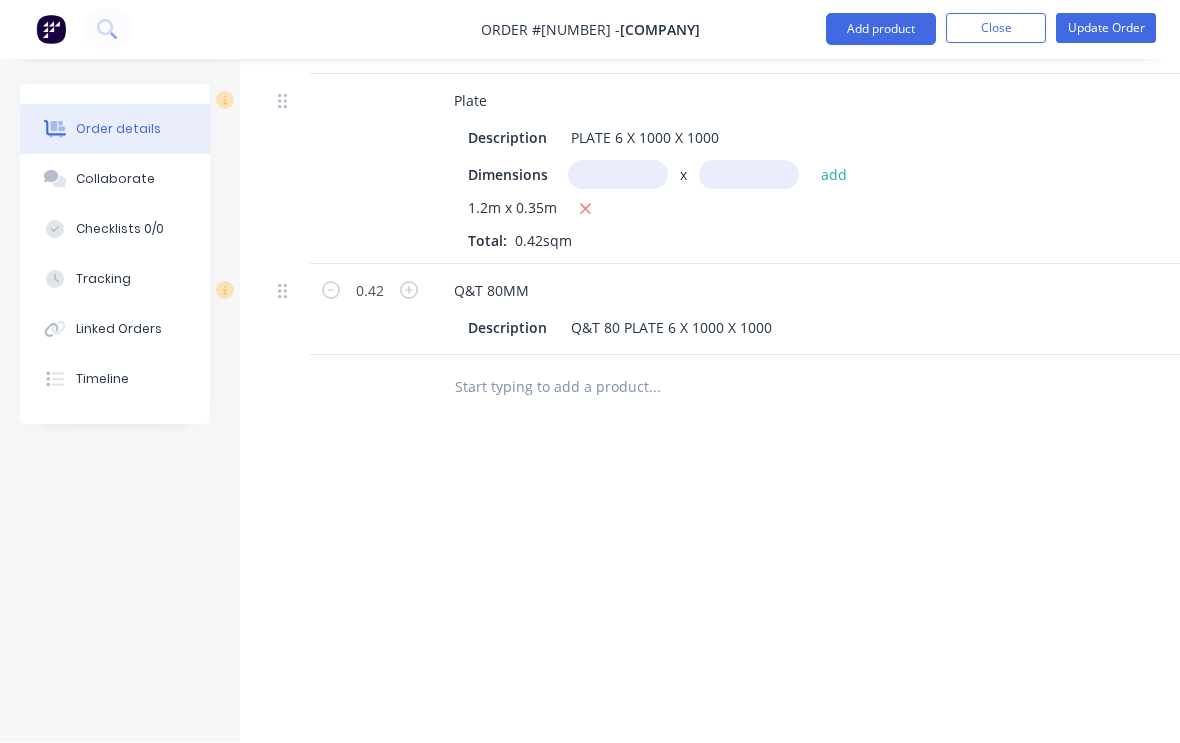 scroll, scrollTop: 636, scrollLeft: 0, axis: vertical 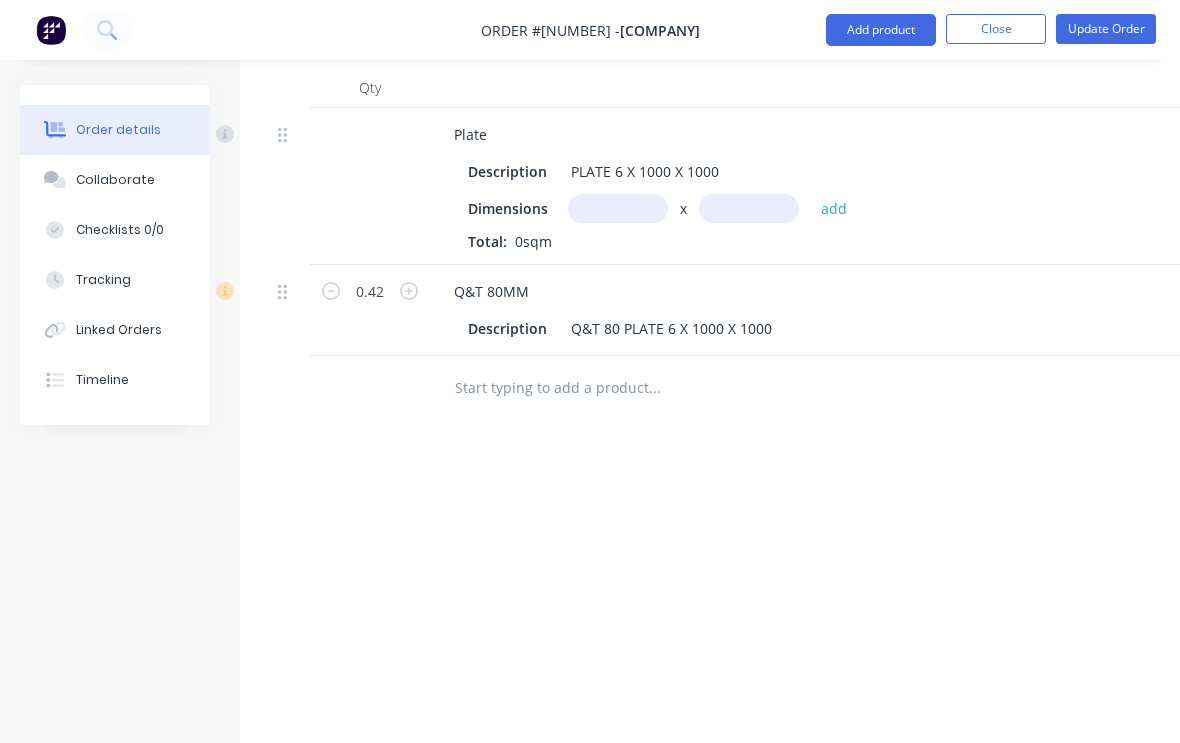 click at bounding box center [290, 133] 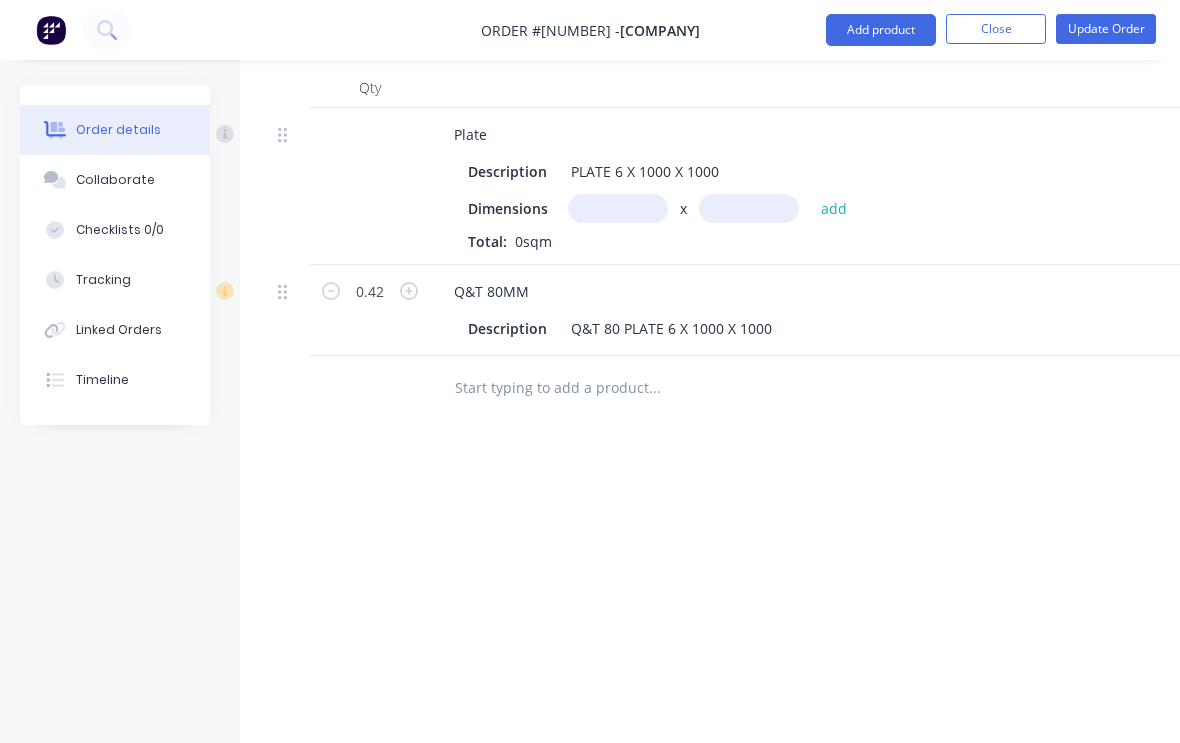 click at bounding box center (290, 133) 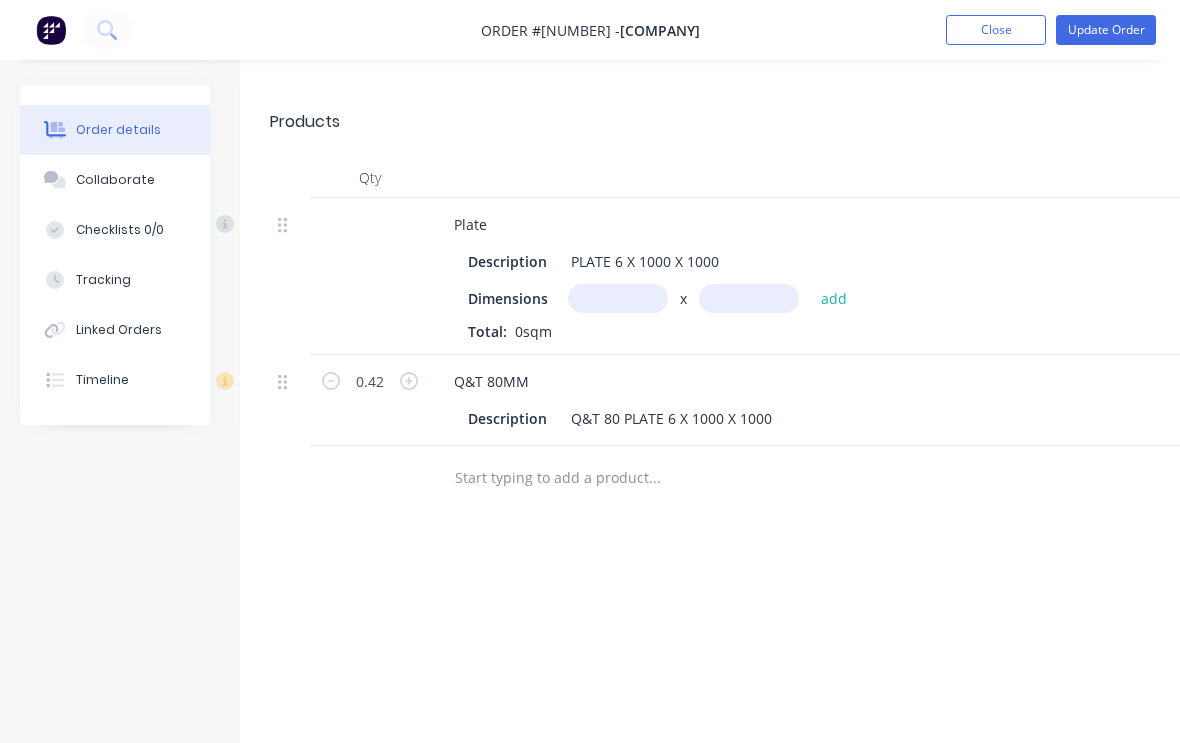 scroll, scrollTop: 545, scrollLeft: 0, axis: vertical 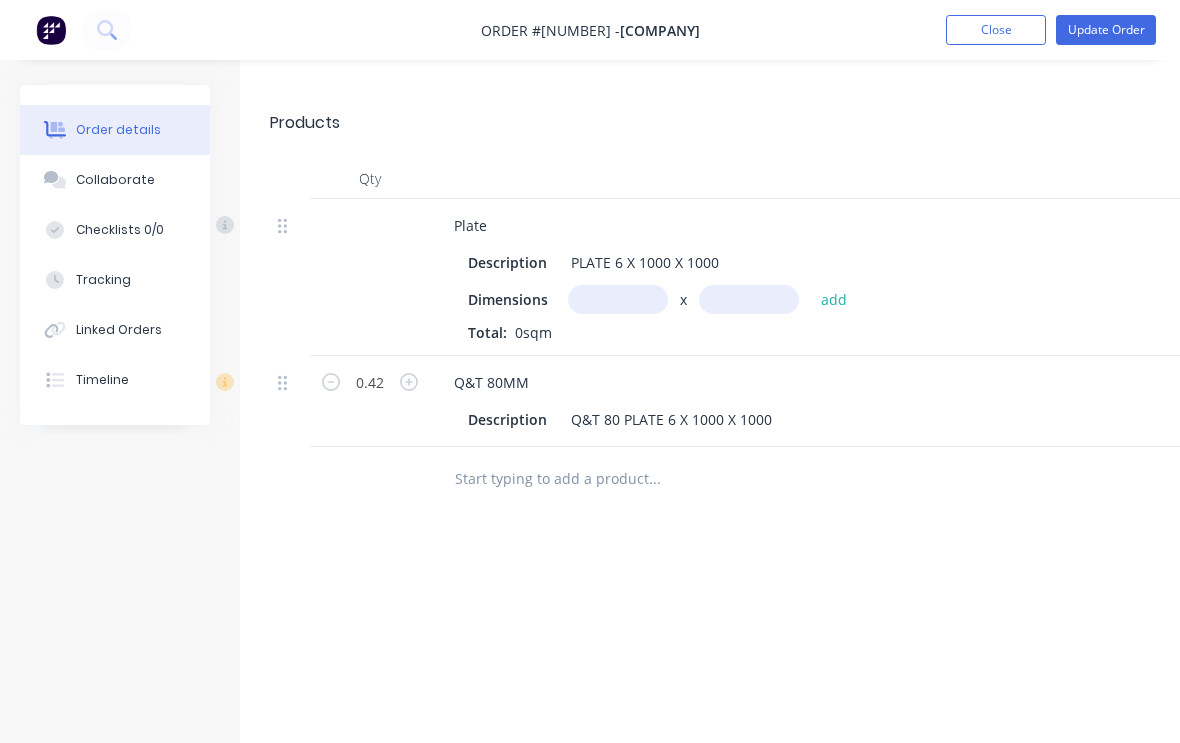 click 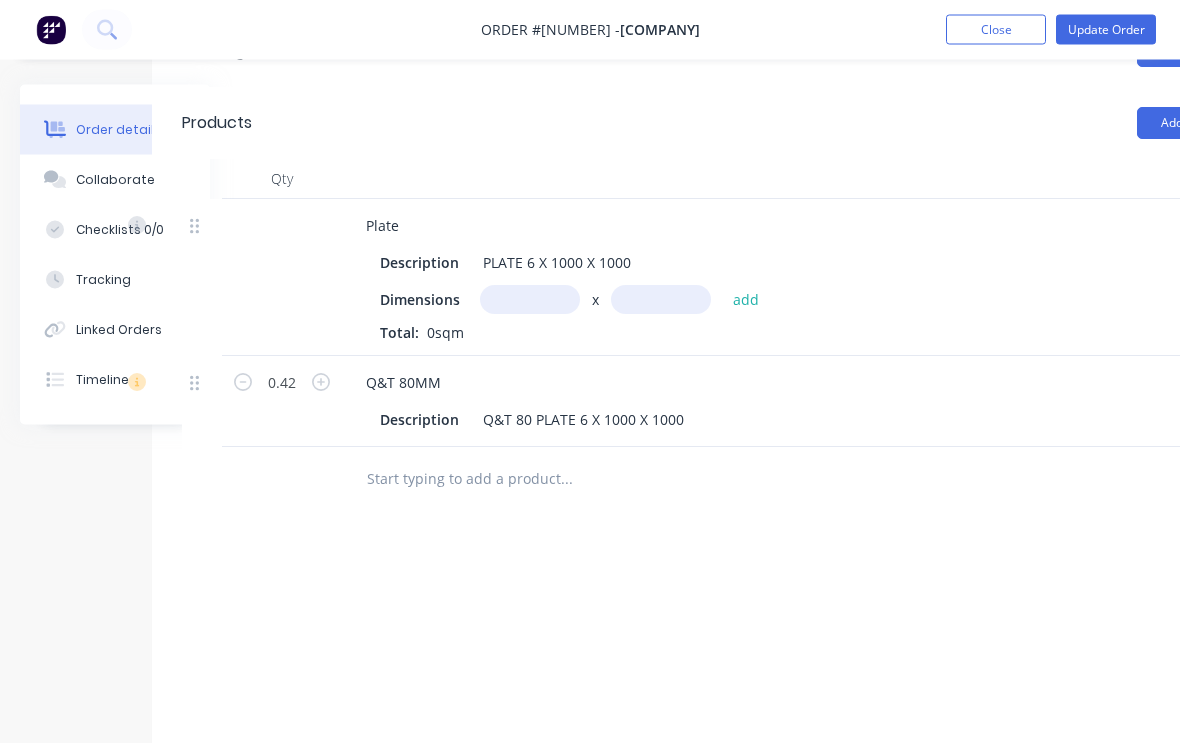 scroll, scrollTop: 544, scrollLeft: 210, axis: both 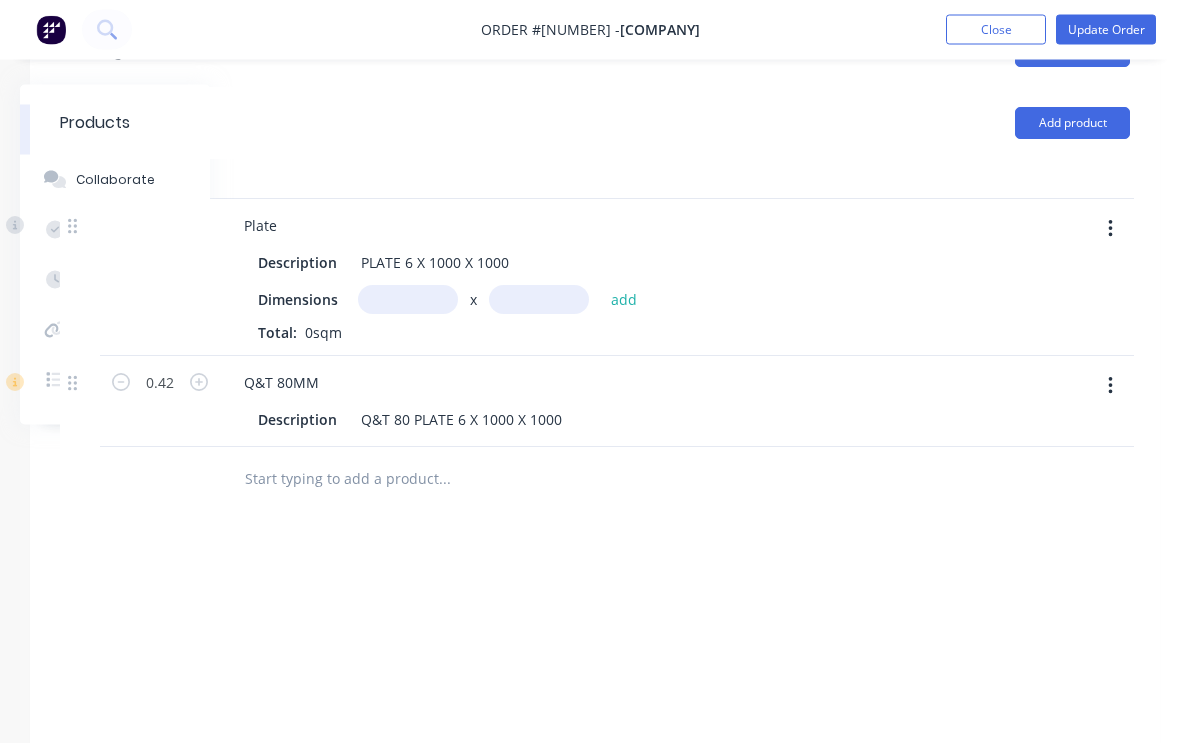 click at bounding box center (1110, 230) 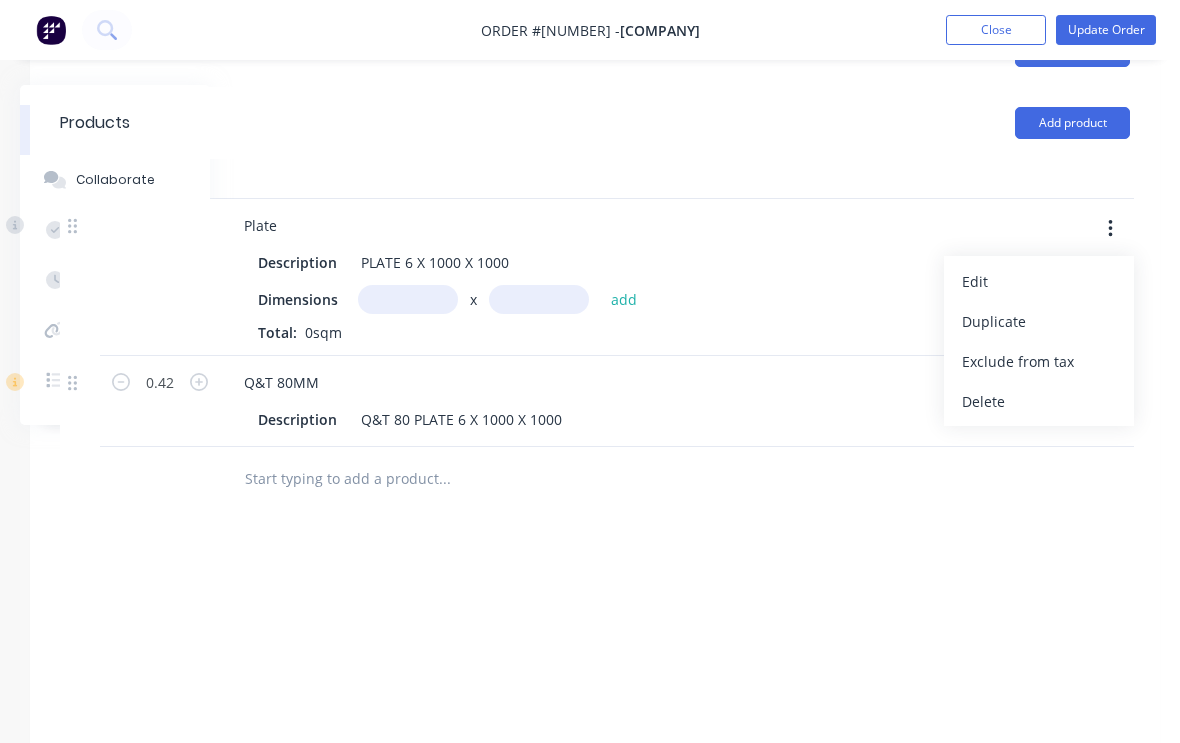 click on "Delete" at bounding box center [1039, 401] 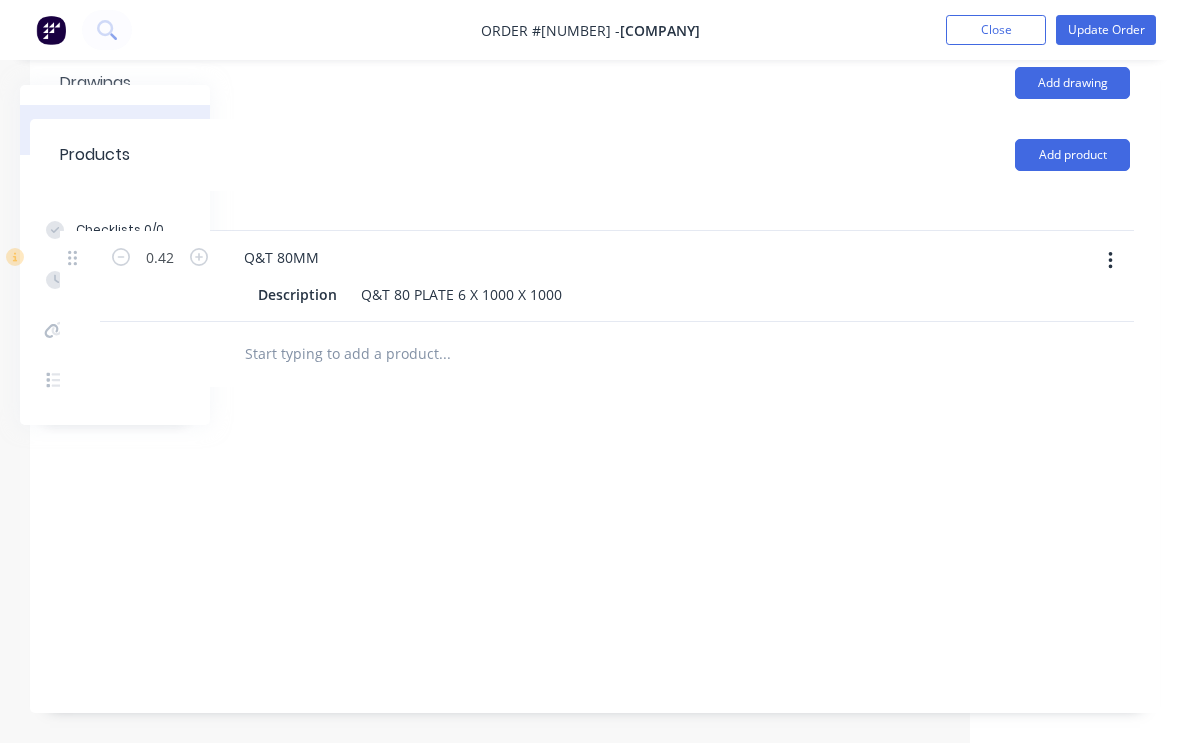 scroll, scrollTop: 479, scrollLeft: 210, axis: both 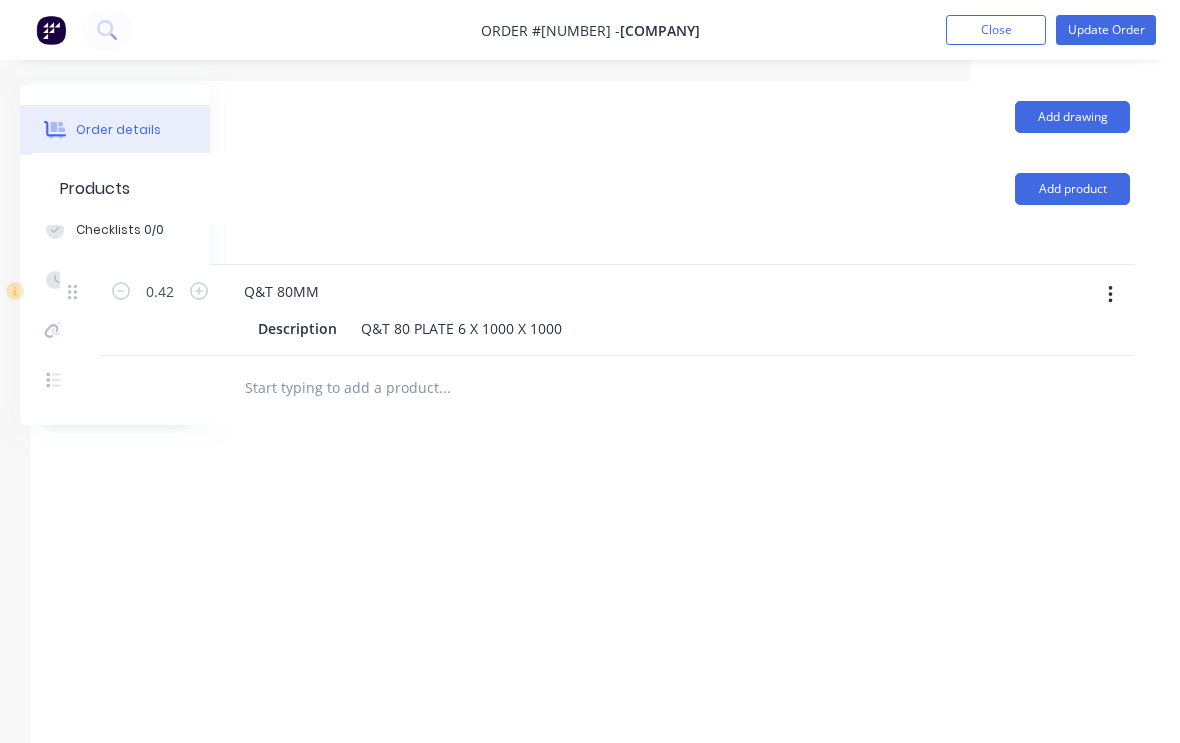 click on "Update Order" at bounding box center [1106, 30] 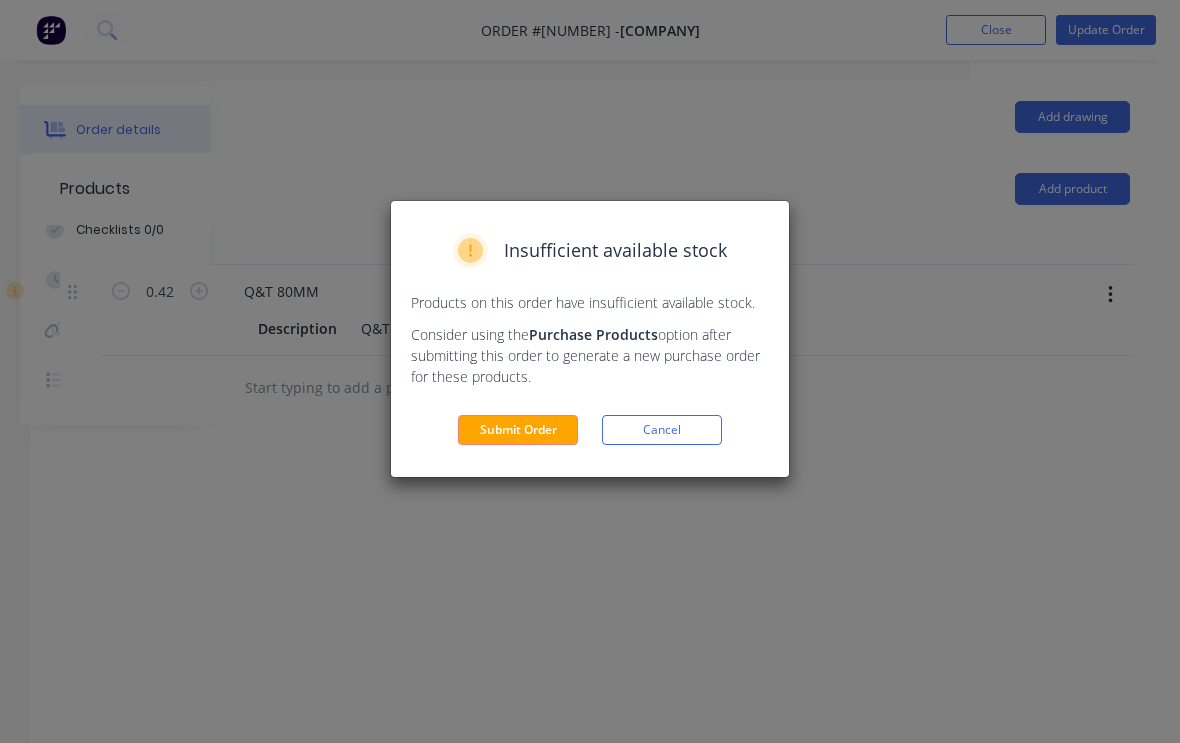 click on "Submit Order" at bounding box center [518, 430] 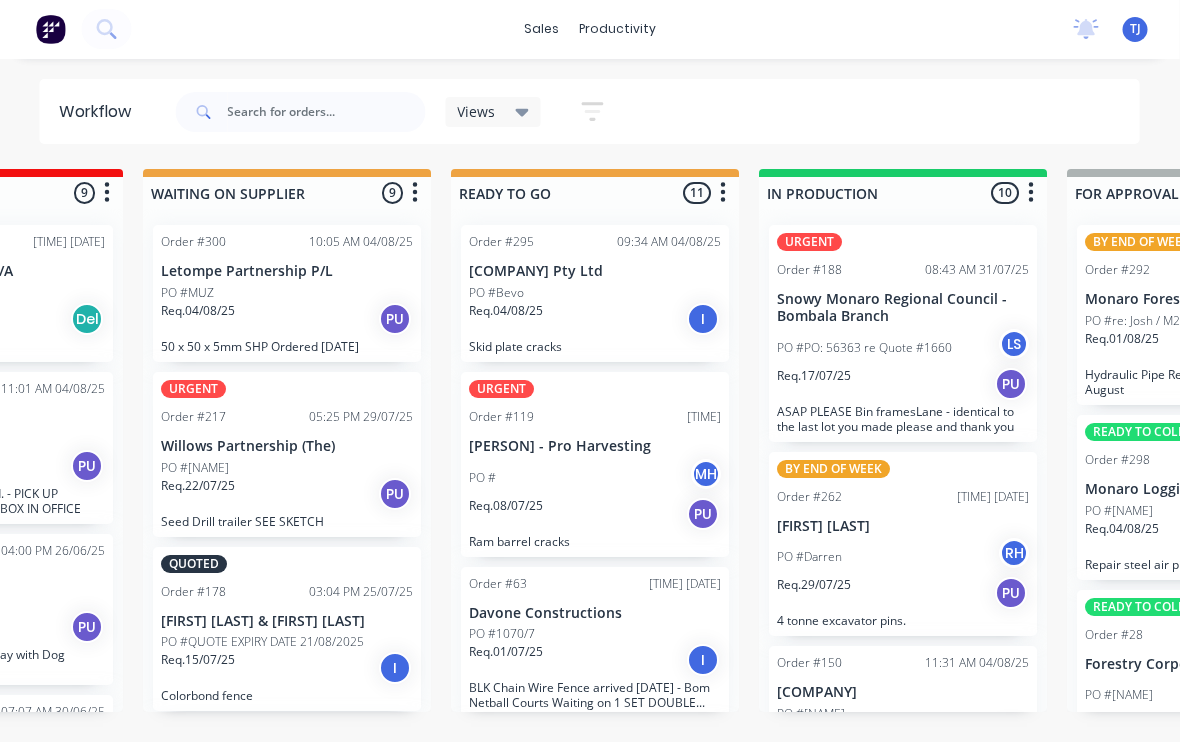 scroll, scrollTop: 0, scrollLeft: 653, axis: horizontal 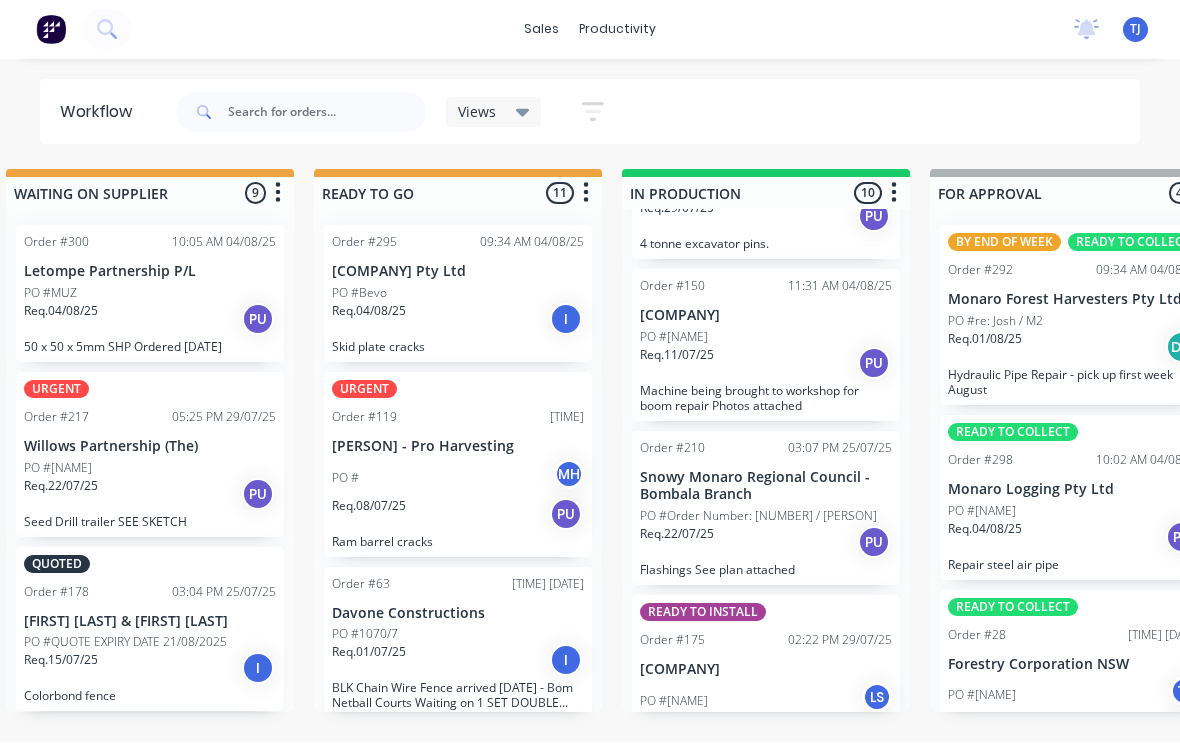 click on "Req. 11/07/25 PU" at bounding box center [766, 364] 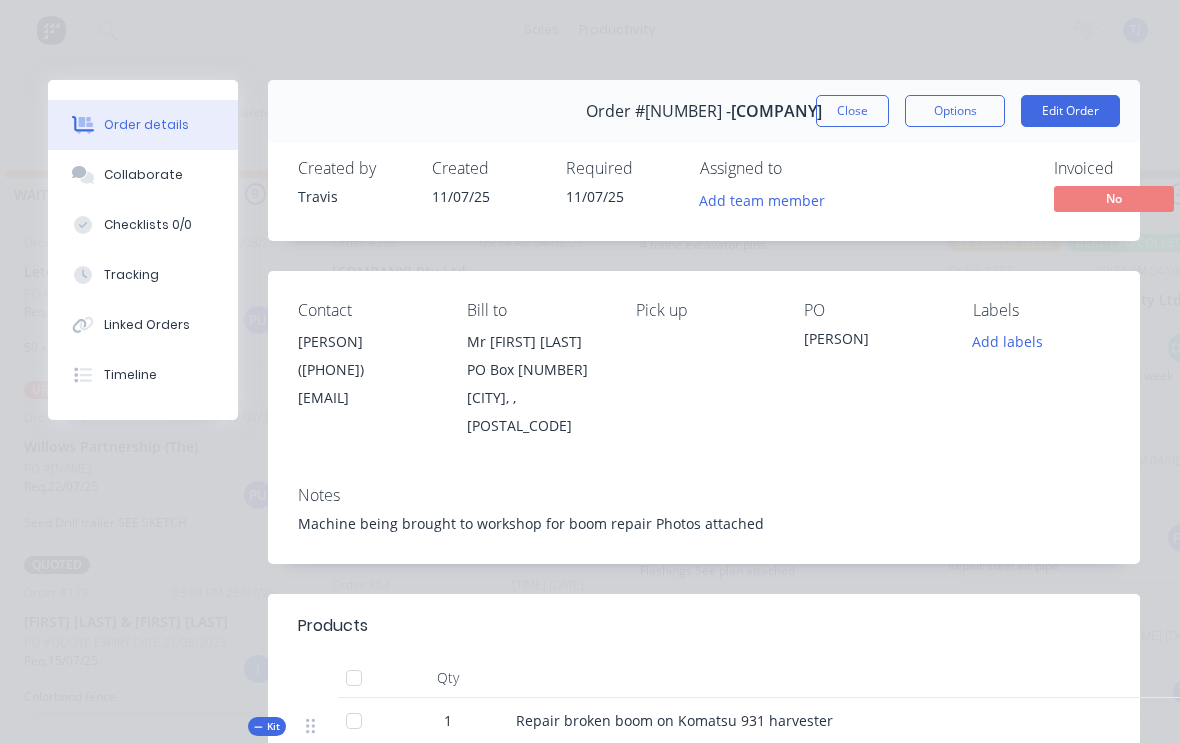 click on "Add labels" at bounding box center [1008, 341] 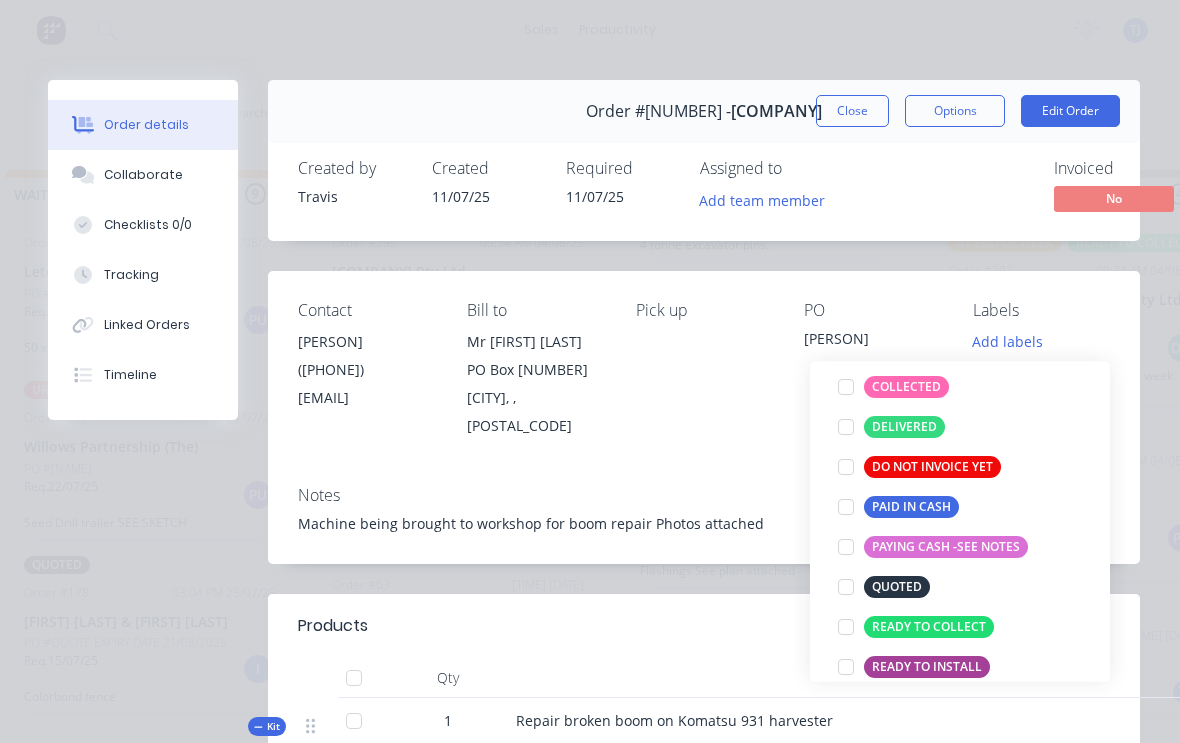 scroll, scrollTop: 191, scrollLeft: 0, axis: vertical 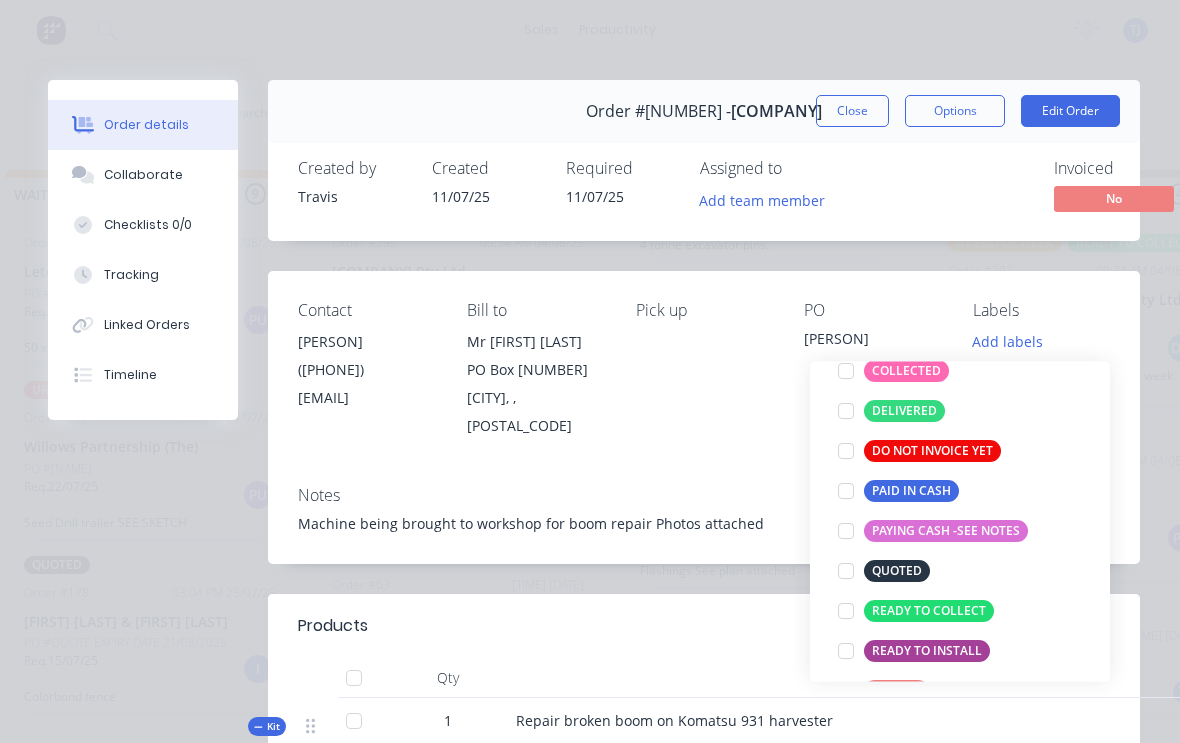 click at bounding box center (846, 611) 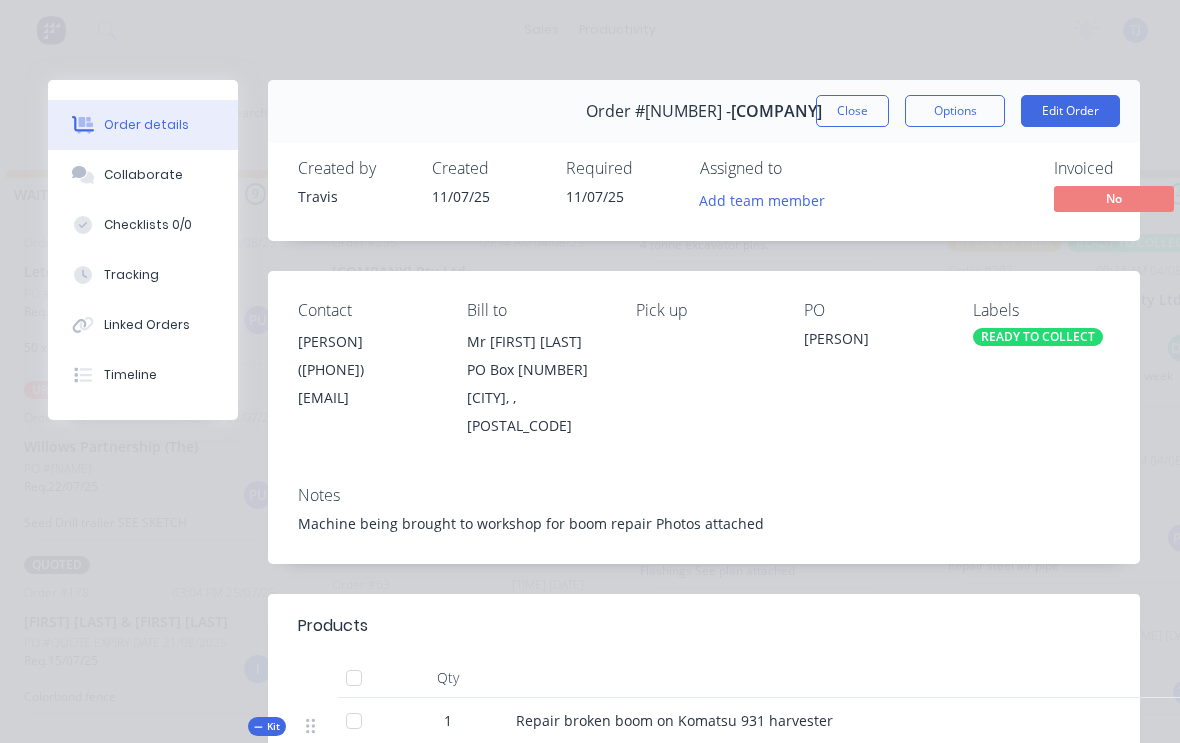 click at bounding box center [790, 626] 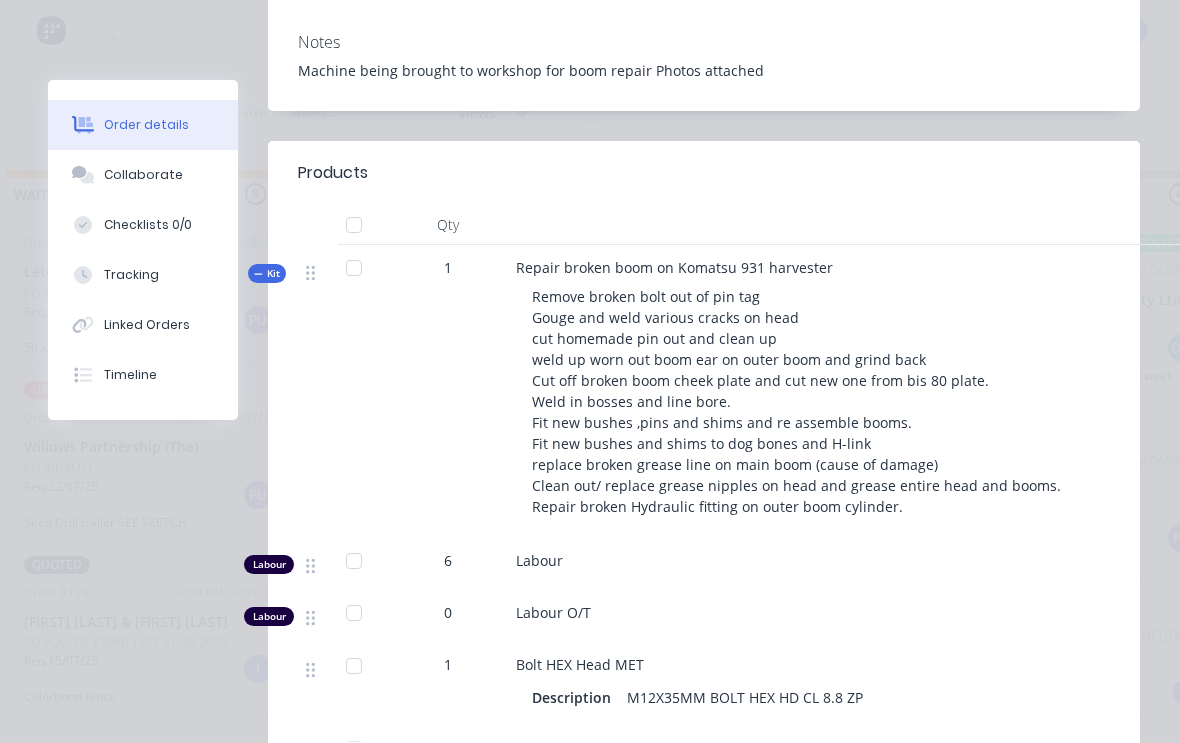 scroll, scrollTop: 454, scrollLeft: 0, axis: vertical 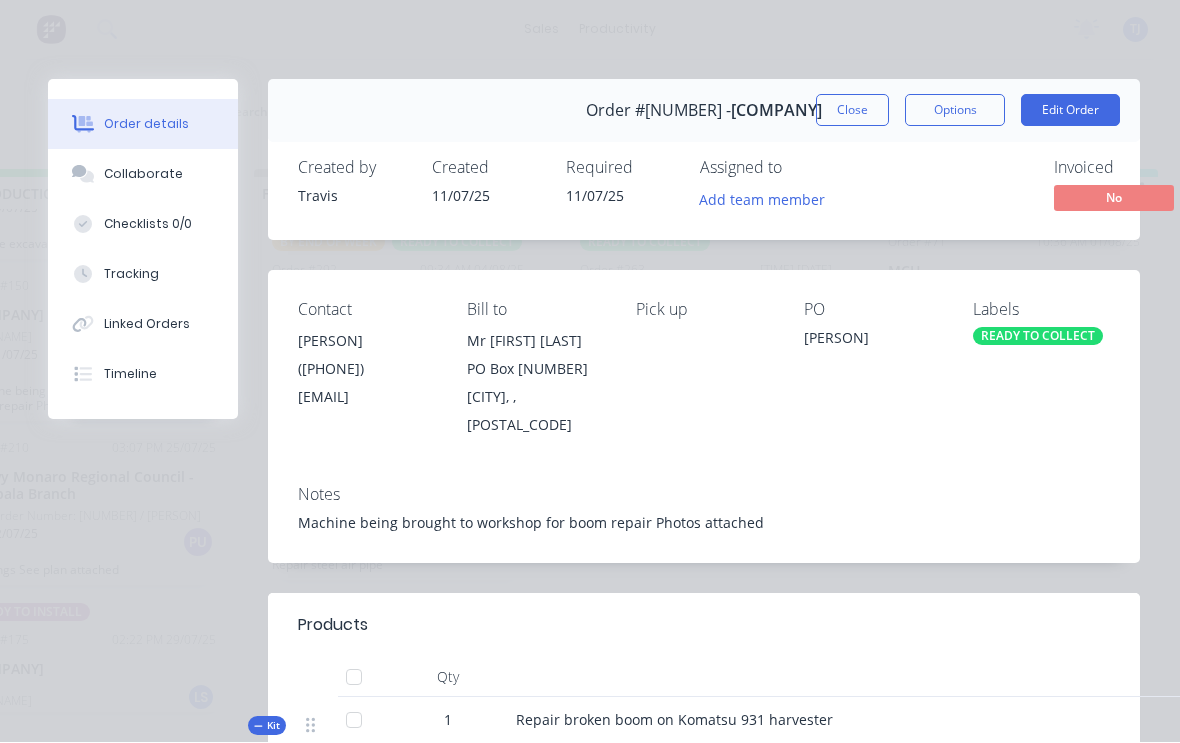 click on "Edit Order" at bounding box center [1070, 111] 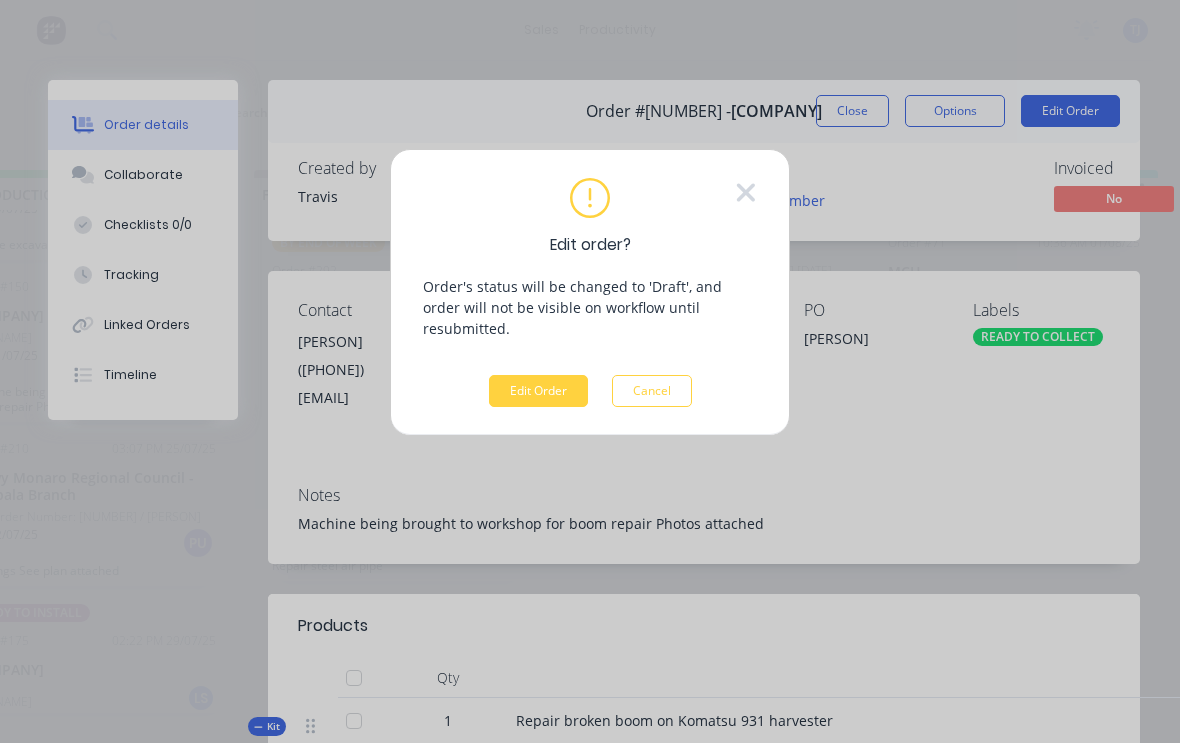 click on "Edit Order" at bounding box center (538, 391) 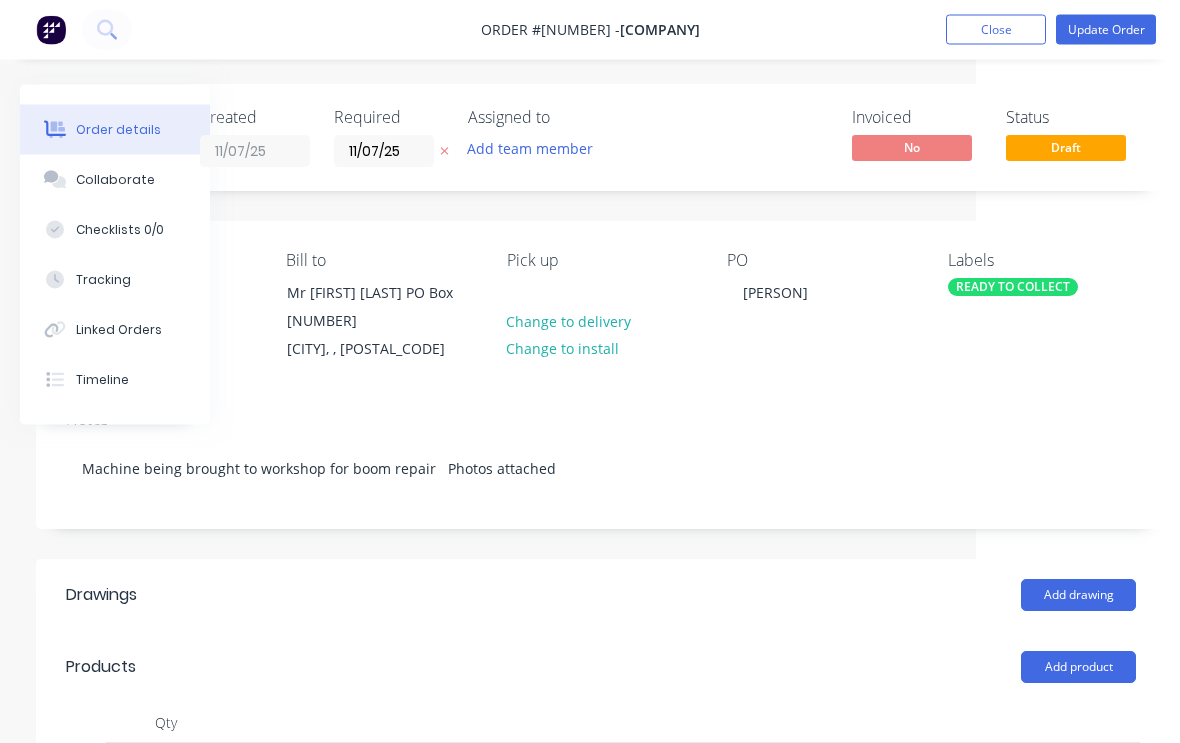 scroll, scrollTop: 0, scrollLeft: 210, axis: horizontal 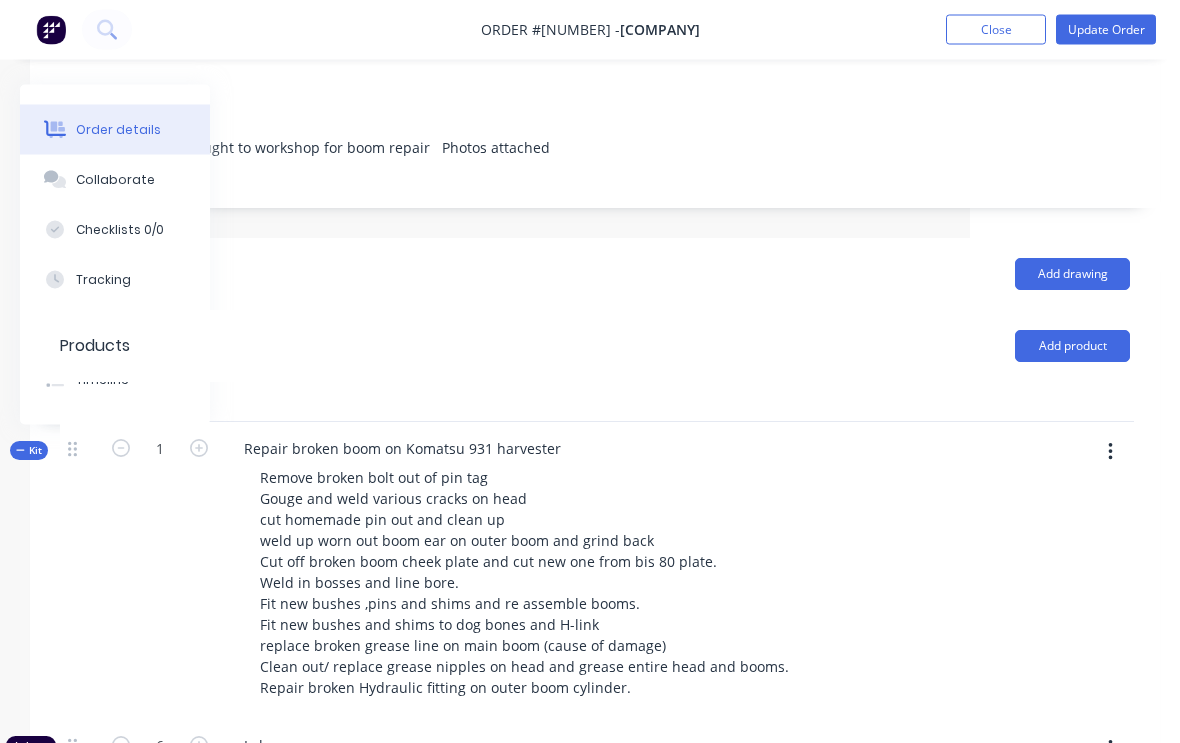 click 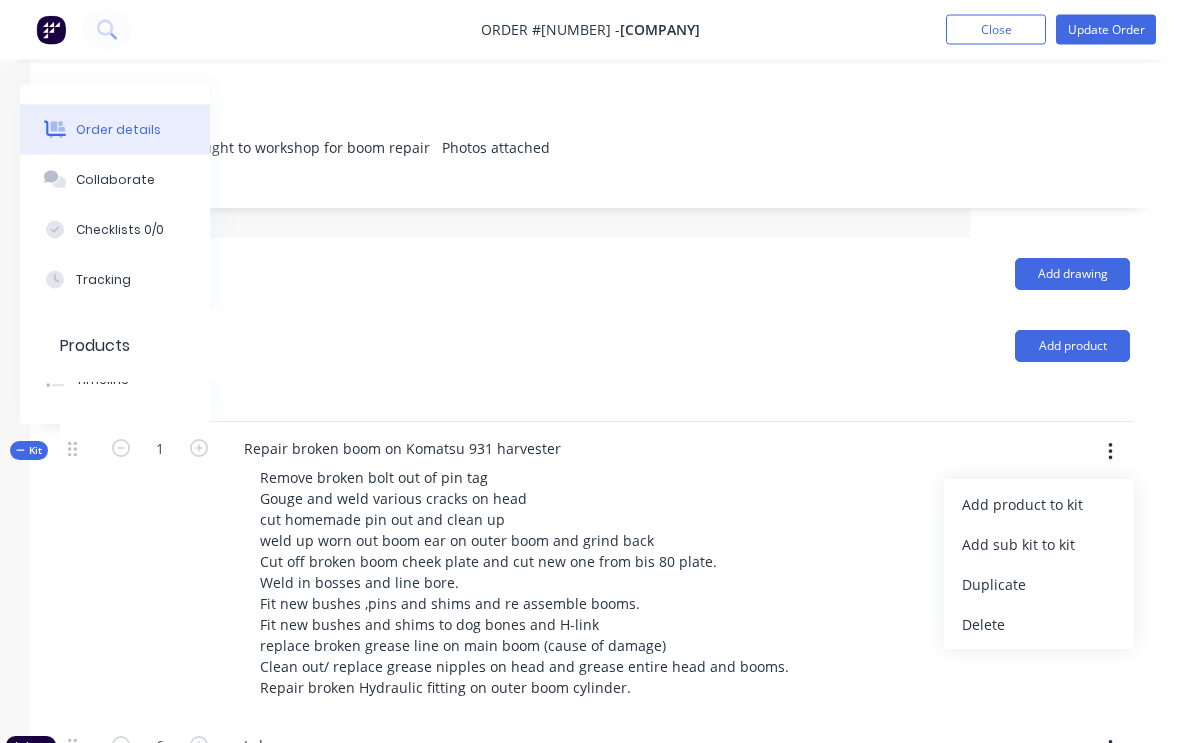 scroll, scrollTop: 322, scrollLeft: 210, axis: both 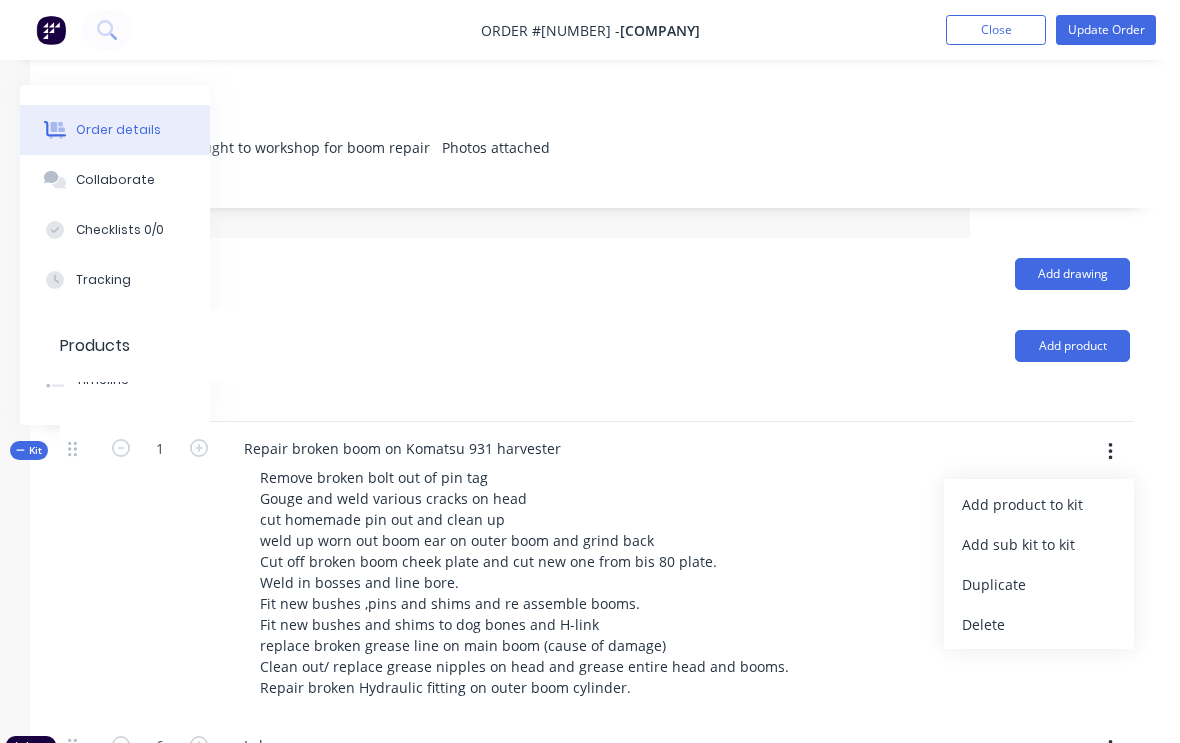 click on "Add product to kit" at bounding box center (1039, 504) 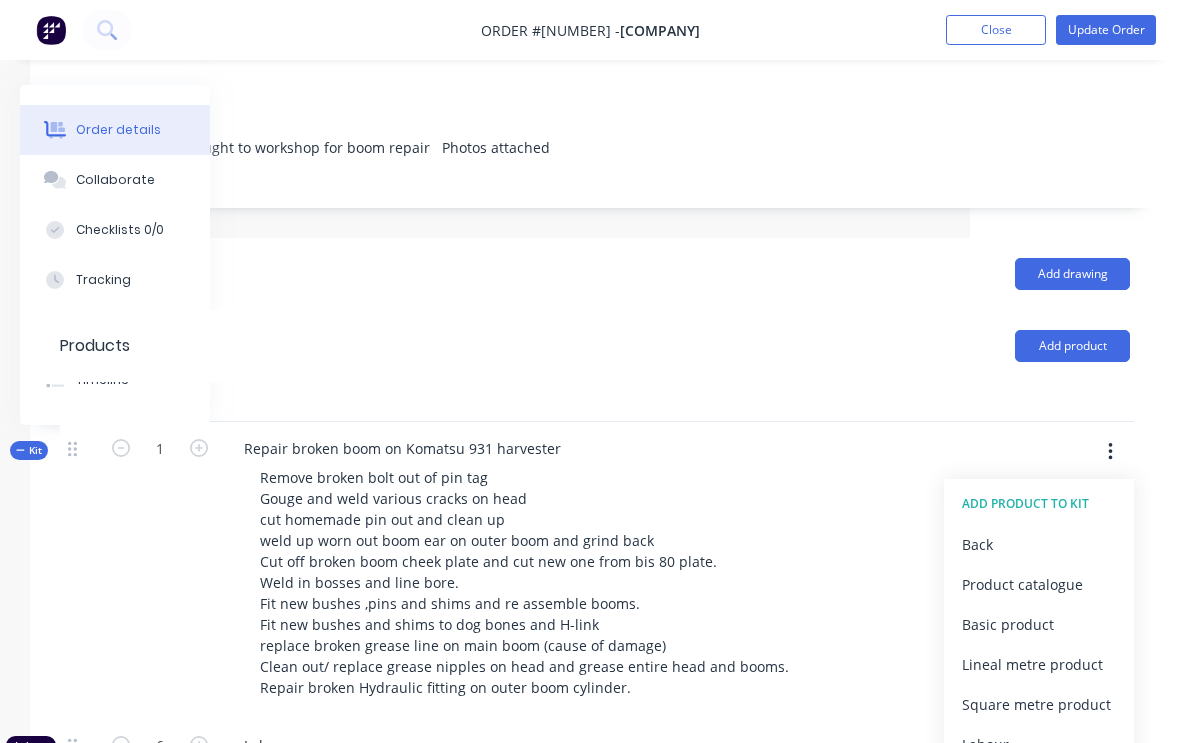 click on "Product catalogue" at bounding box center (1039, 584) 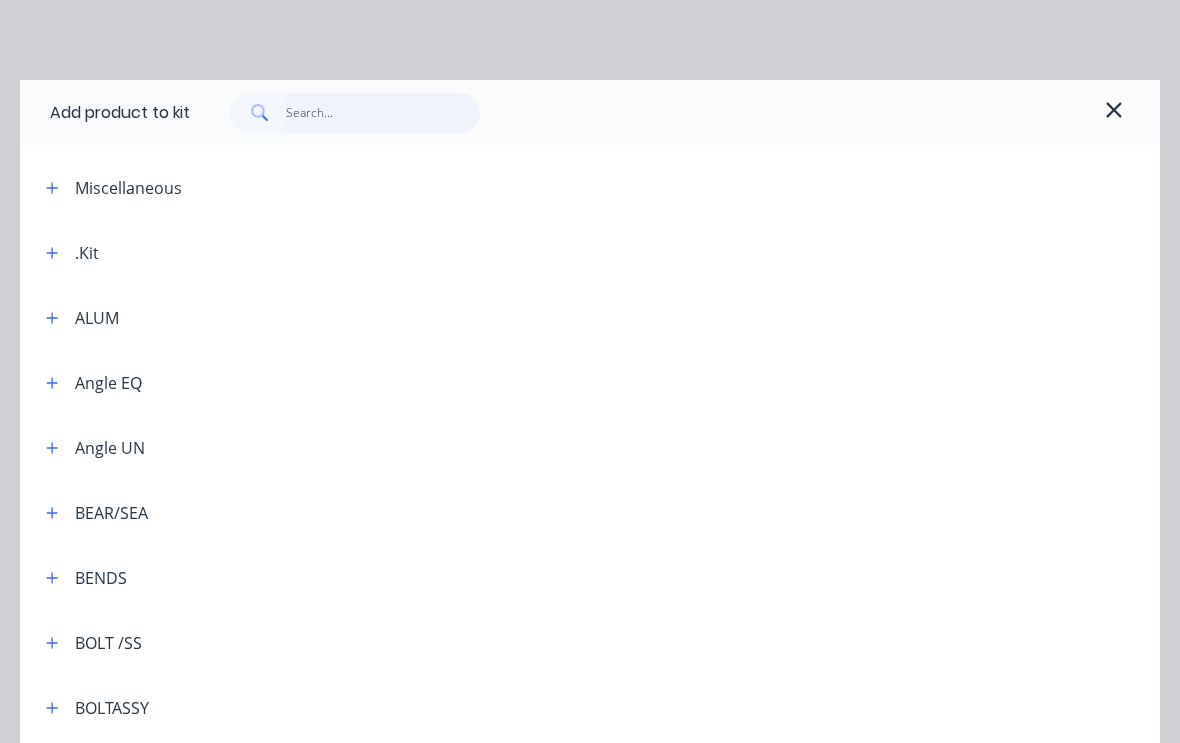 click at bounding box center [383, 113] 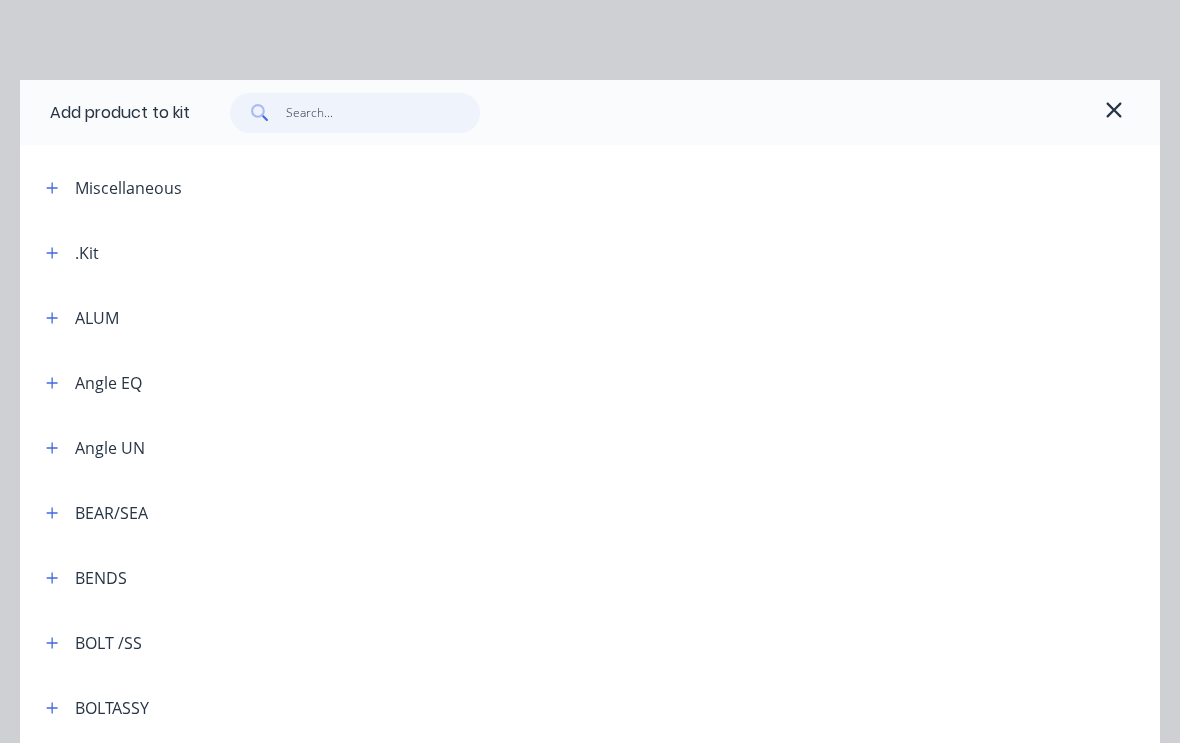 scroll, scrollTop: 321, scrollLeft: 210, axis: both 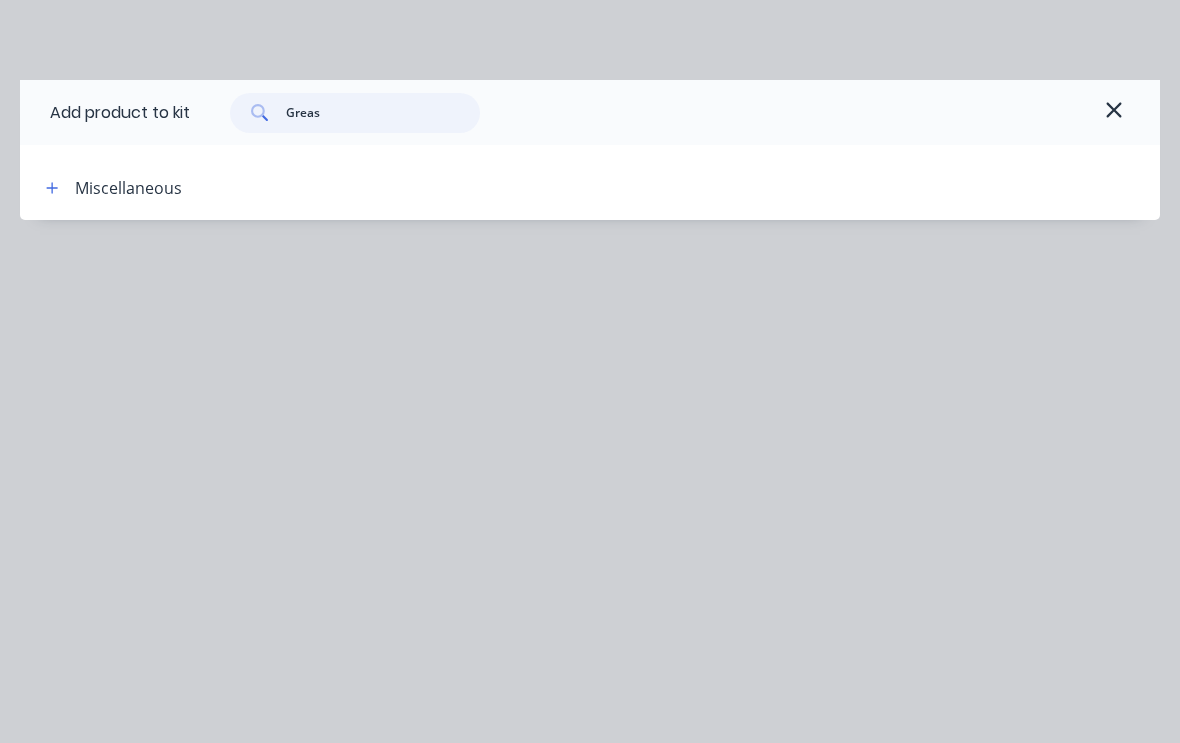 type on "Grease" 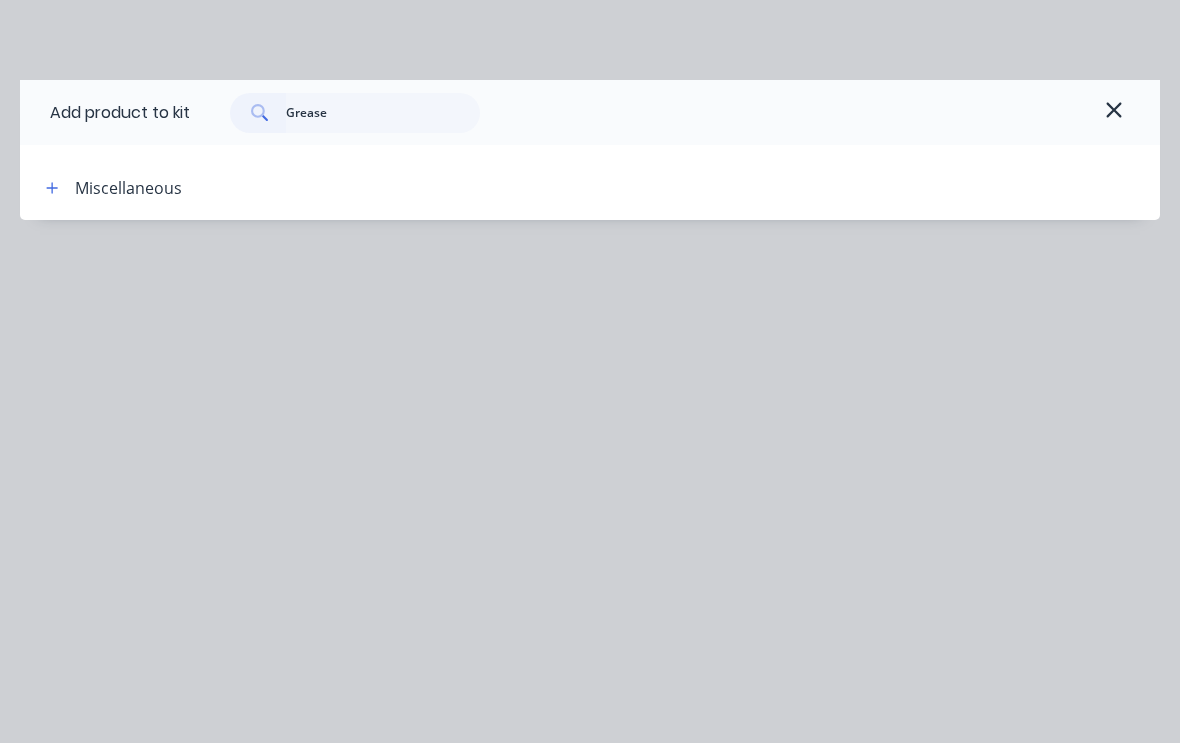 click 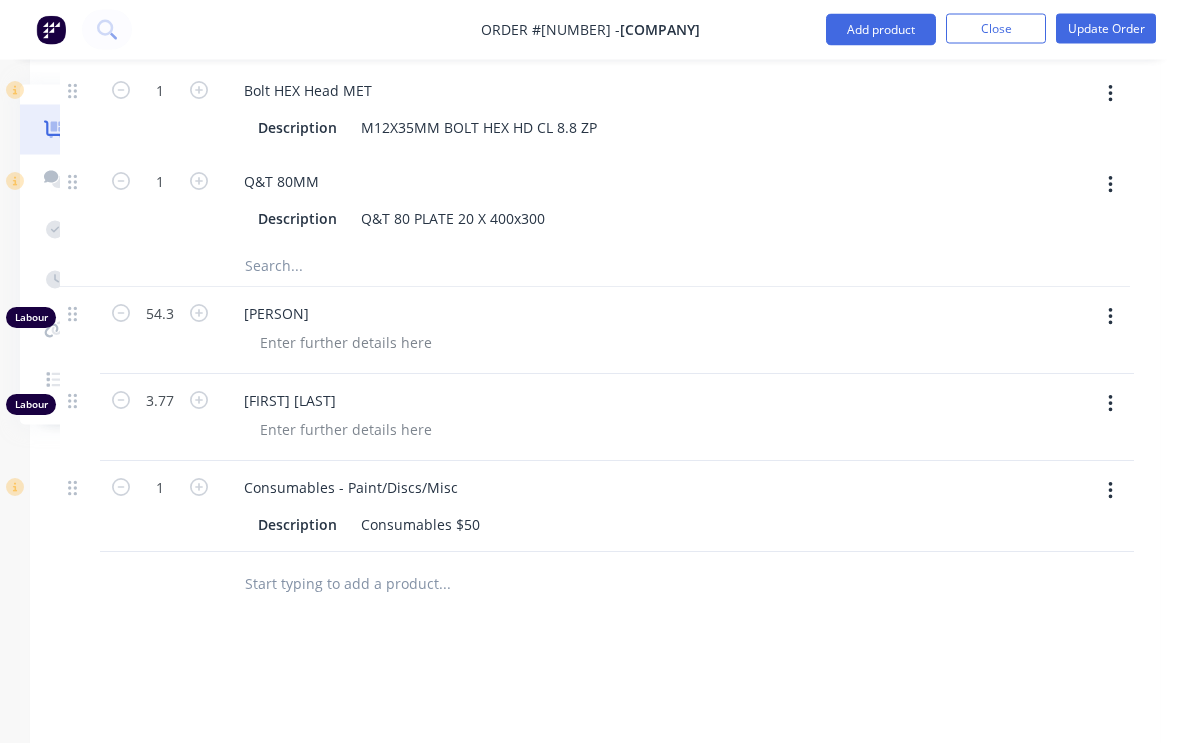 scroll, scrollTop: 1101, scrollLeft: 210, axis: both 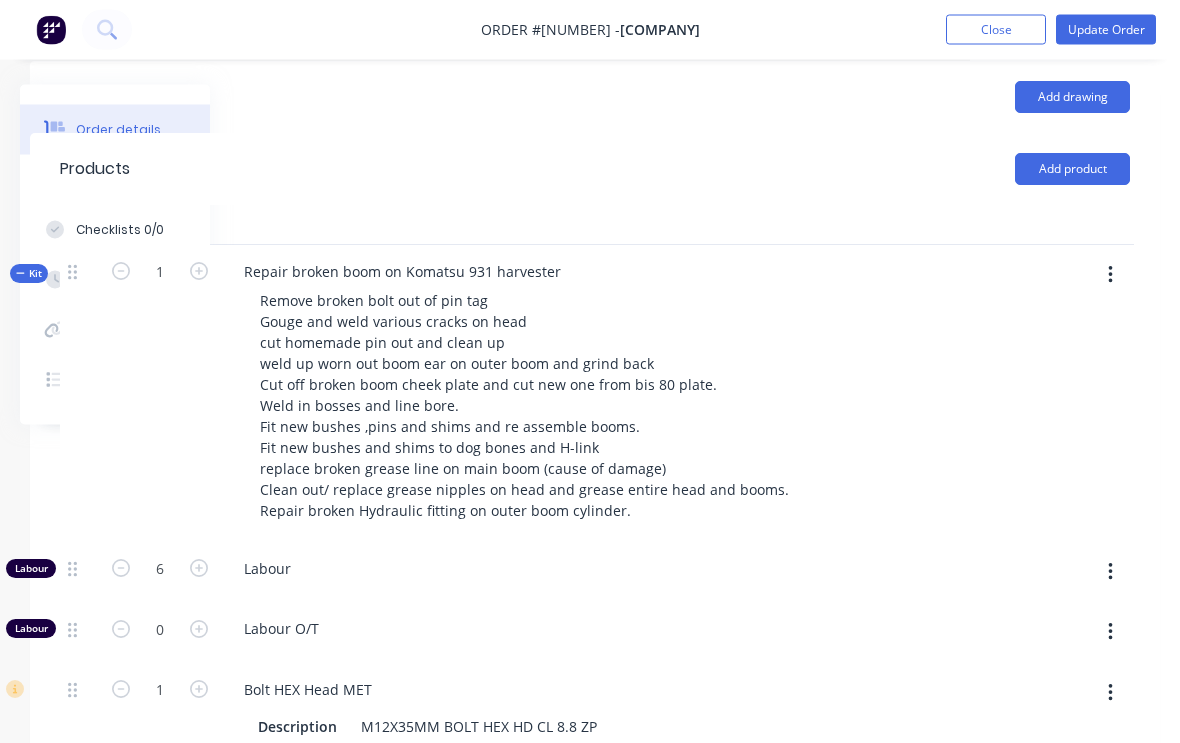 click at bounding box center (1110, 276) 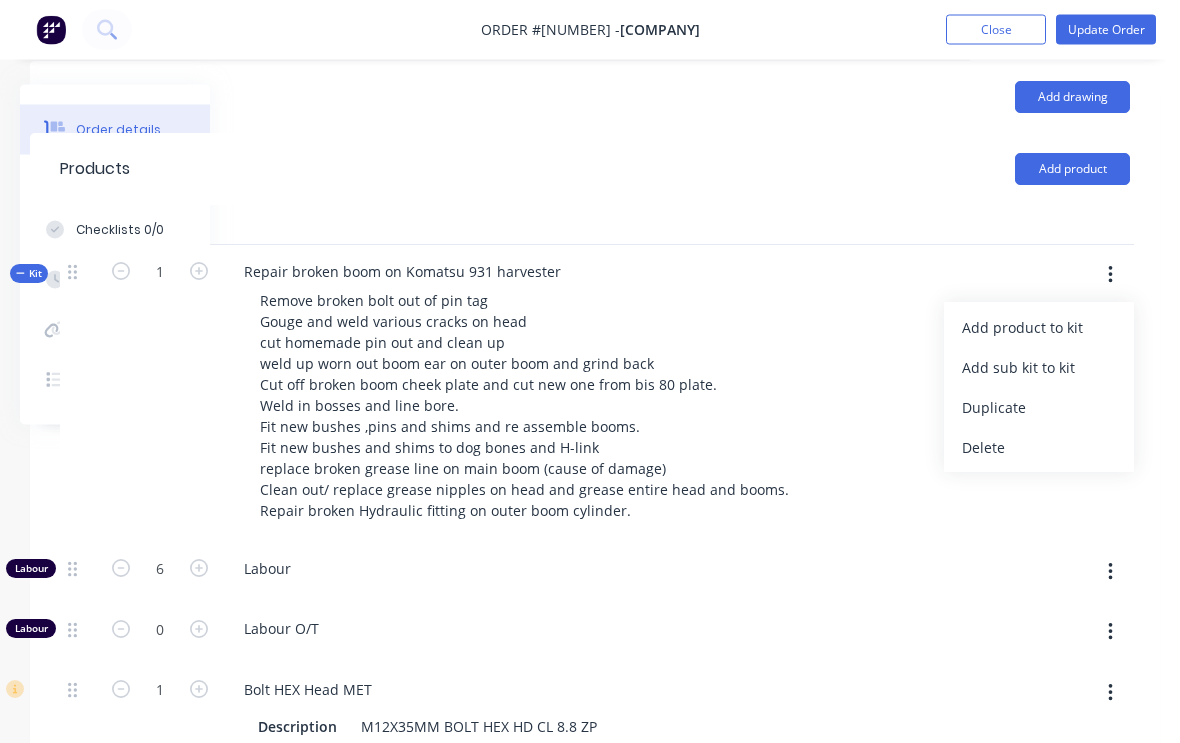 scroll, scrollTop: 499, scrollLeft: 210, axis: both 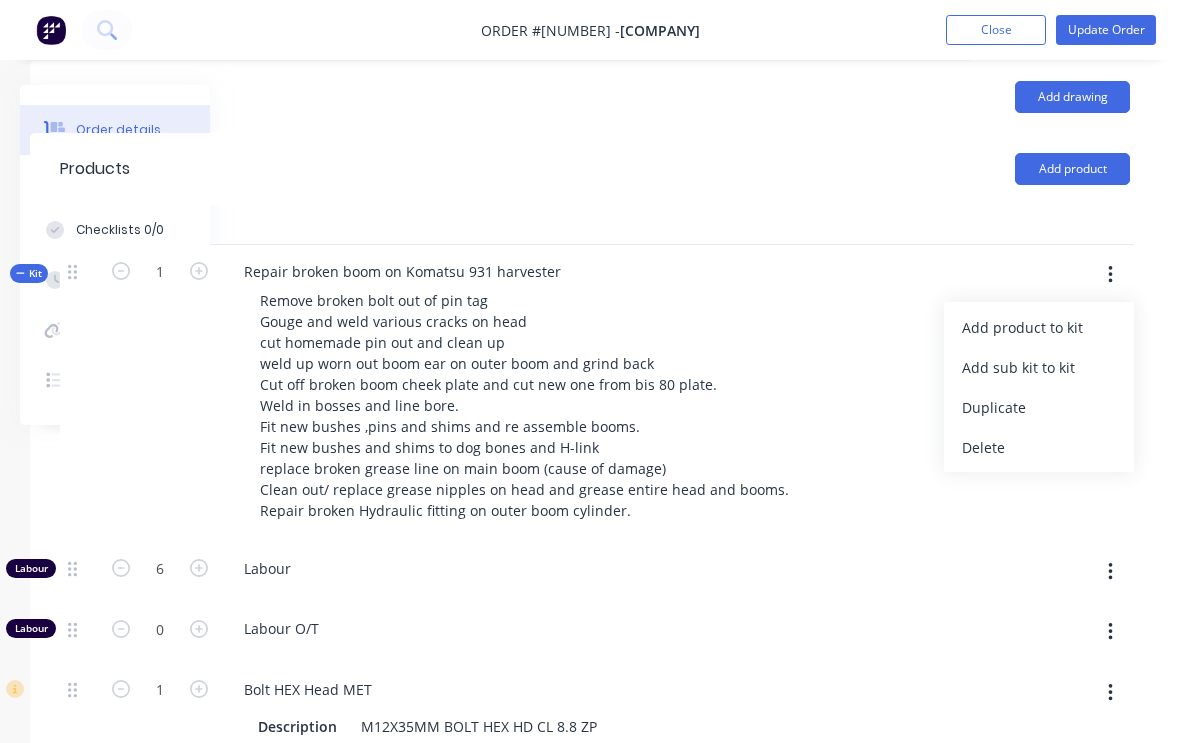 click on "Add product to kit" at bounding box center (1039, 327) 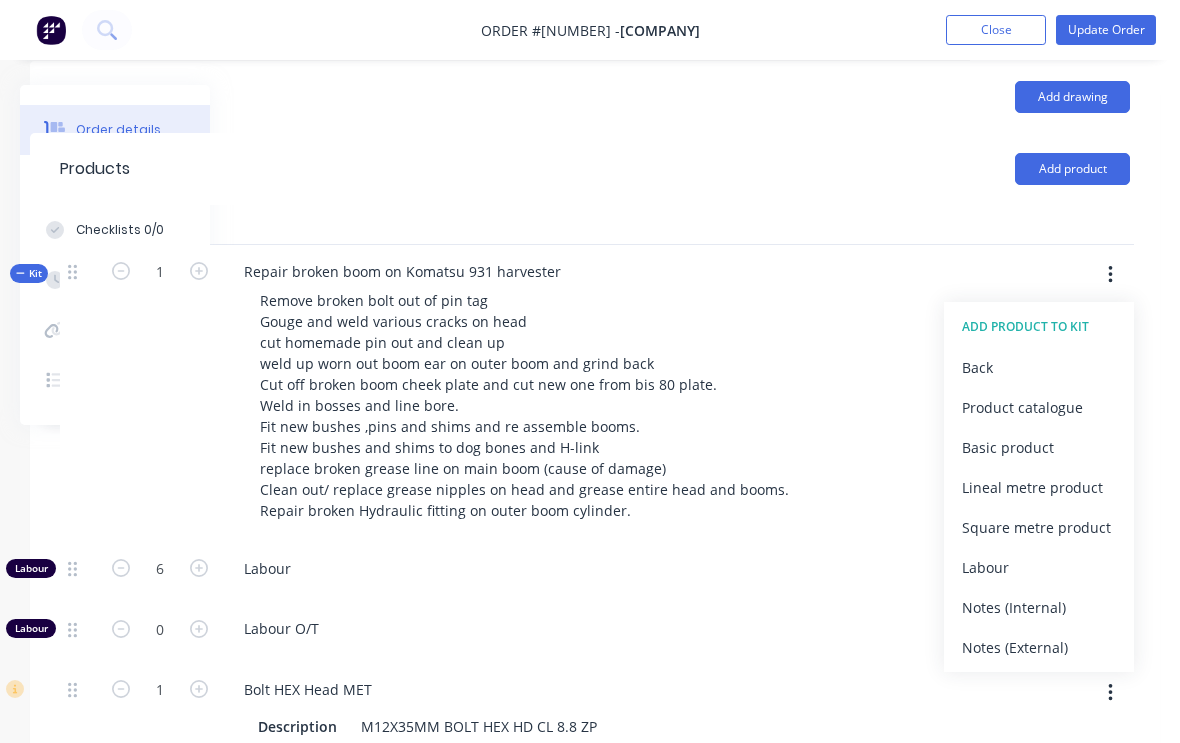 click on "Product catalogue" at bounding box center [1039, 407] 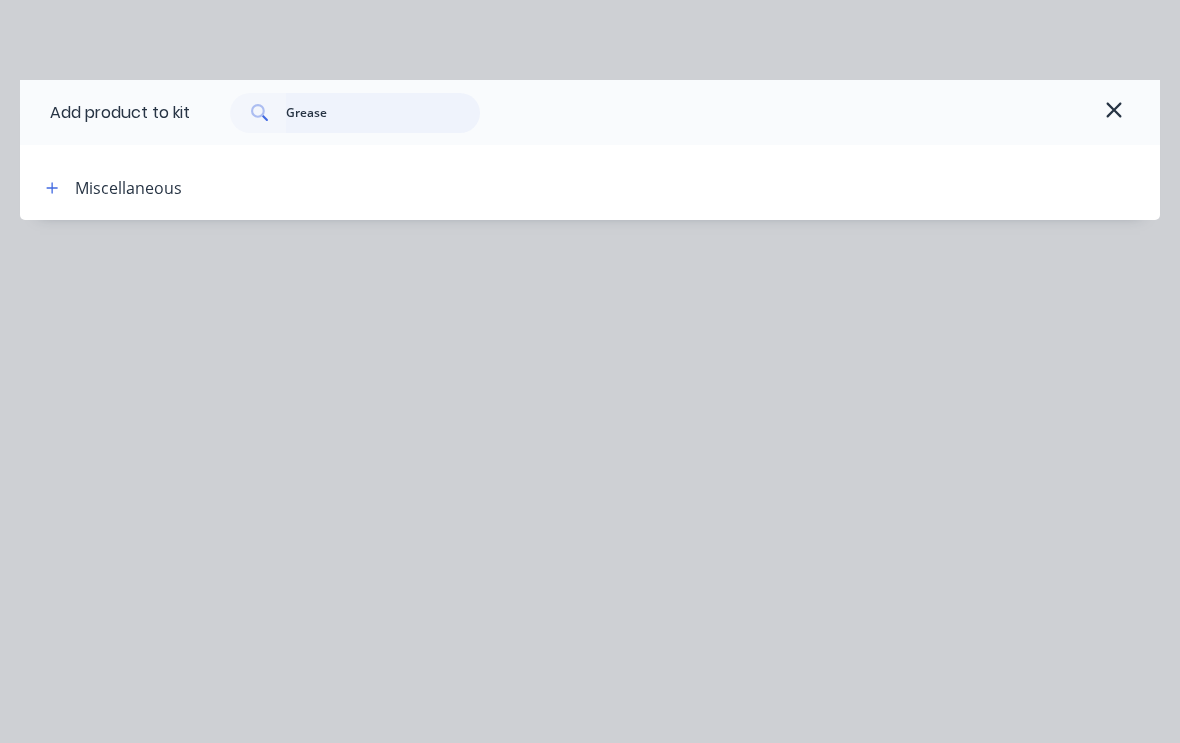 click on "Grease" at bounding box center (383, 113) 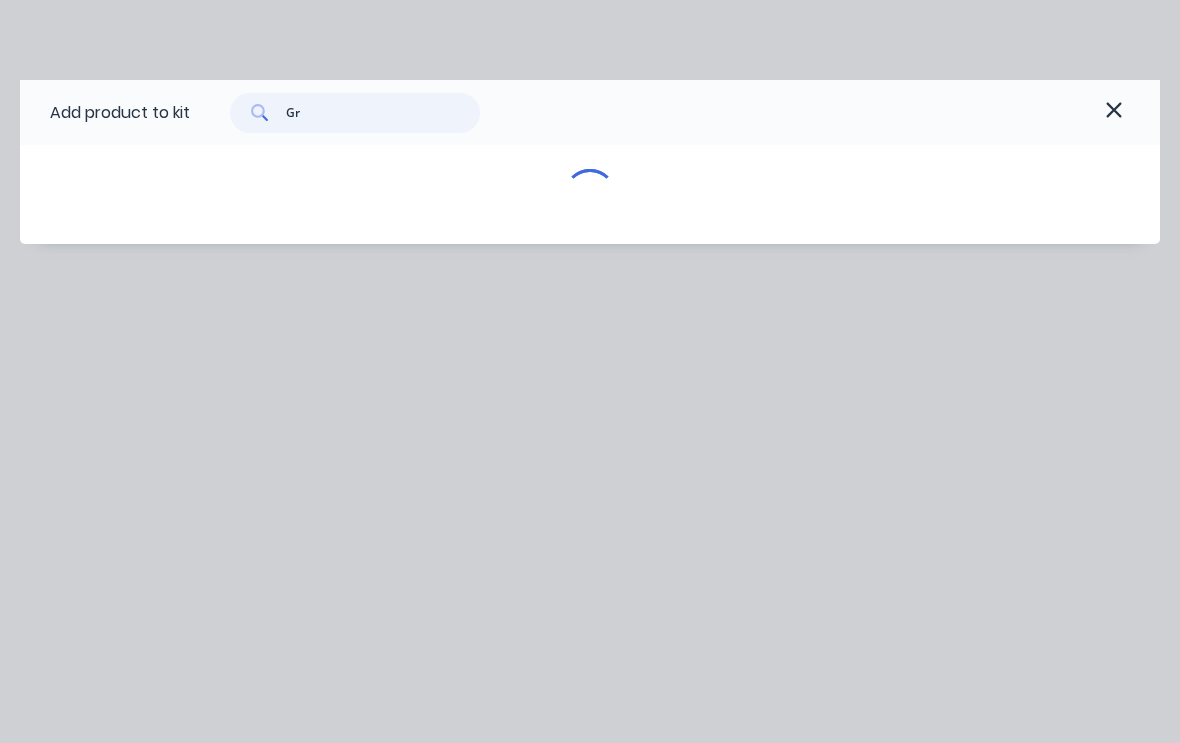 type on "G" 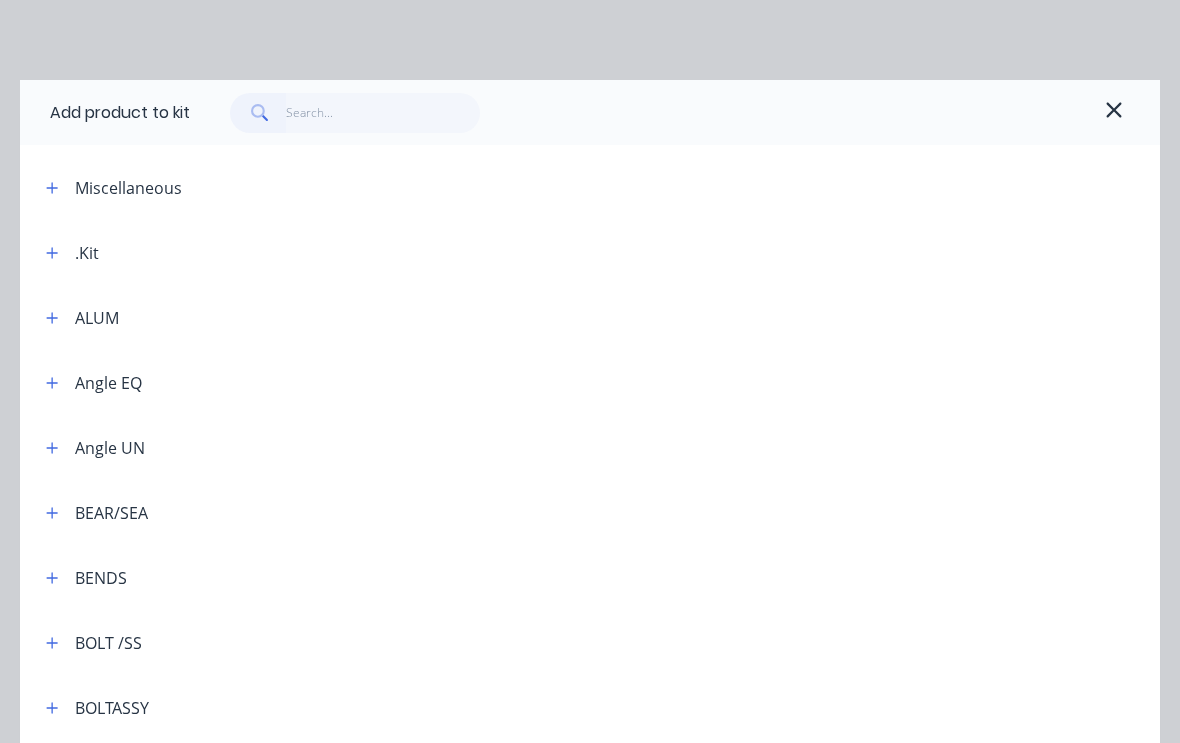 scroll, scrollTop: 499, scrollLeft: 210, axis: both 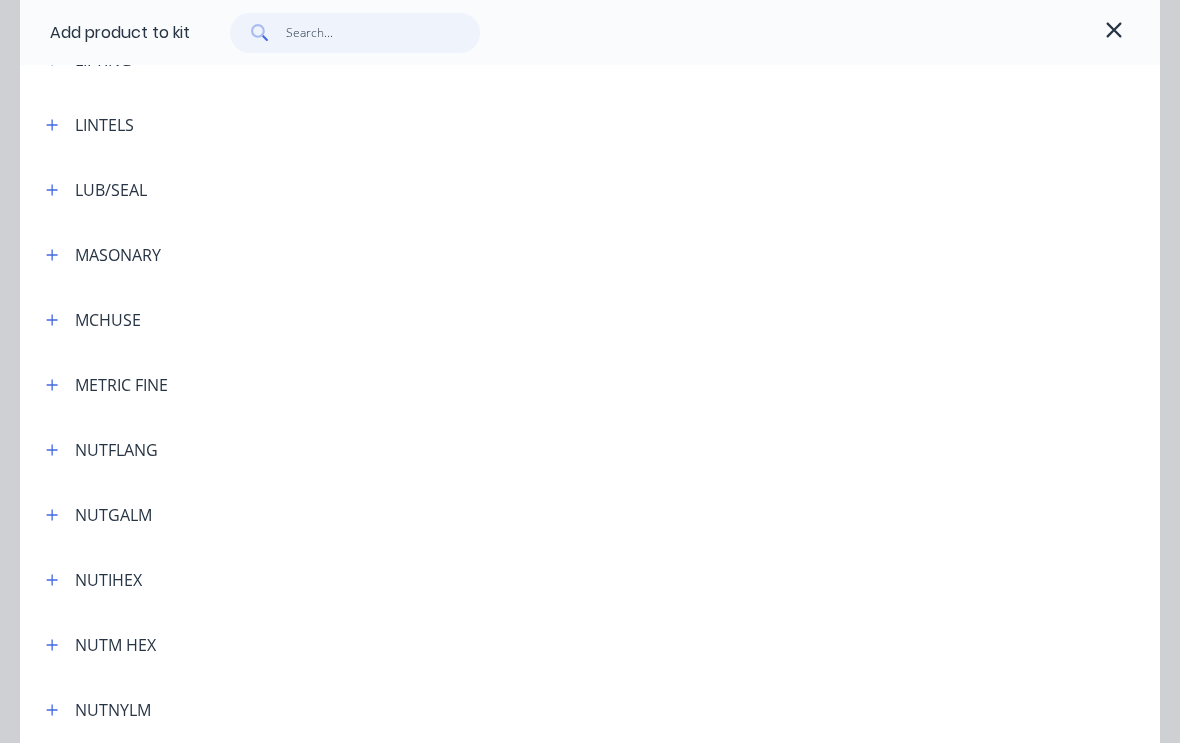 type 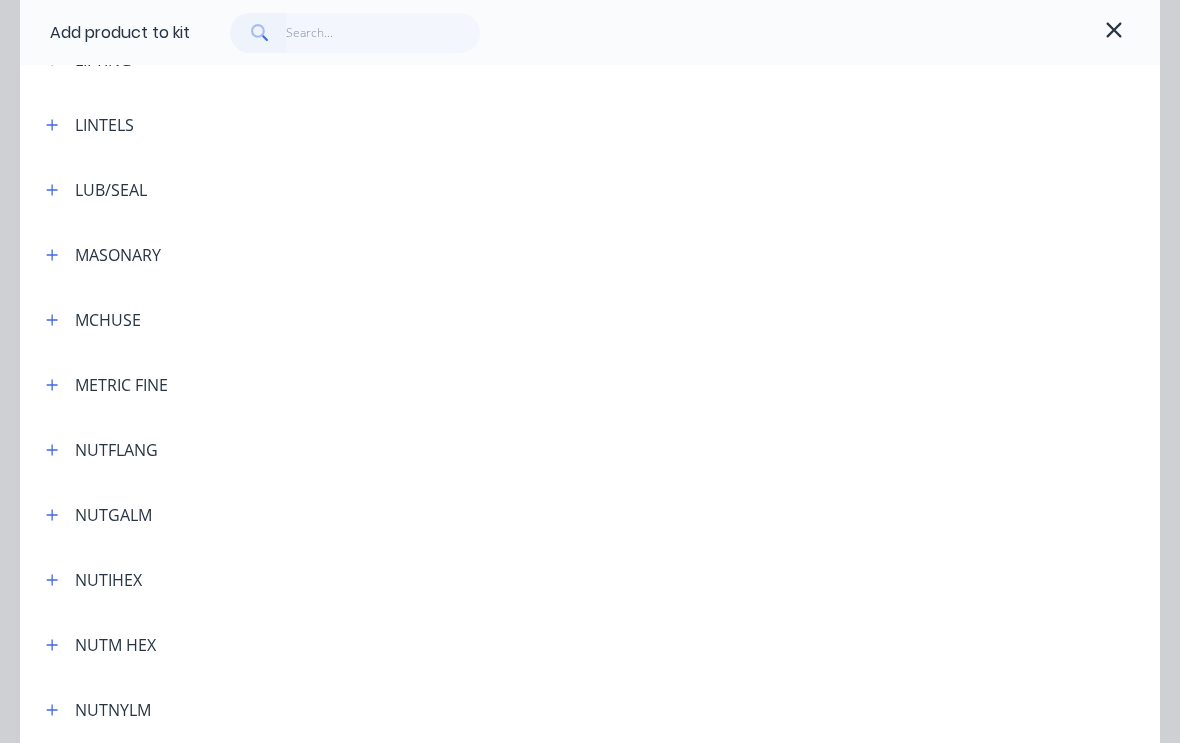 click on "LUB/SEAL" at bounding box center [111, 190] 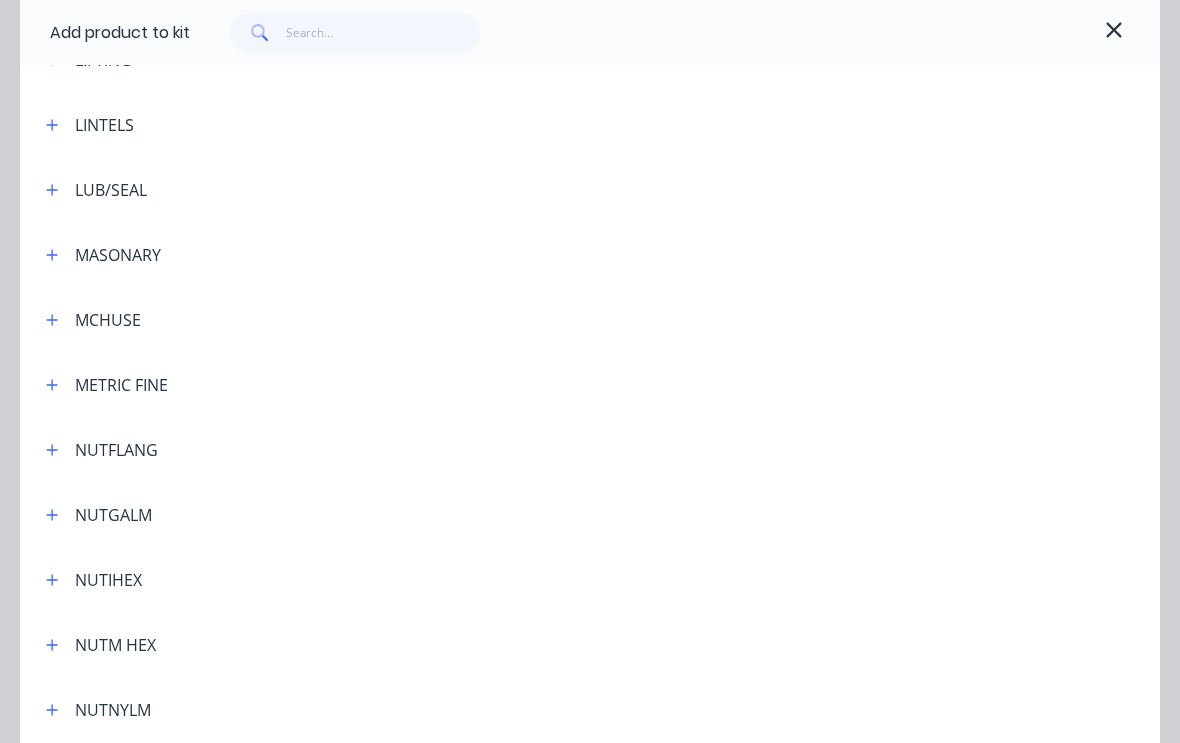 click at bounding box center [52, 189] 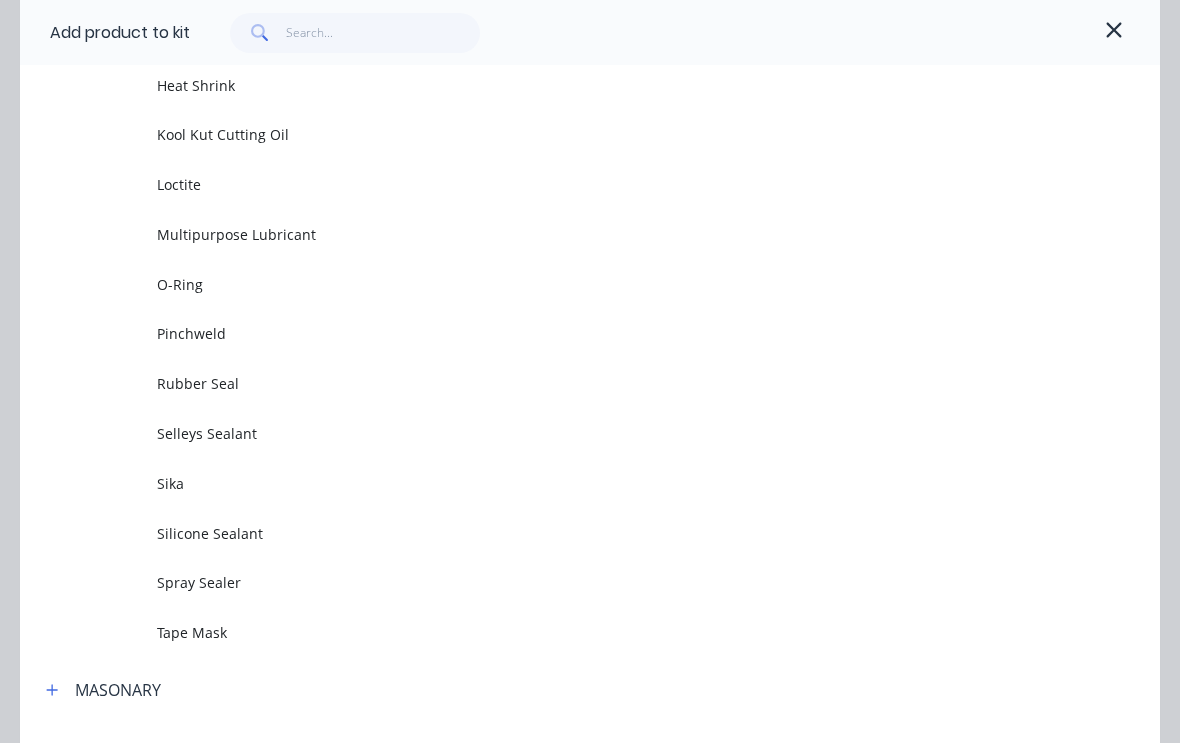 scroll, scrollTop: 4455, scrollLeft: 0, axis: vertical 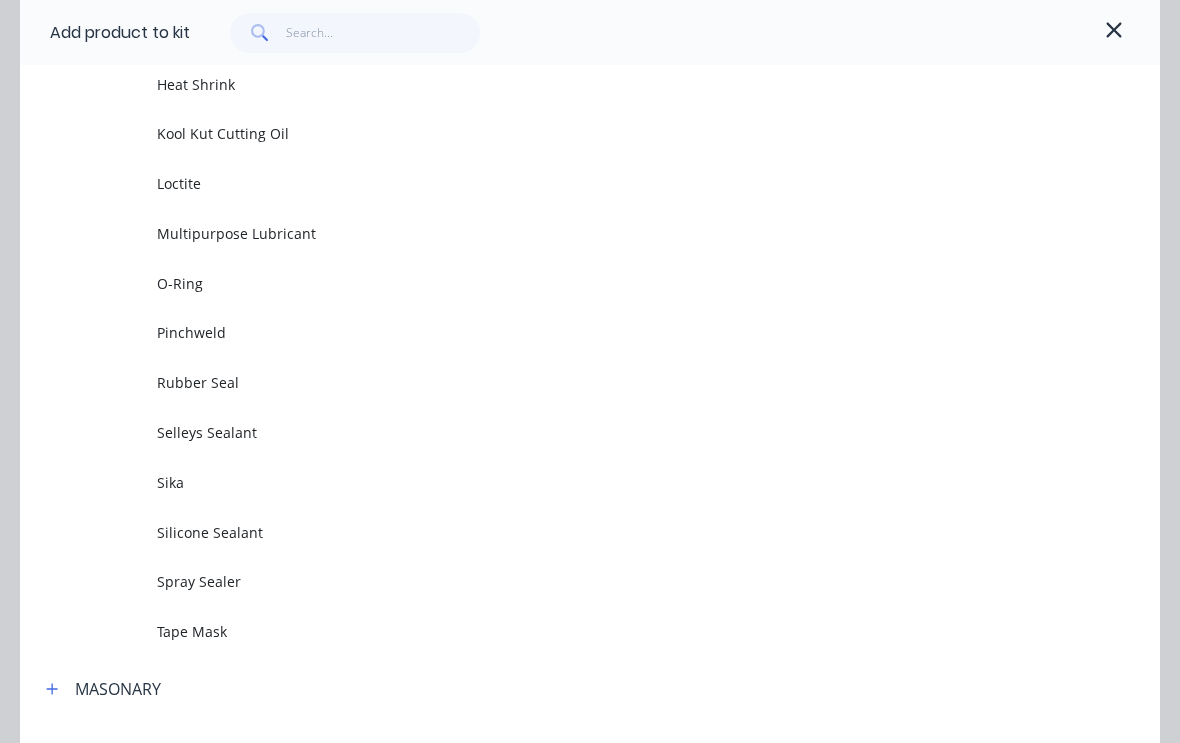 click on "Multipurpose Lubricant" at bounding box center [558, 233] 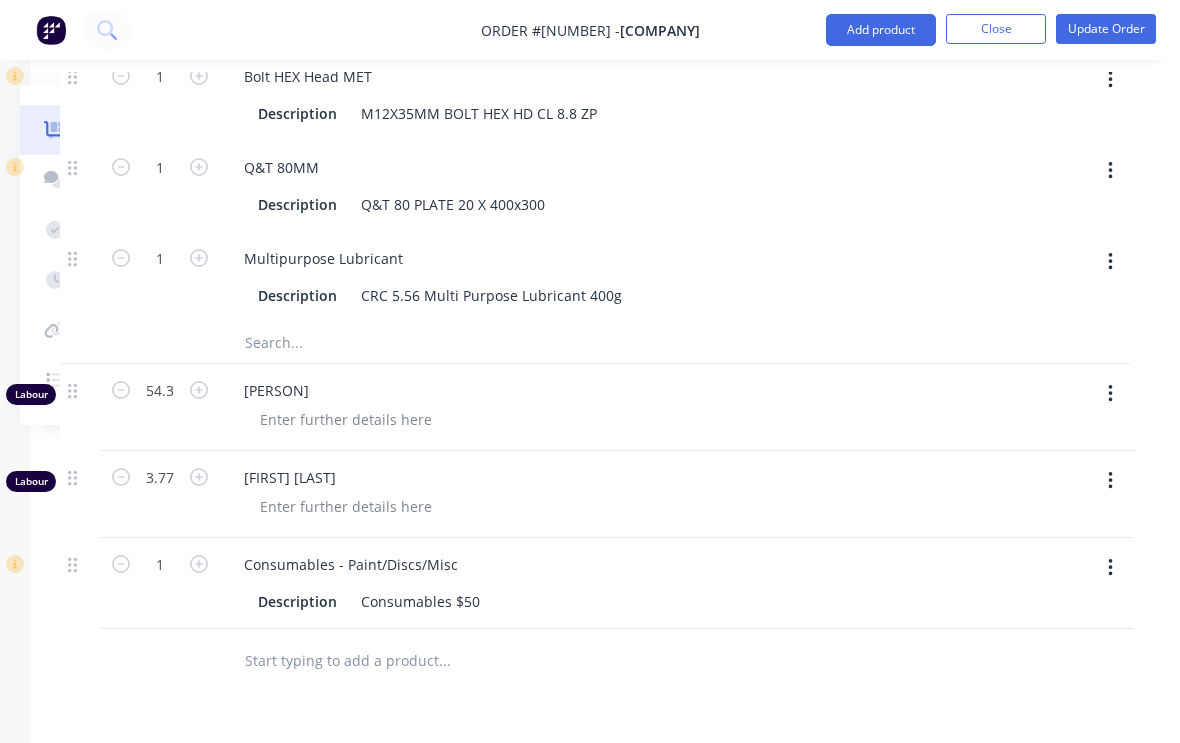 scroll, scrollTop: 1111, scrollLeft: 210, axis: both 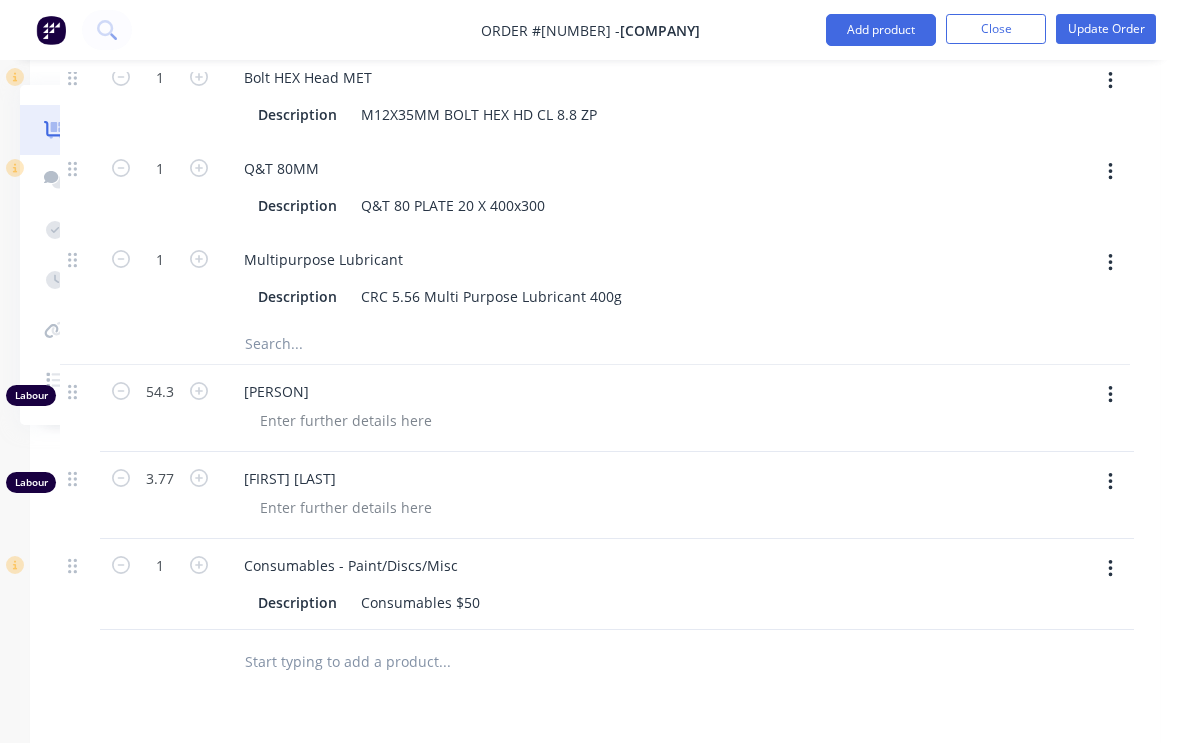 click 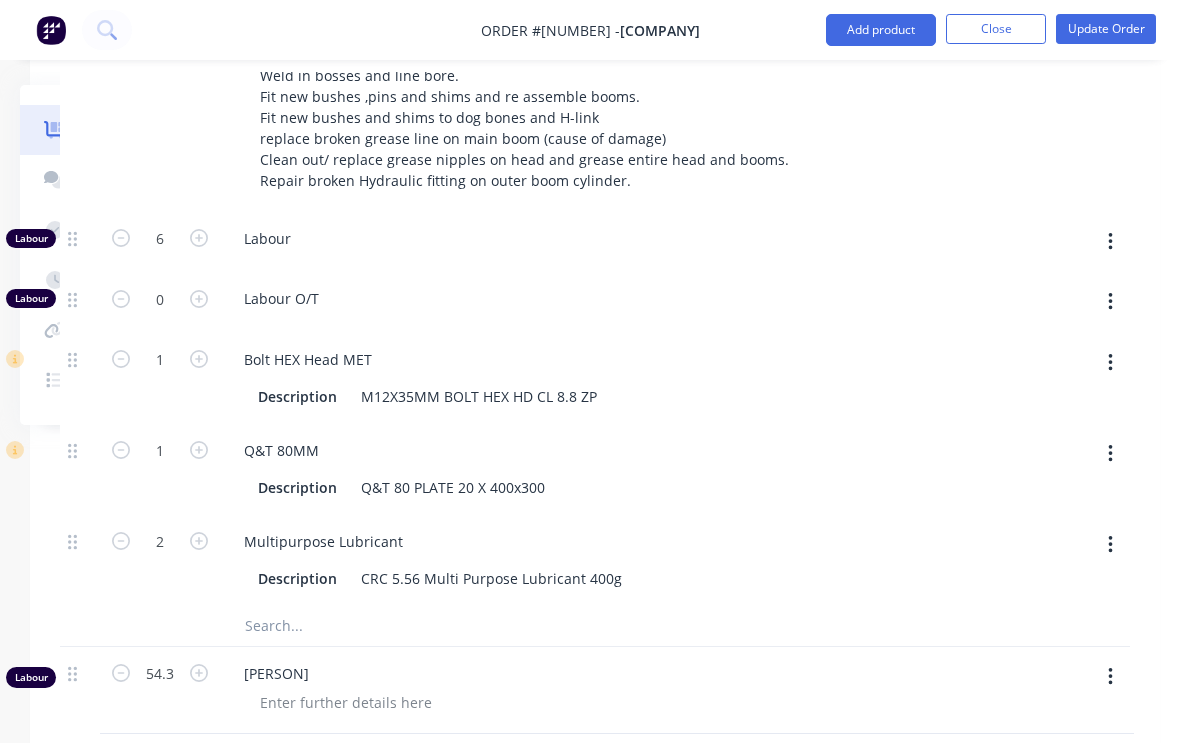 scroll, scrollTop: 828, scrollLeft: 210, axis: both 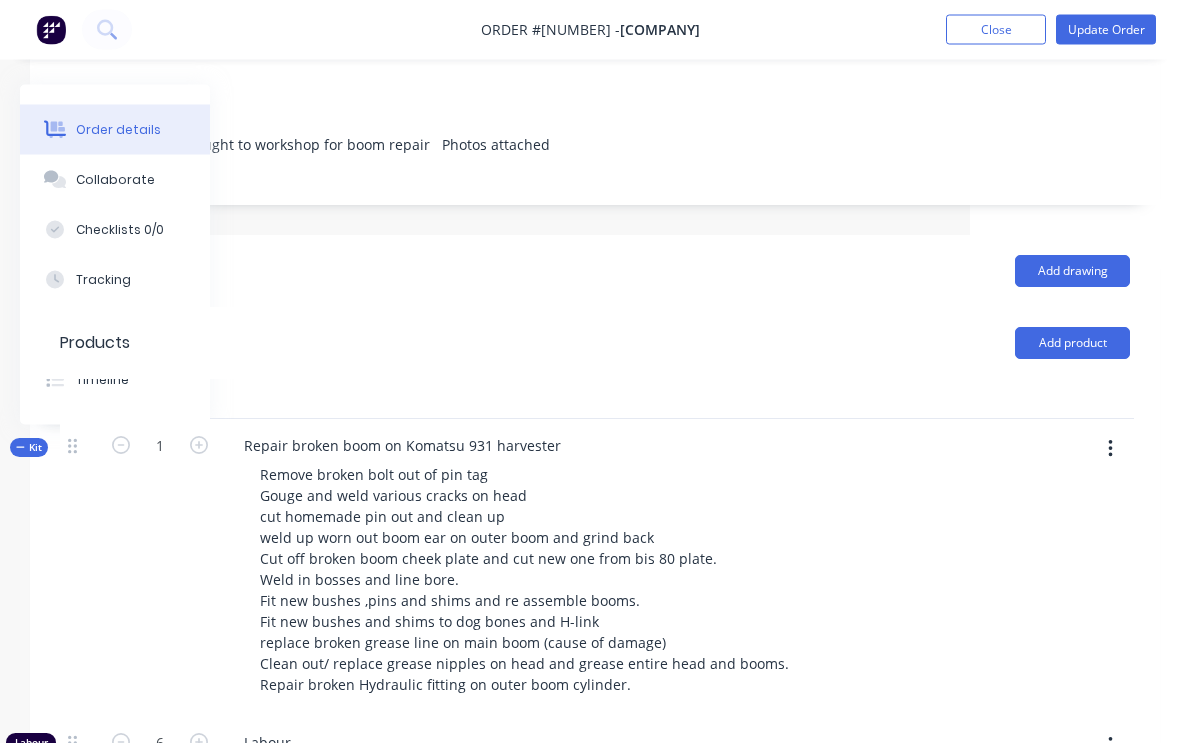 click at bounding box center (1110, 450) 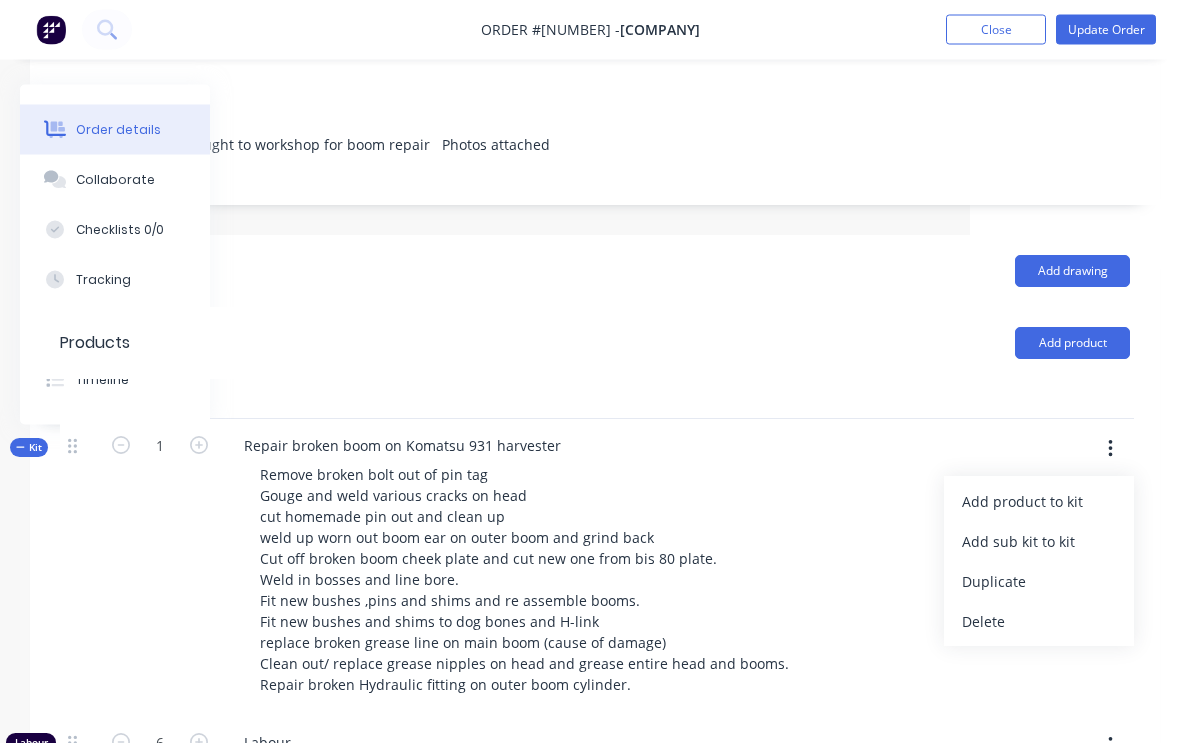 scroll, scrollTop: 325, scrollLeft: 210, axis: both 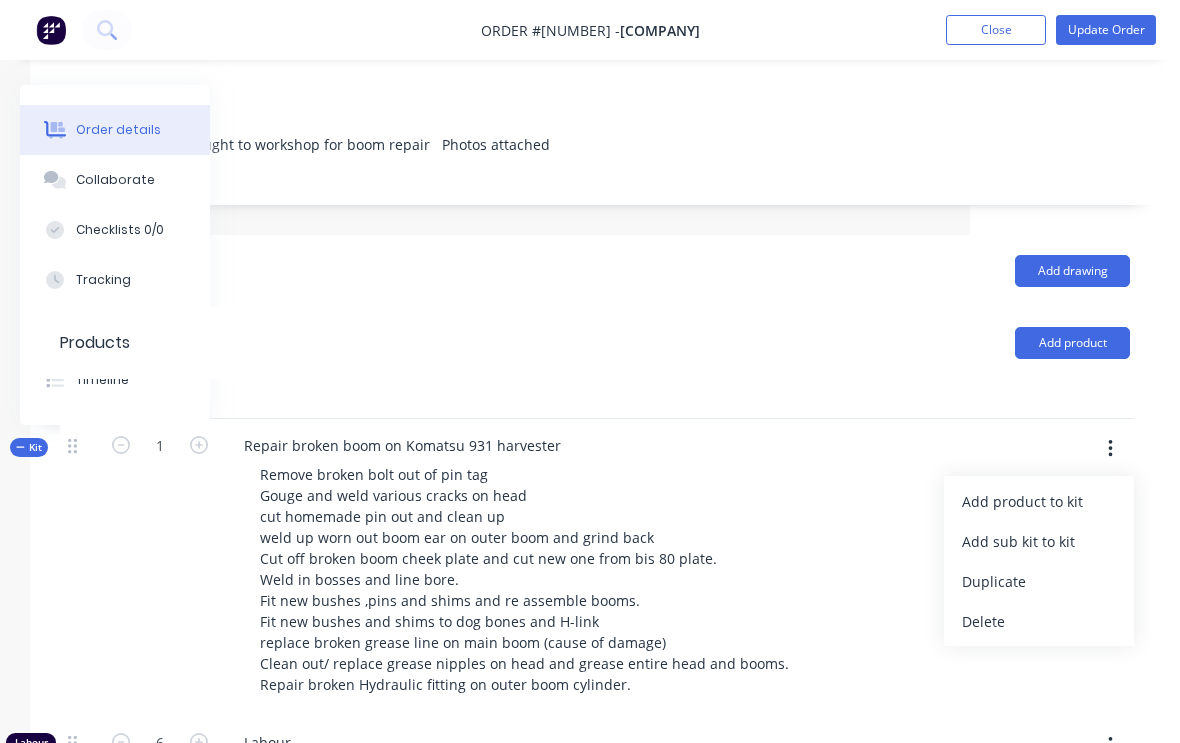 click on "Add product to kit" at bounding box center [1039, 501] 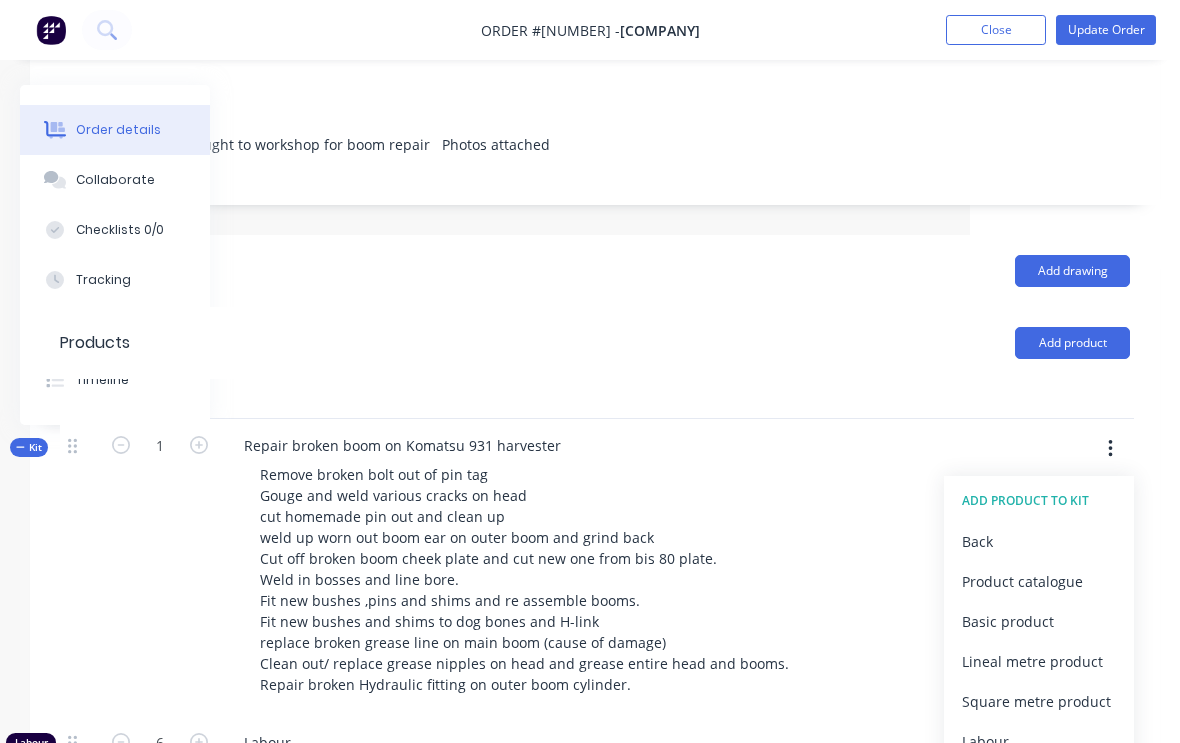 click on "Product catalogue" at bounding box center (1039, 581) 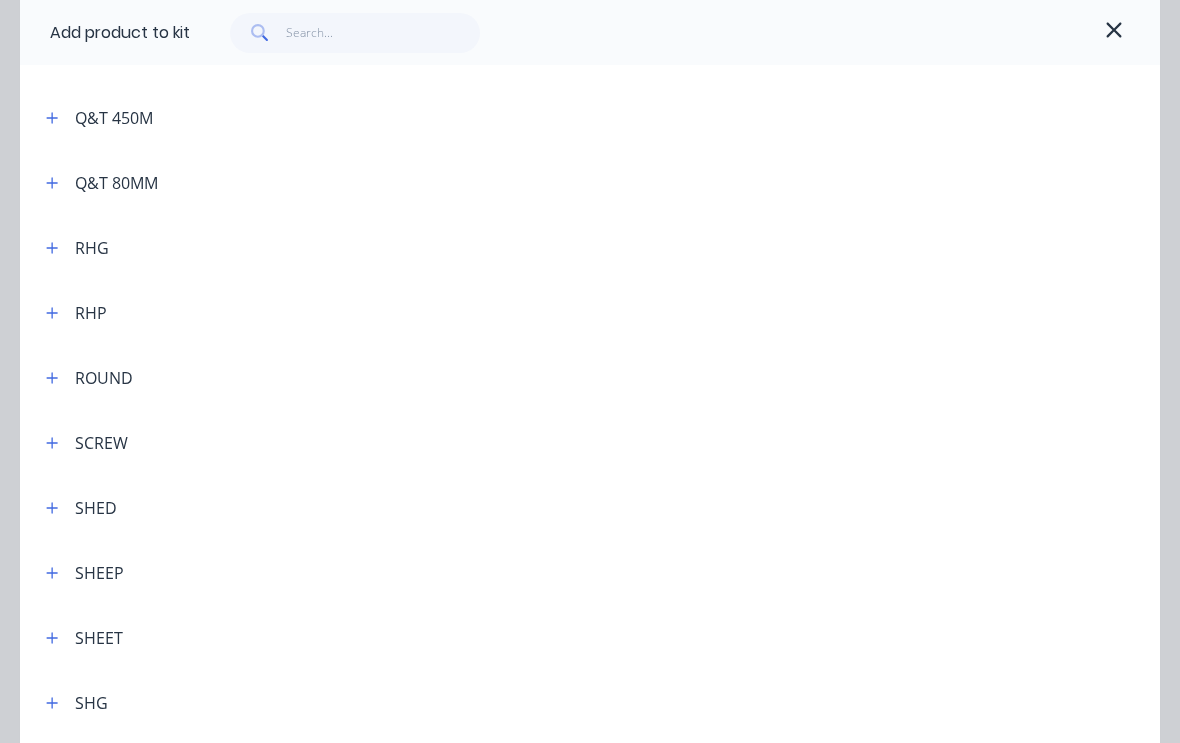 scroll, scrollTop: 5327, scrollLeft: 0, axis: vertical 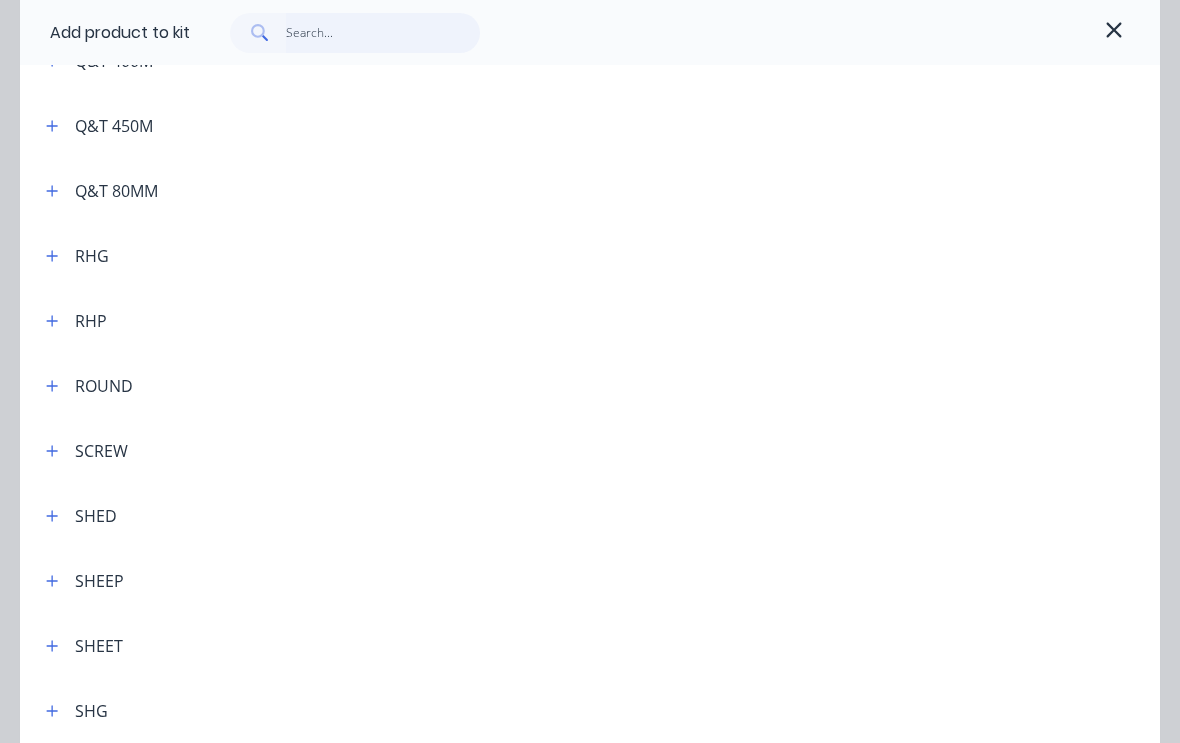 click at bounding box center (383, 33) 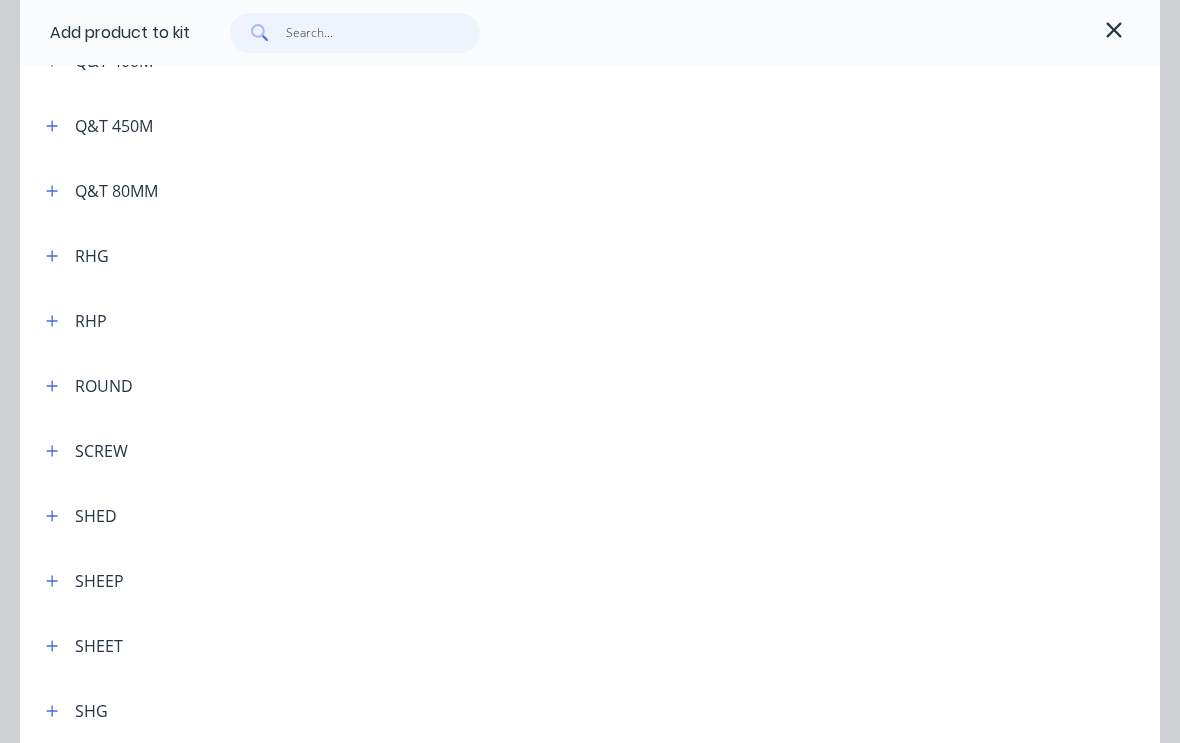 scroll, scrollTop: 324, scrollLeft: 210, axis: both 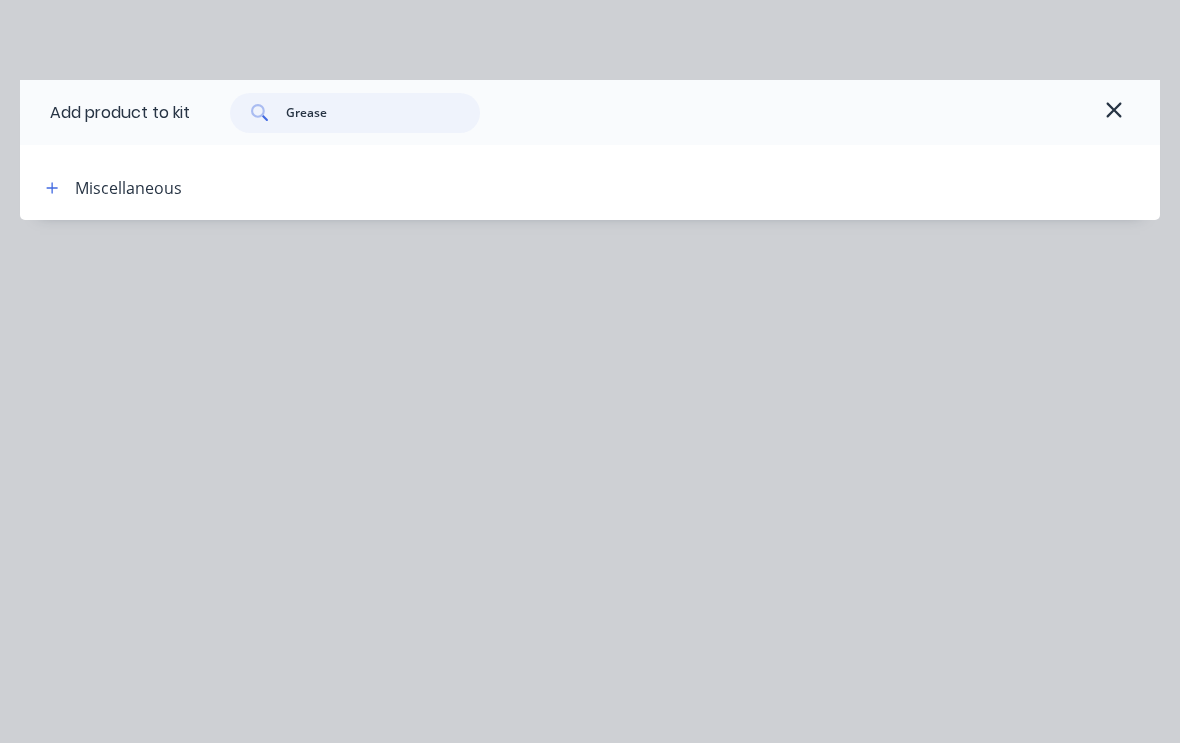 type on "Grease" 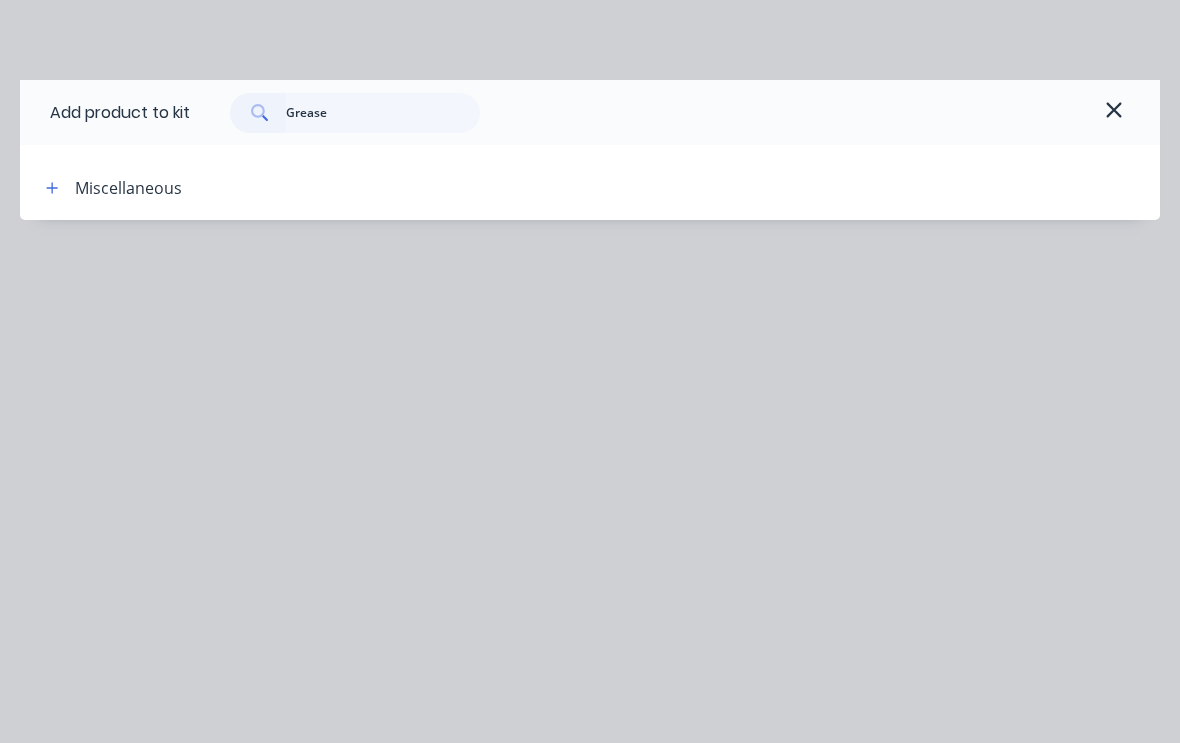 click on "Miscellaneous" at bounding box center (128, 188) 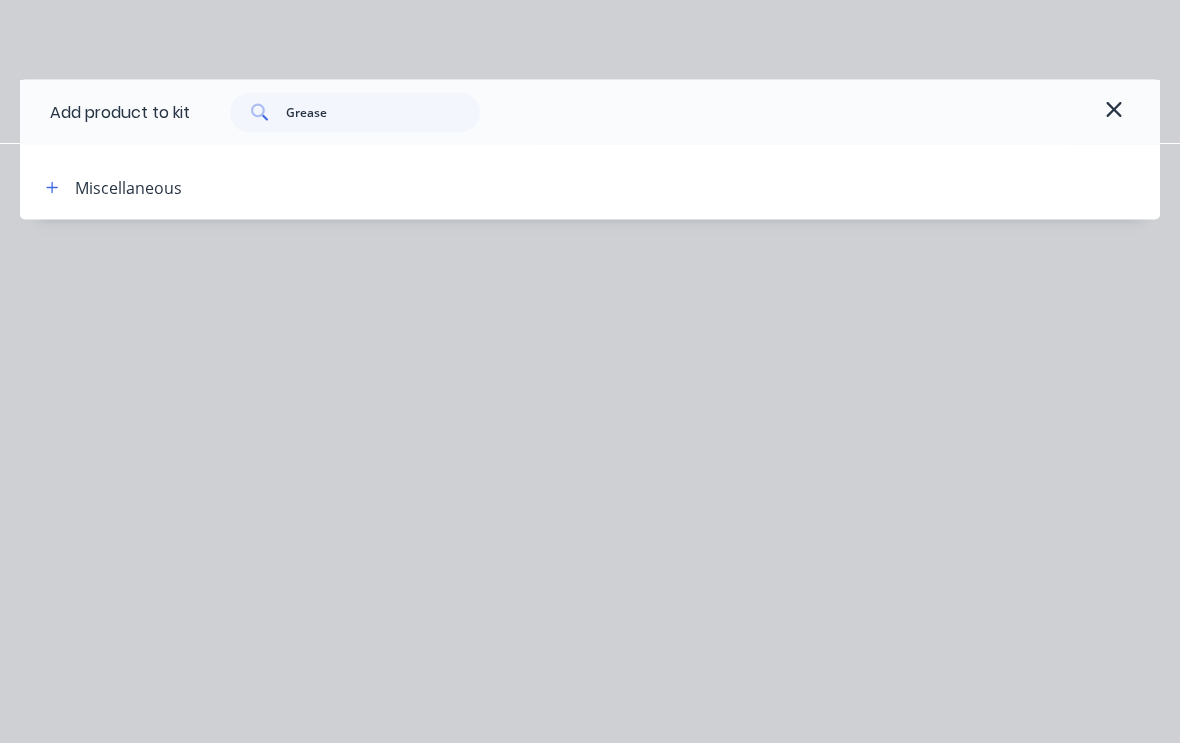 click on "Miscellaneous" at bounding box center [128, 188] 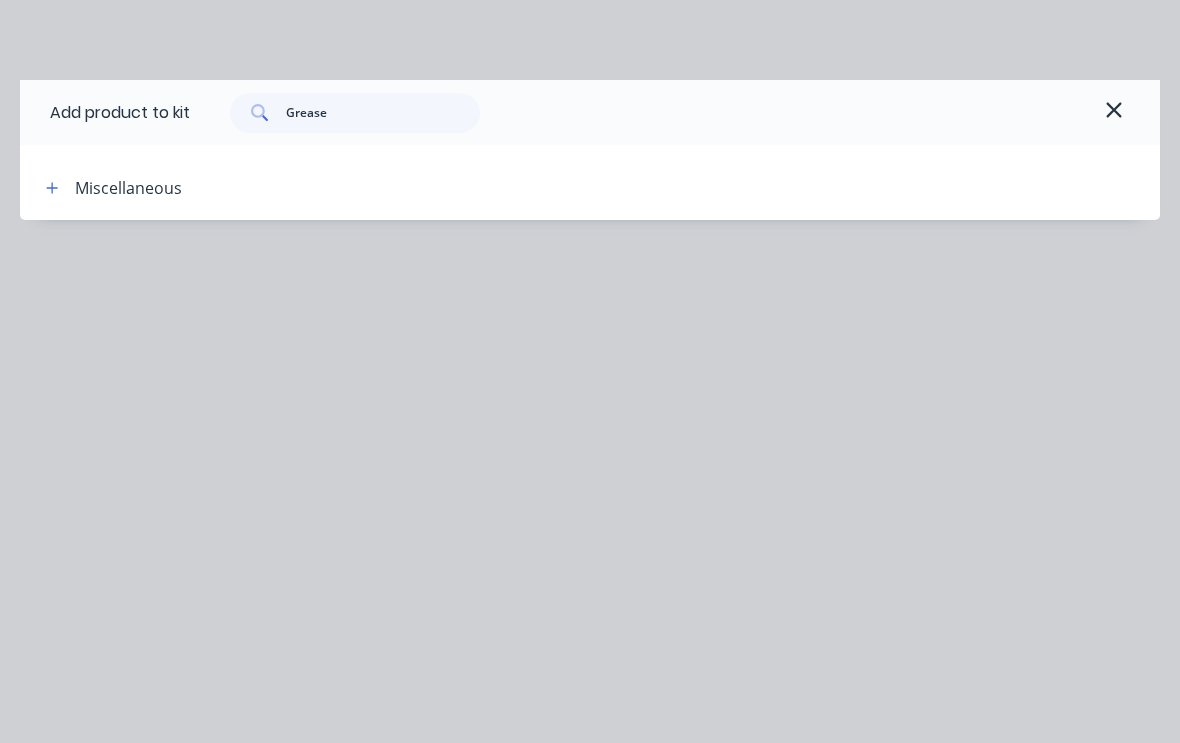 click at bounding box center [52, 187] 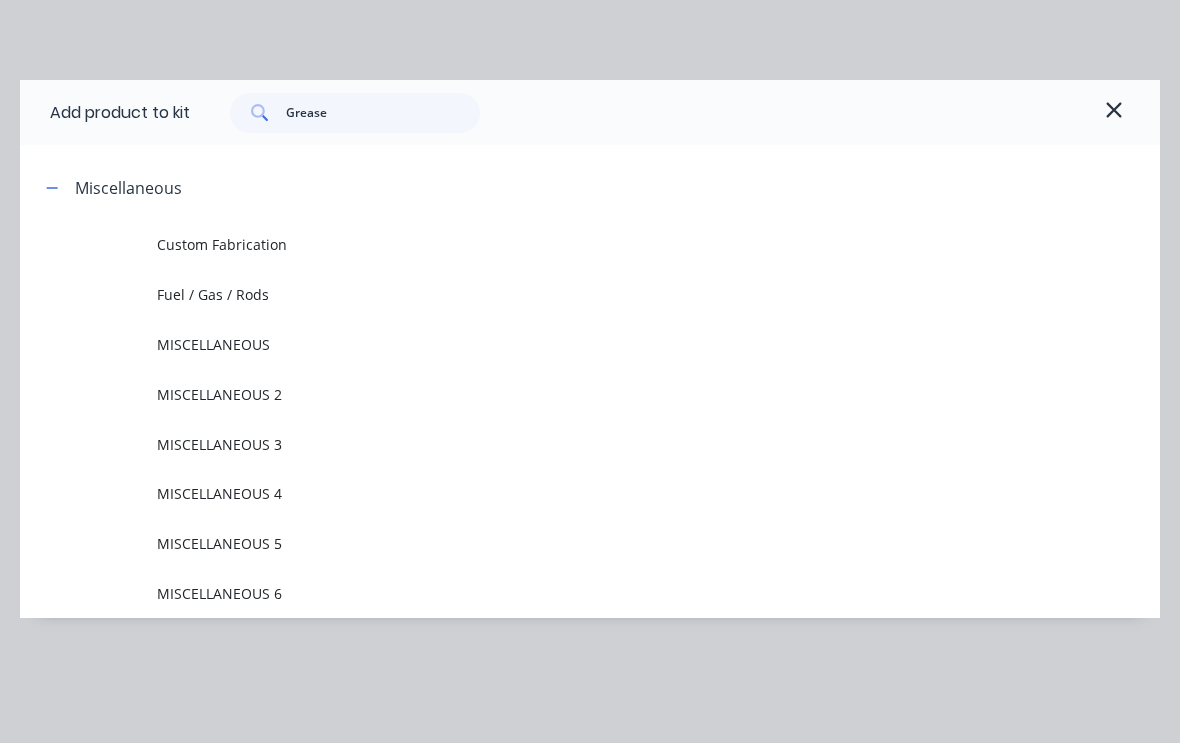 click on "MISCELLANEOUS" at bounding box center (558, 344) 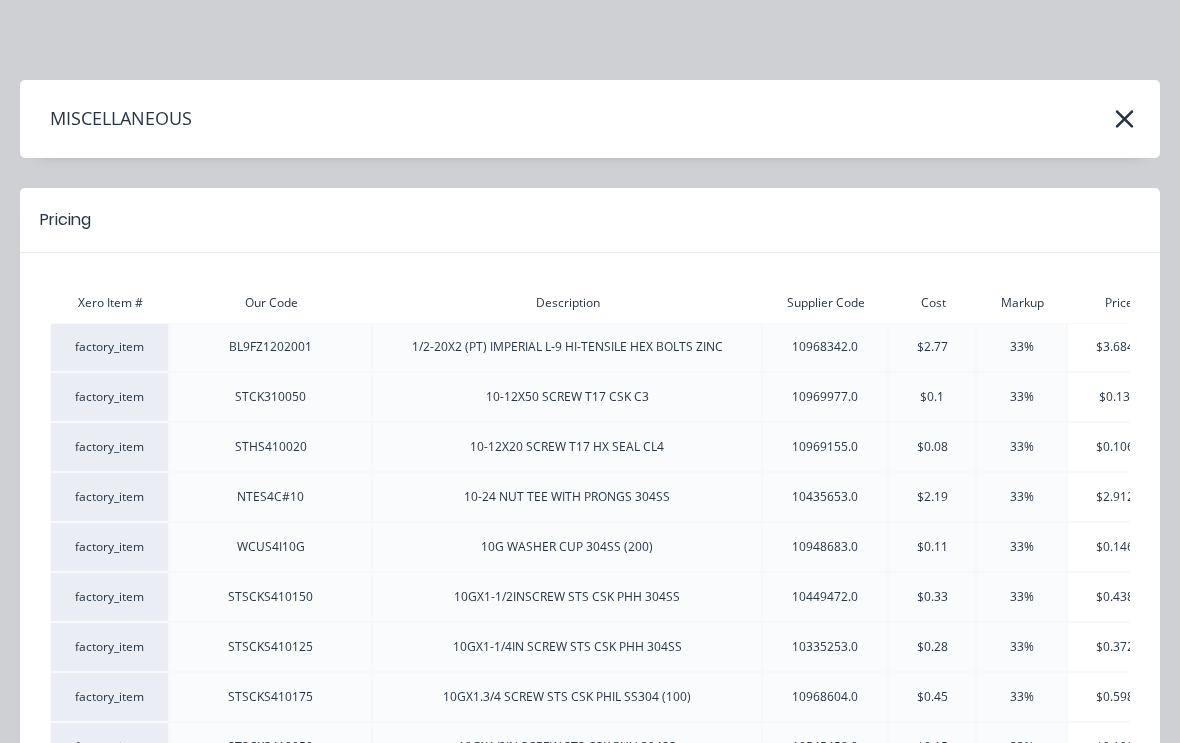 scroll, scrollTop: 0, scrollLeft: 0, axis: both 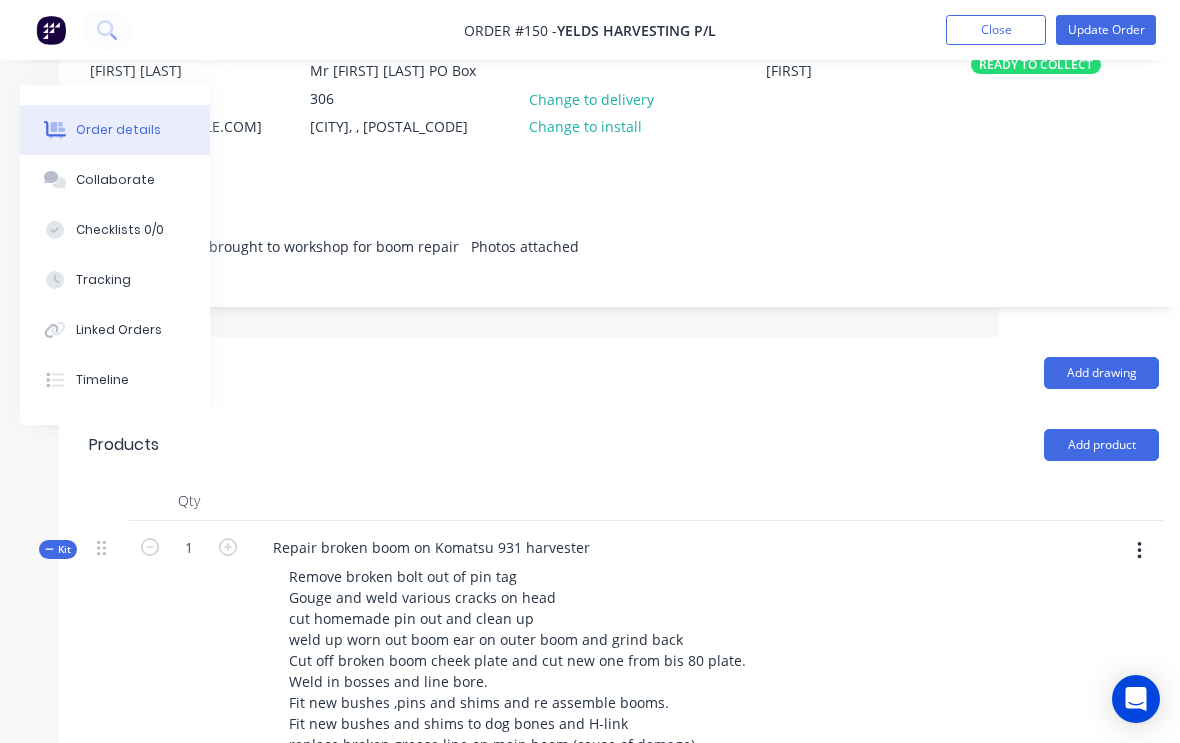click at bounding box center [1139, 551] 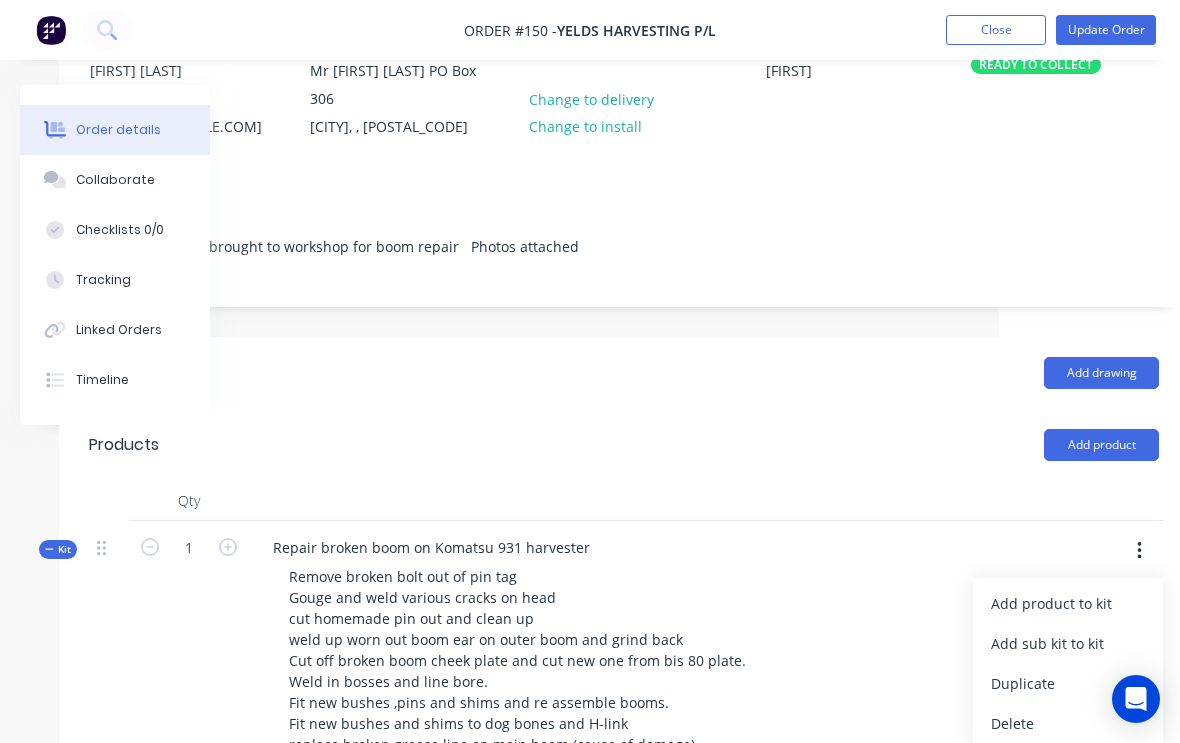 click on "Add product to kit" at bounding box center [1068, 603] 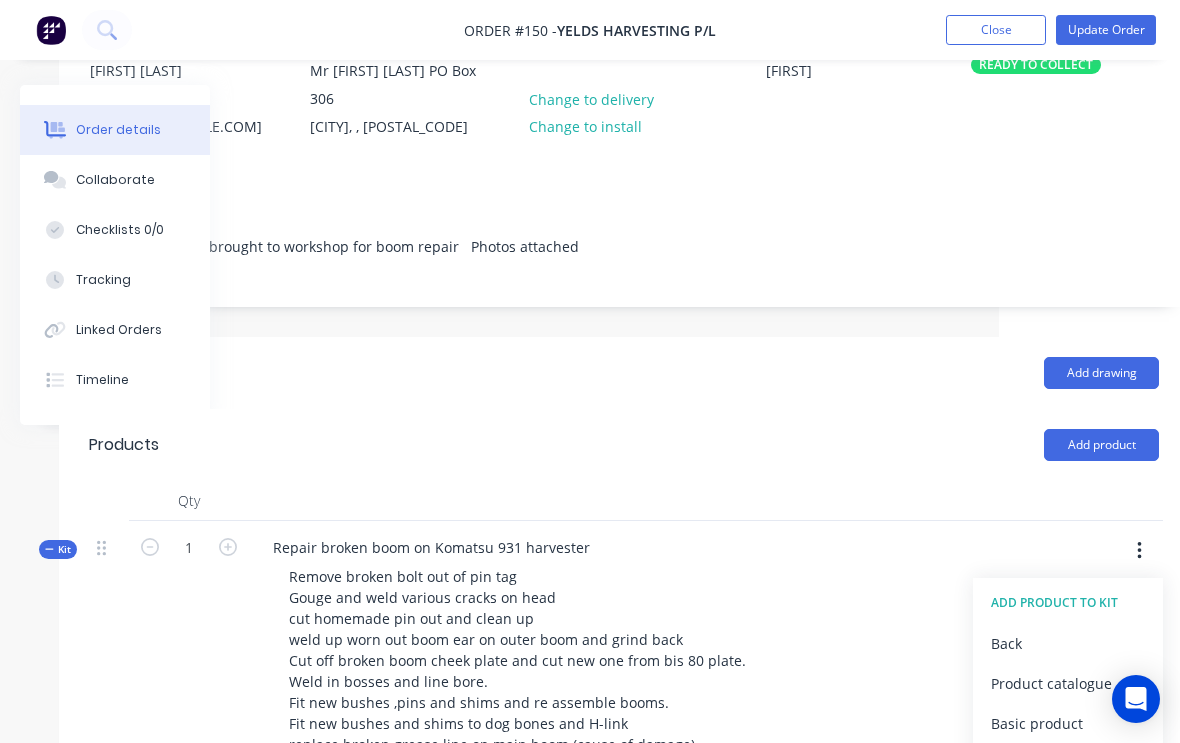 click on "Product catalogue" at bounding box center (1068, 683) 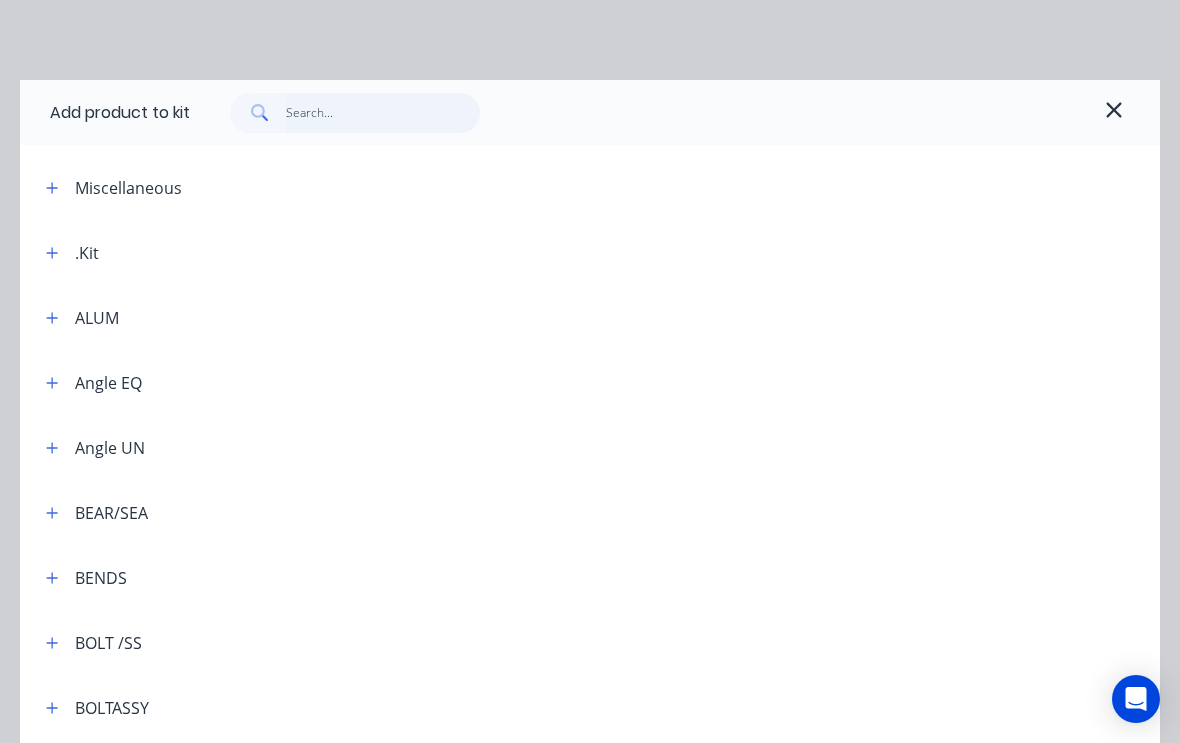 click at bounding box center [383, 113] 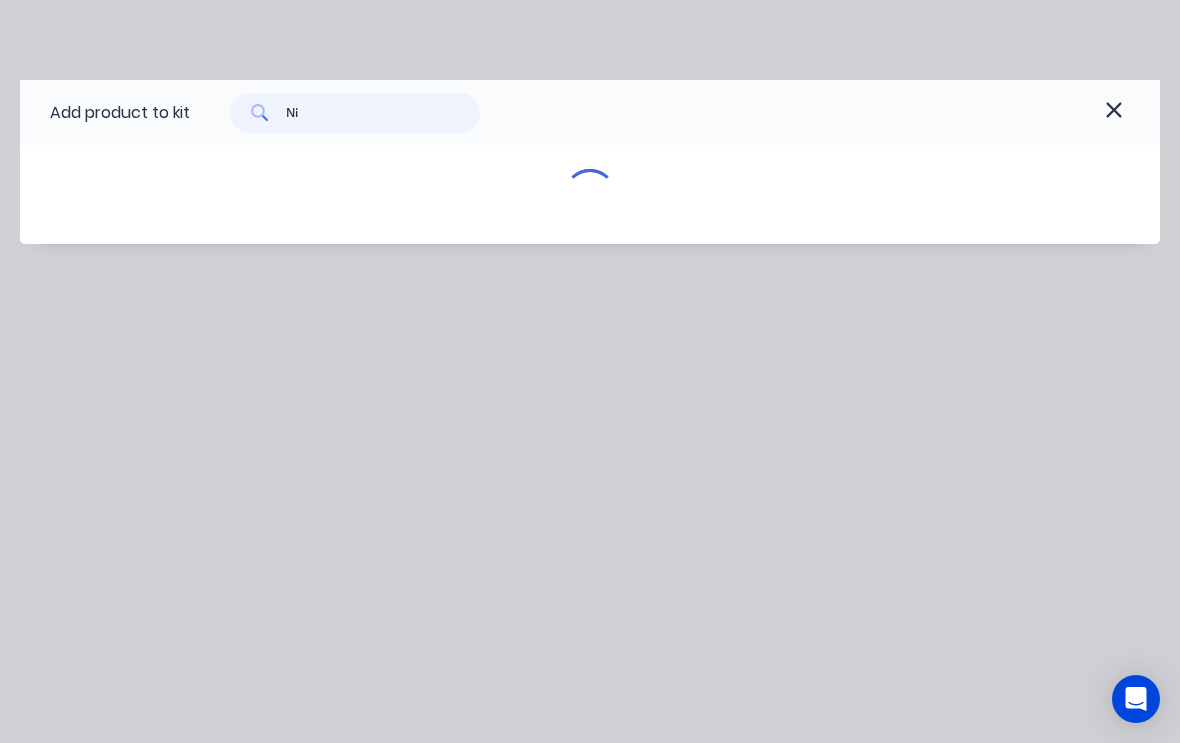 type on "N" 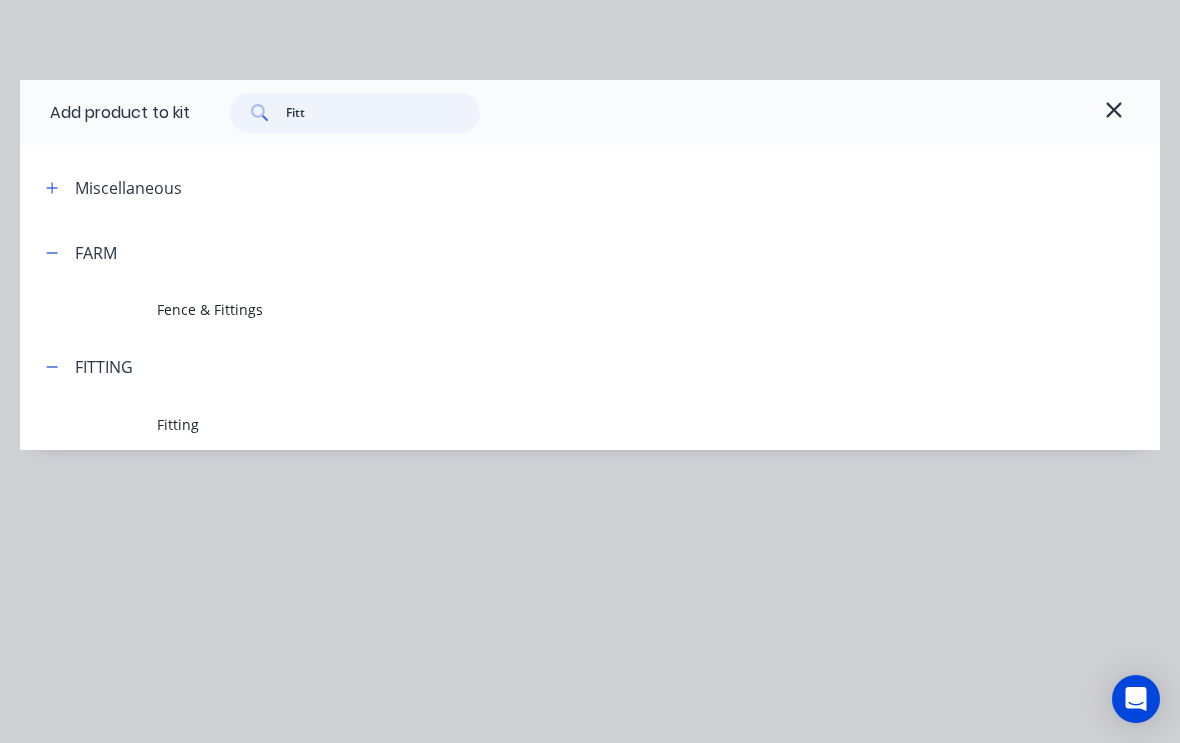 type on "Fit" 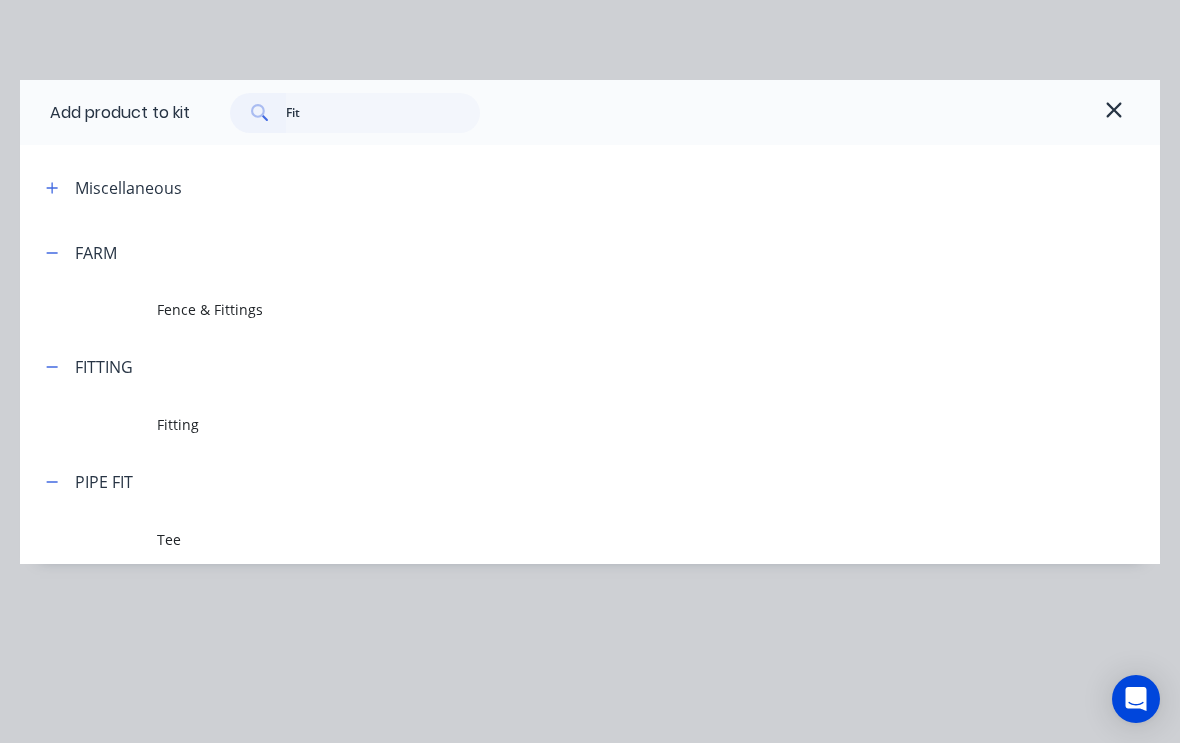 click on "Fitting" at bounding box center [558, 424] 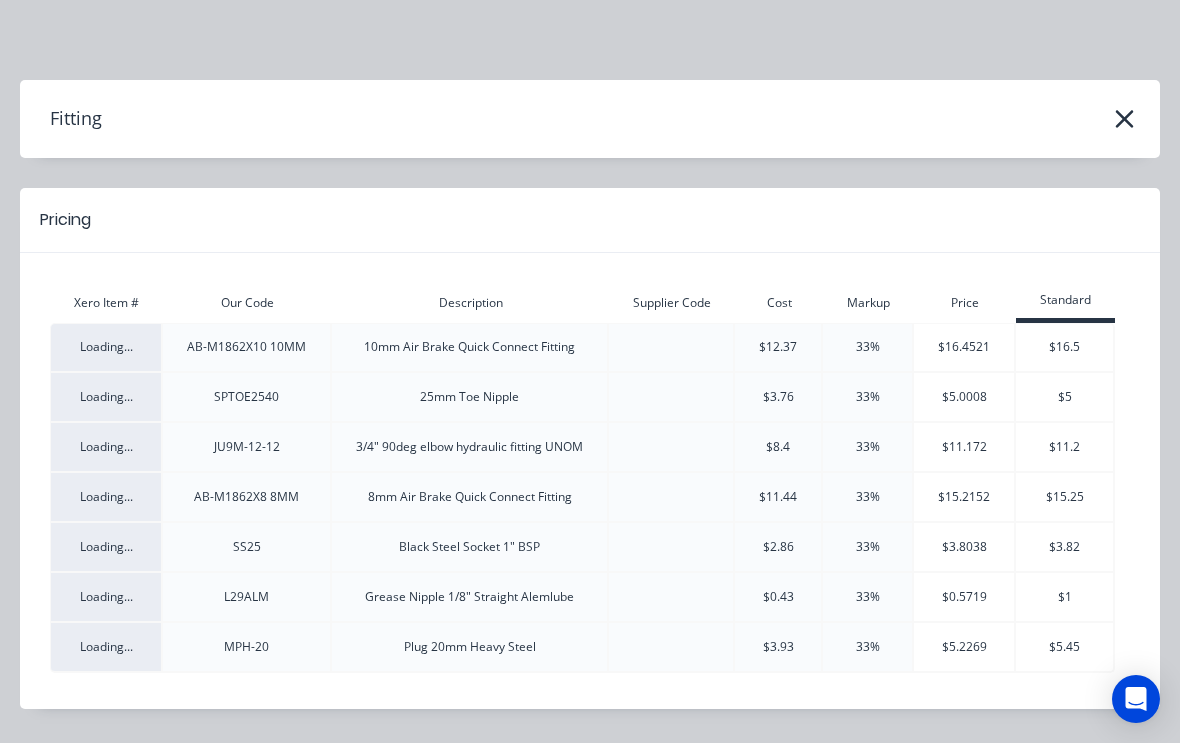scroll, scrollTop: 223, scrollLeft: 210, axis: both 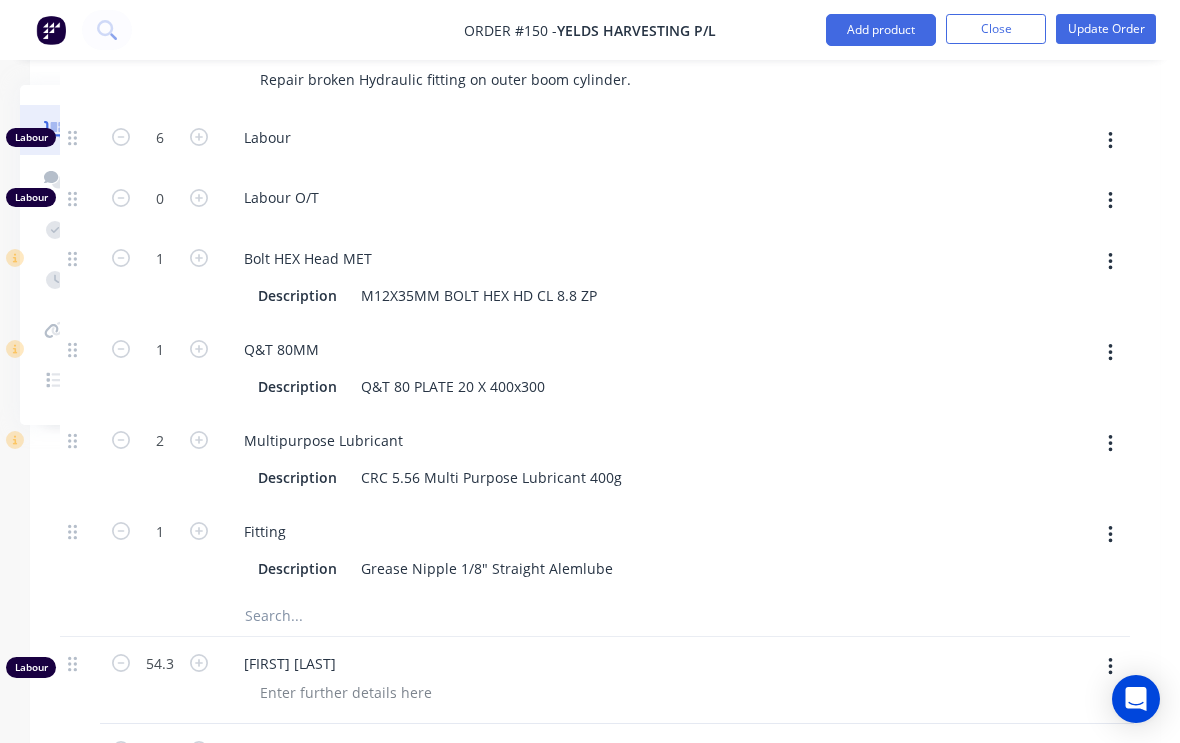 click 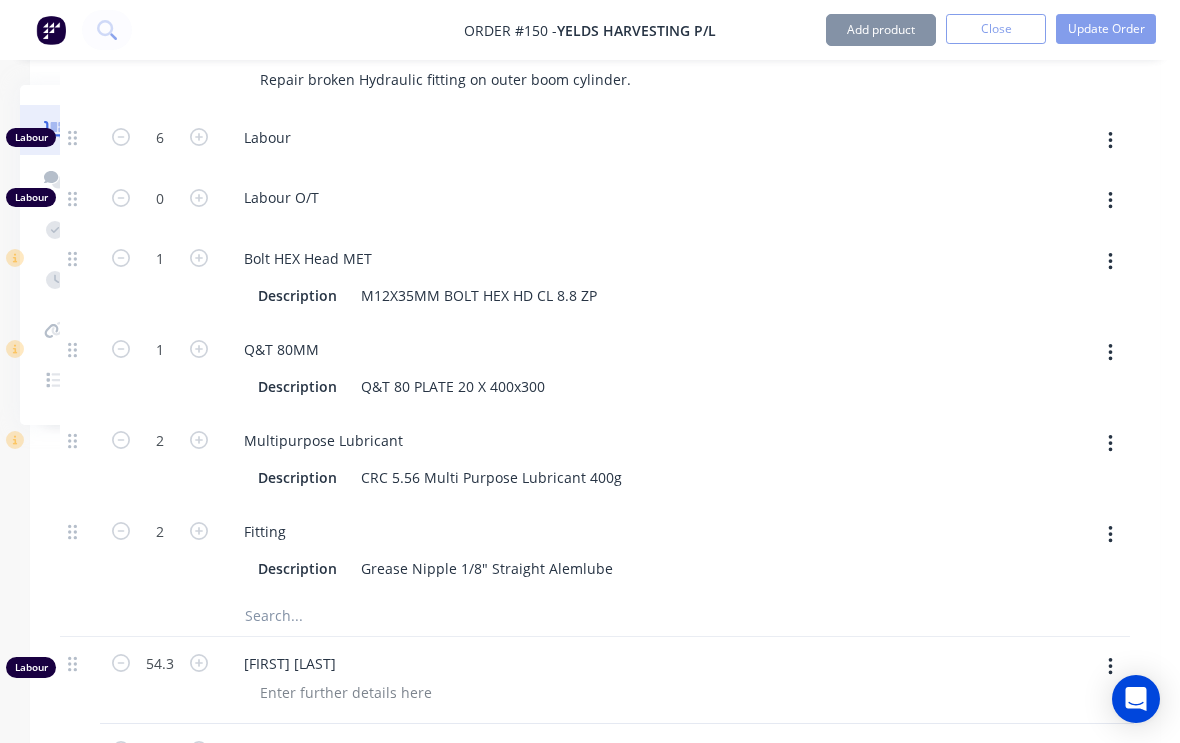 click at bounding box center [199, 529] 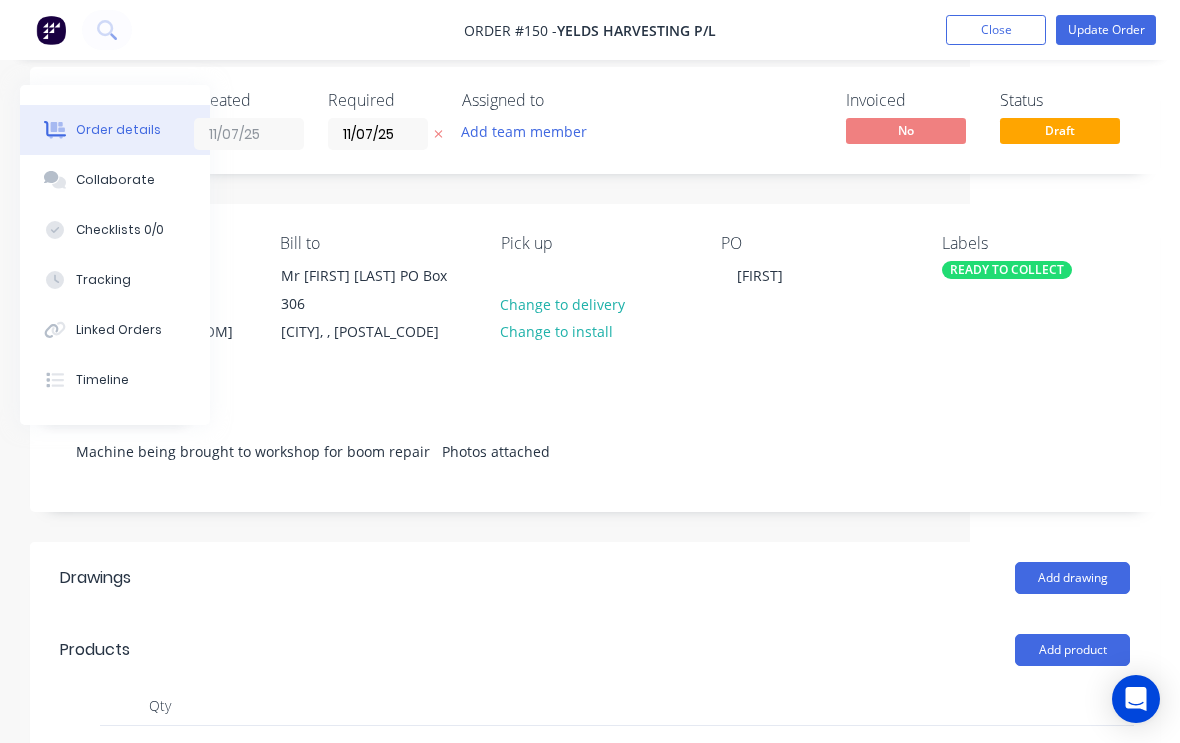 scroll, scrollTop: 0, scrollLeft: 210, axis: horizontal 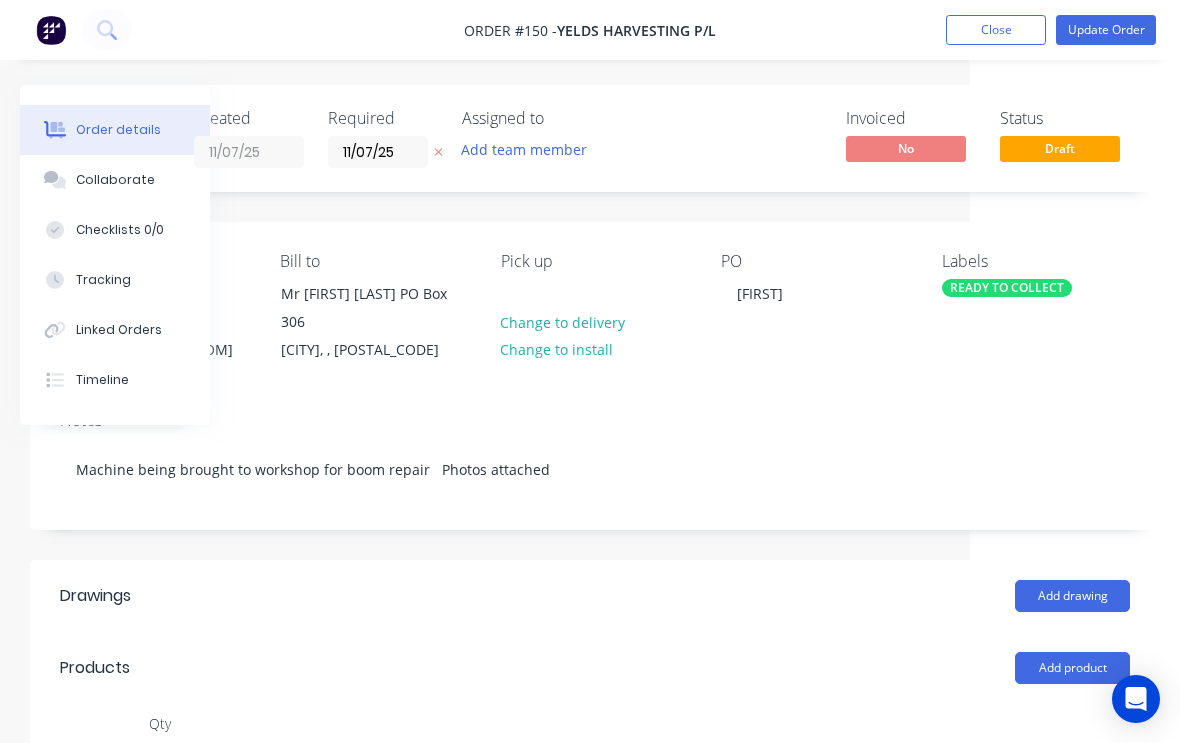 click on "Tracking" at bounding box center (103, 280) 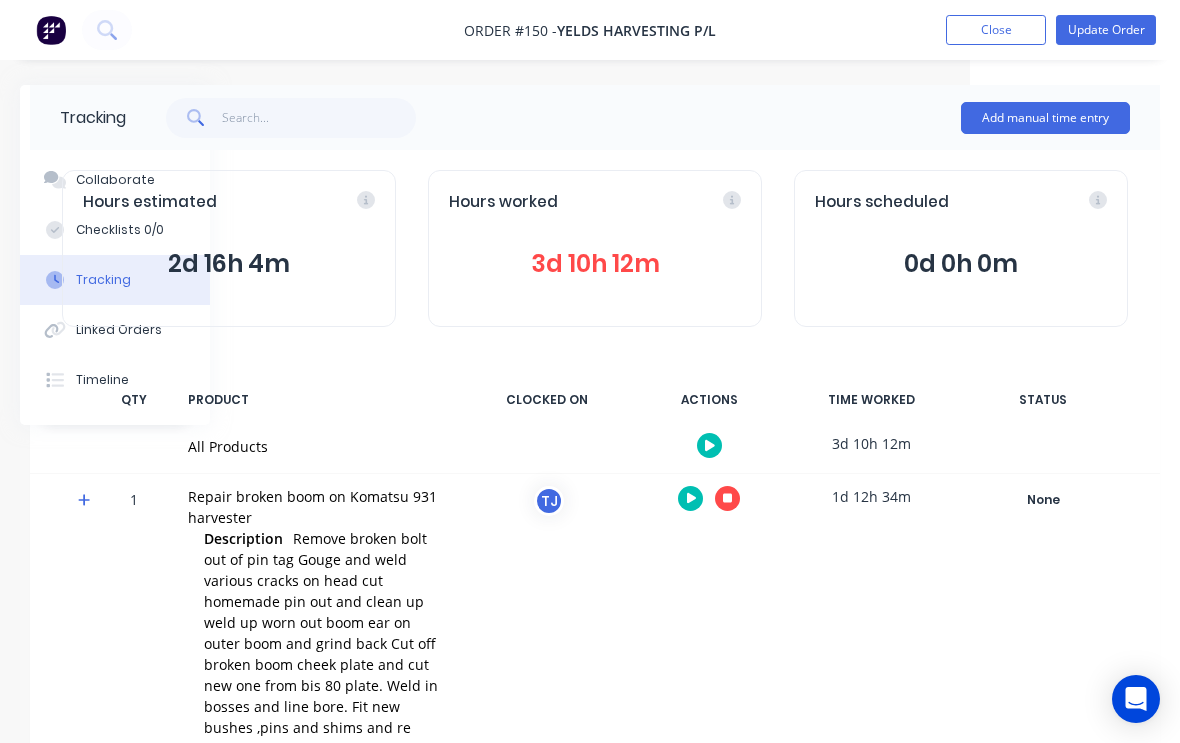 click at bounding box center [727, 498] 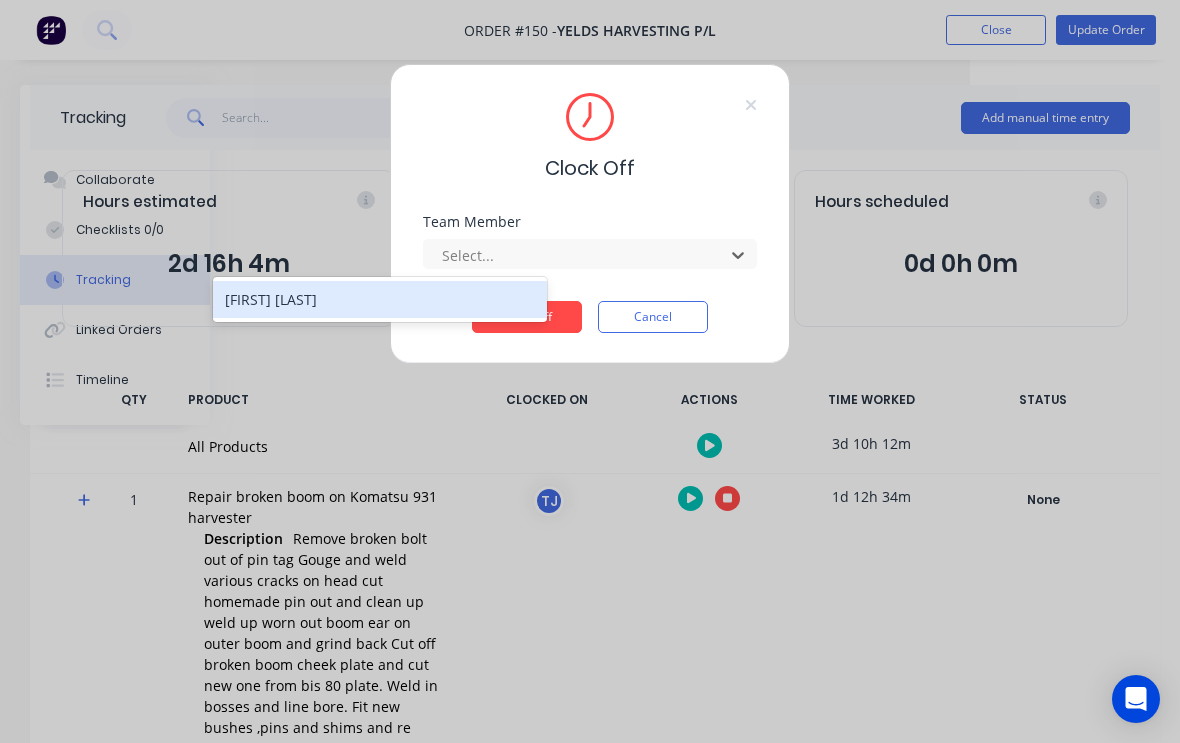 click on "[FIRST] [LAST]" at bounding box center [380, 299] 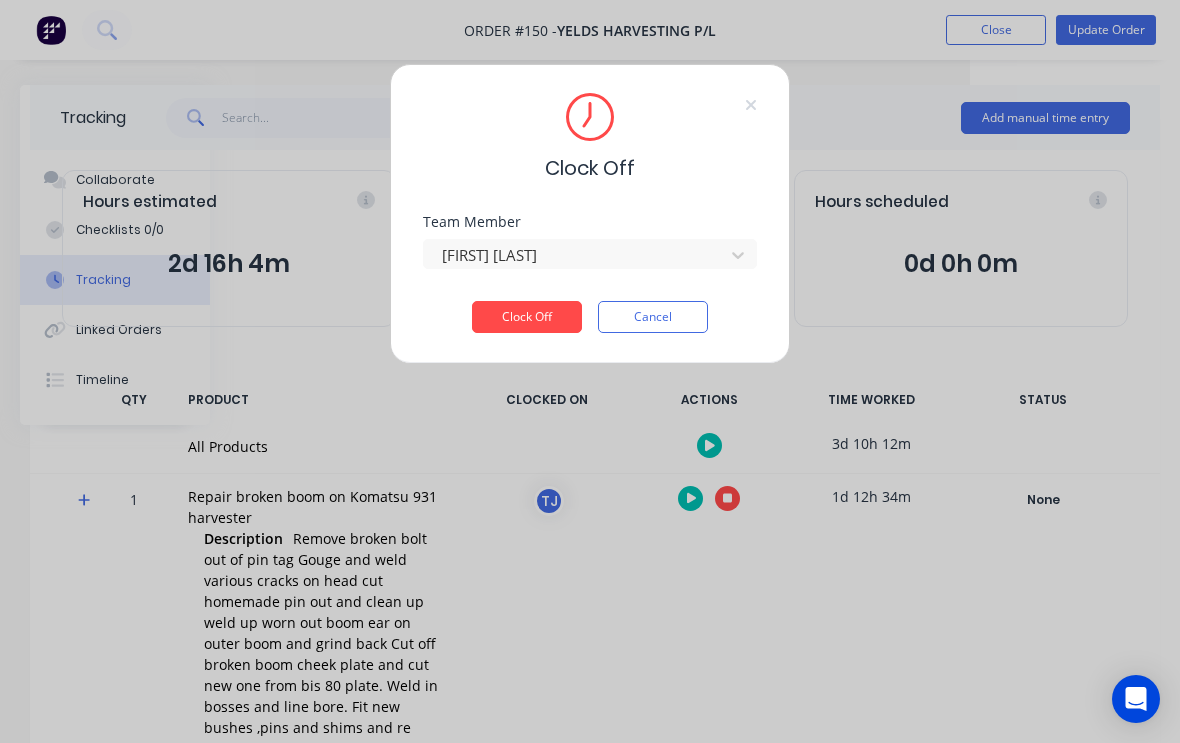 click on "Clock Off" at bounding box center [527, 317] 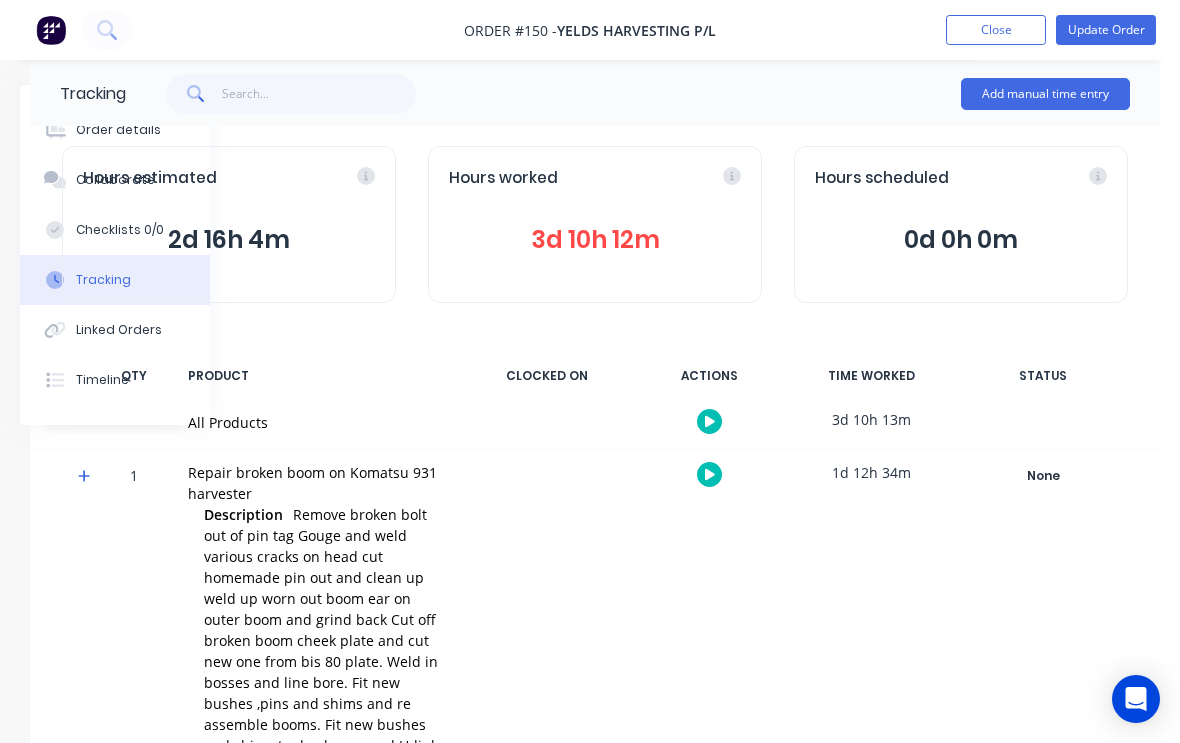 scroll, scrollTop: 0, scrollLeft: 210, axis: horizontal 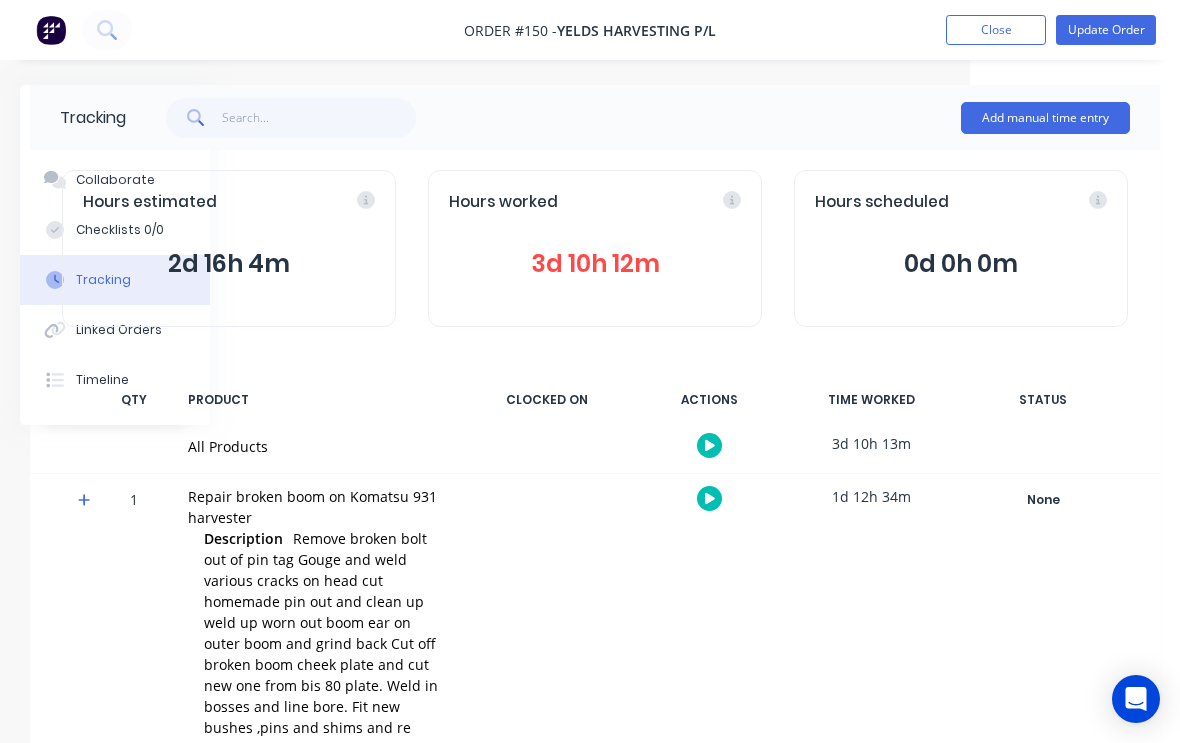 click on "Hours estimated 2d 16h 4m Hours worked 3d 10h 12m Hours scheduled 0d 0h 0m" at bounding box center [595, 248] 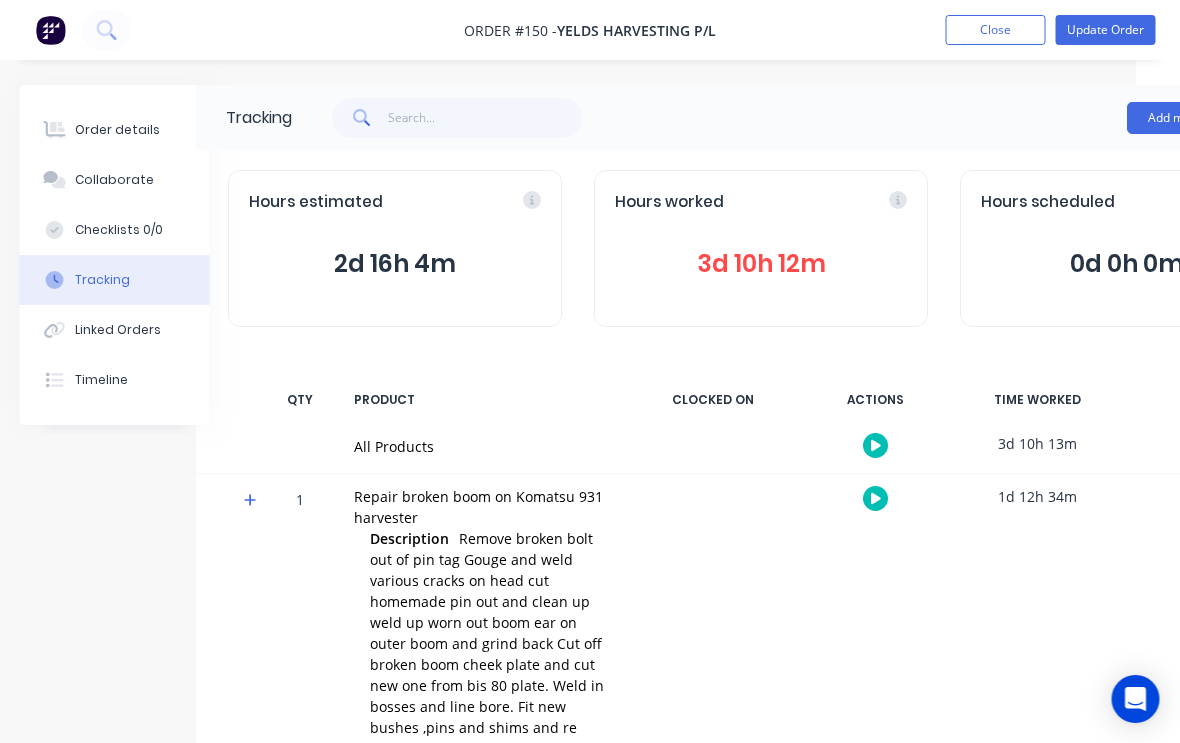 scroll, scrollTop: 0, scrollLeft: 30, axis: horizontal 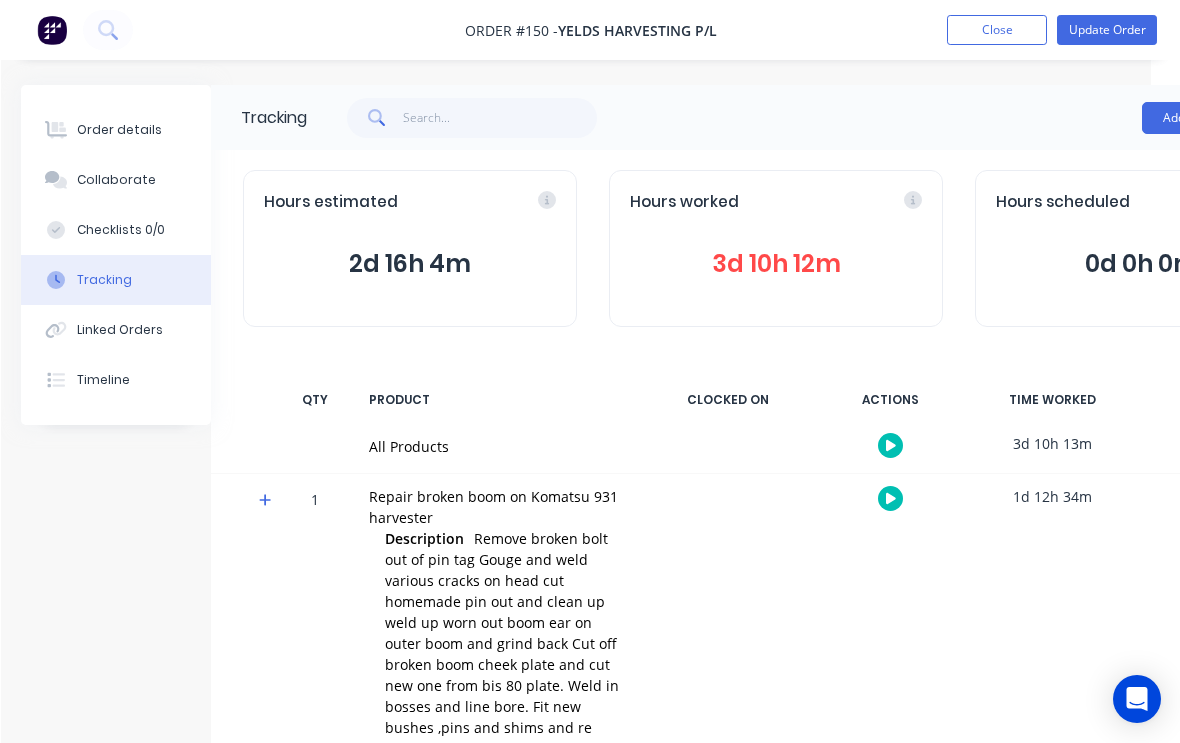 click on "Order details" at bounding box center (118, 130) 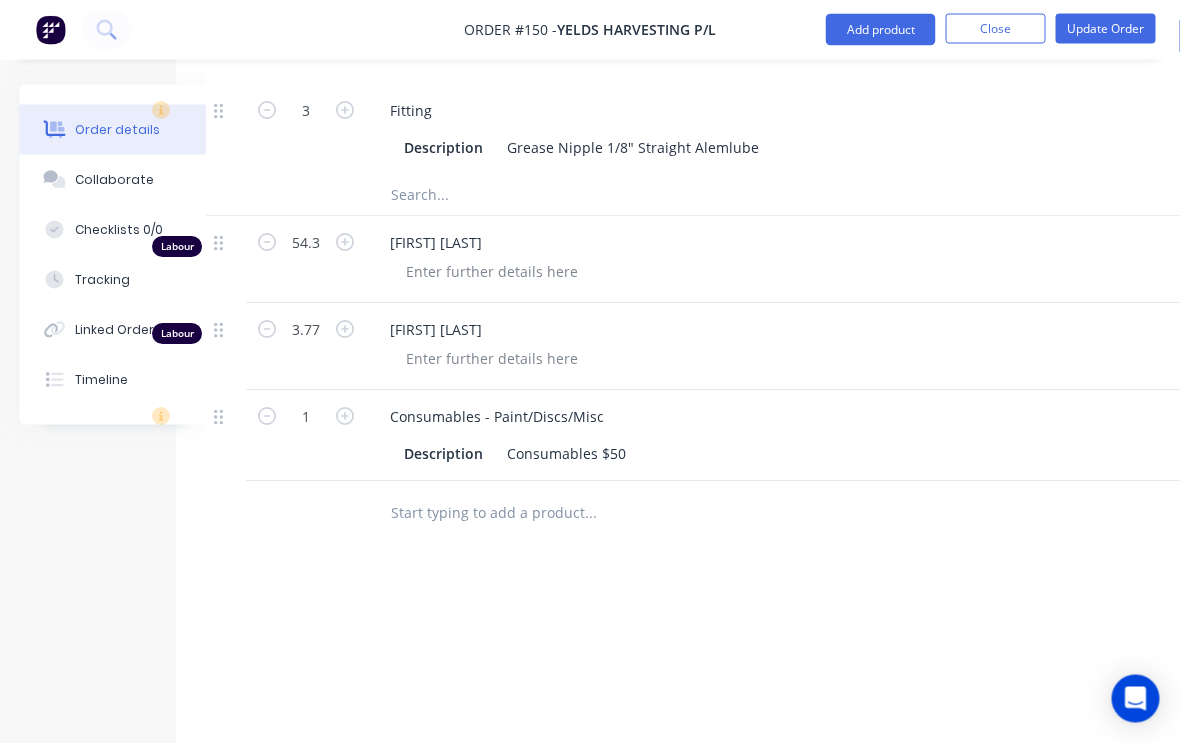 scroll, scrollTop: 1351, scrollLeft: 64, axis: both 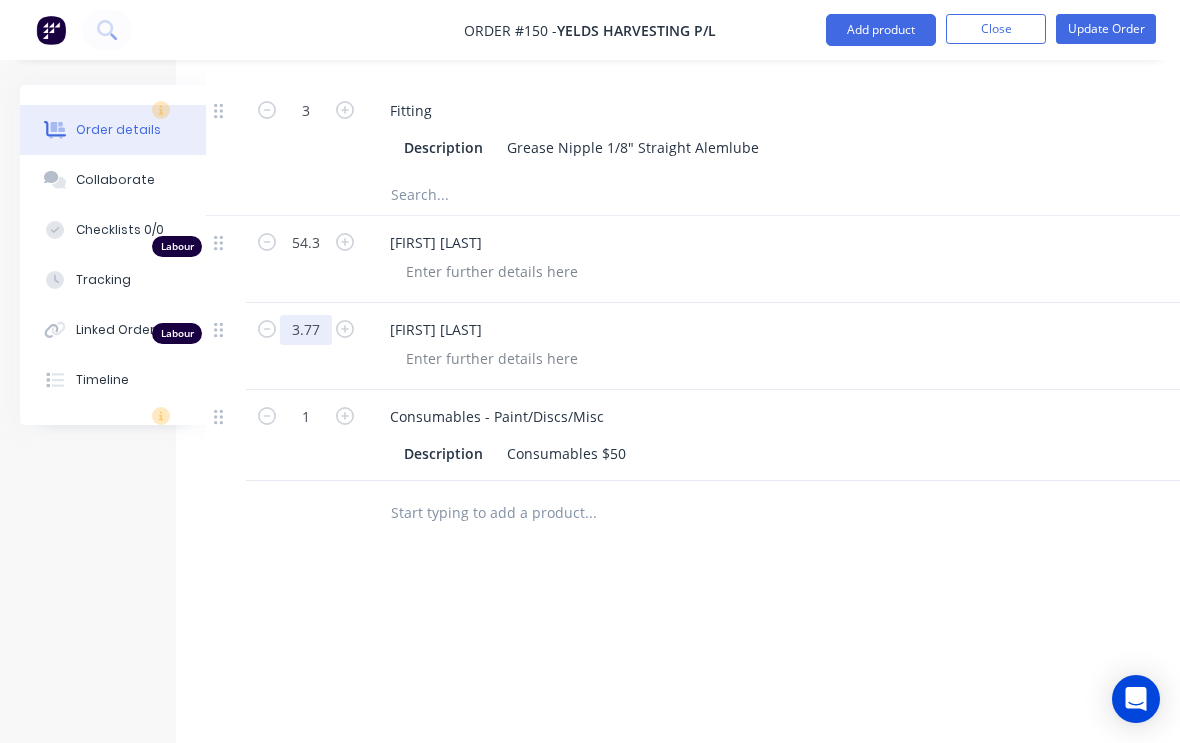 click on "3.77" at bounding box center [306, -580] 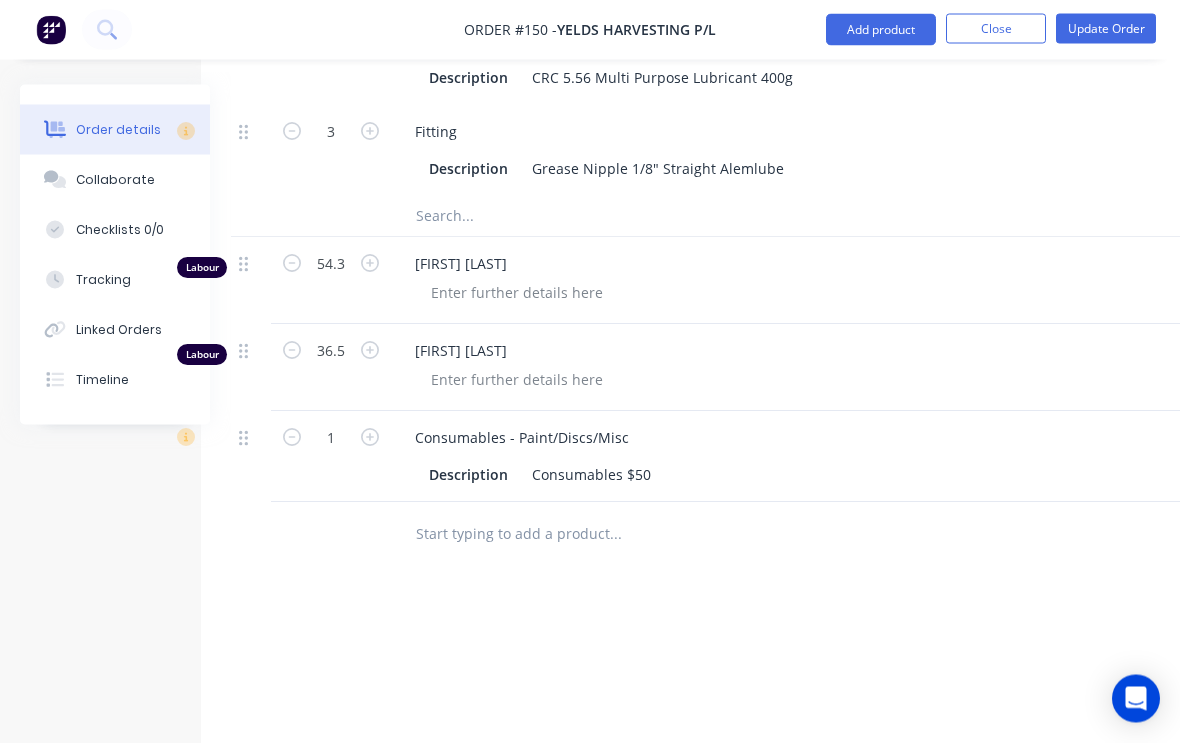 scroll, scrollTop: 1328, scrollLeft: 42, axis: both 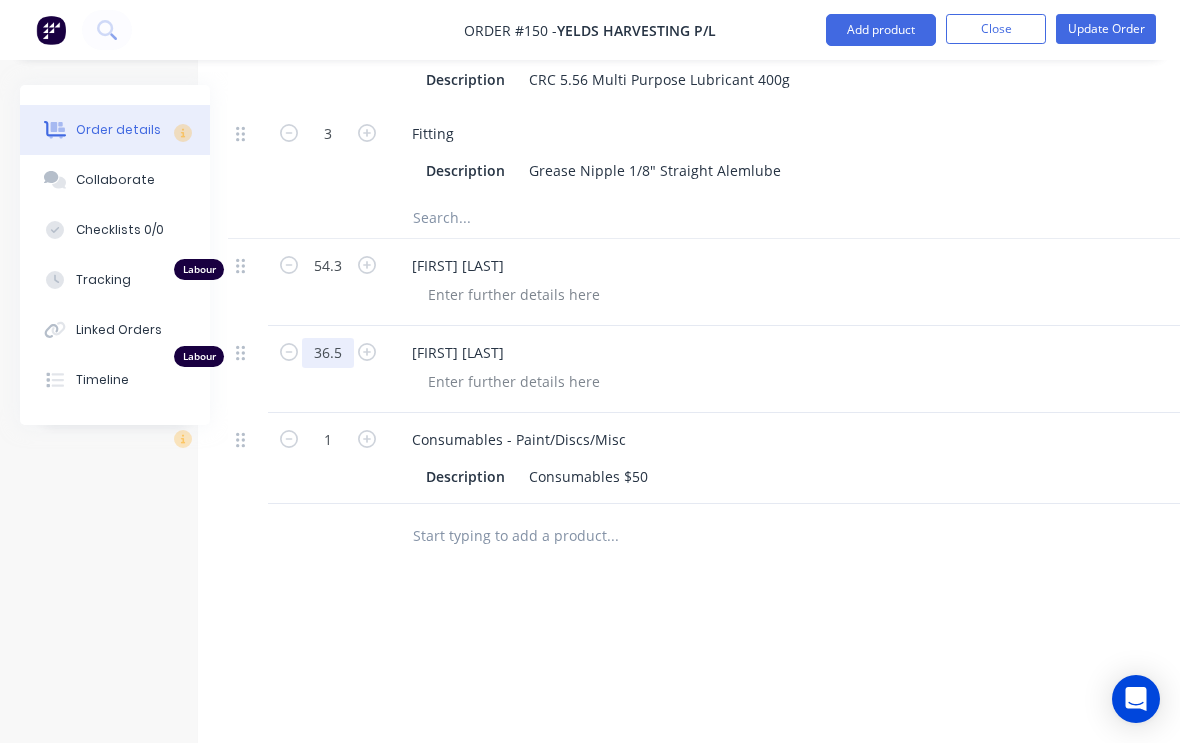 type on "36.5" 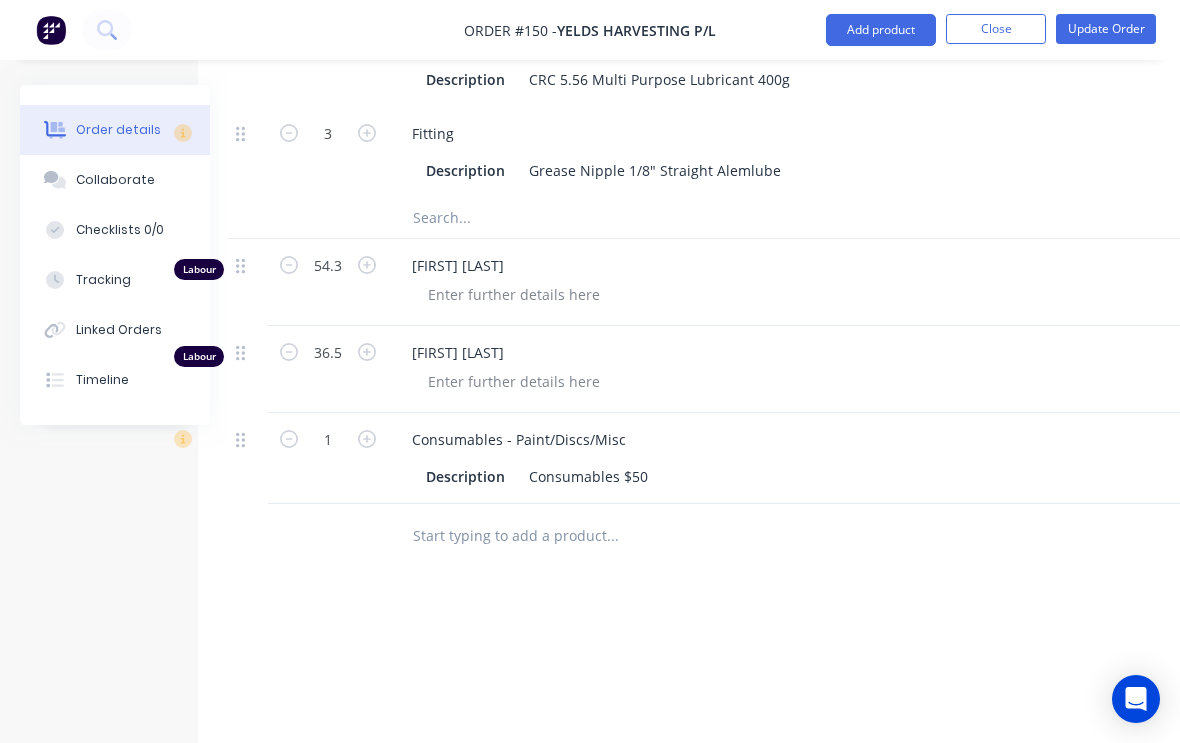 click on "Update Order" at bounding box center [1106, 29] 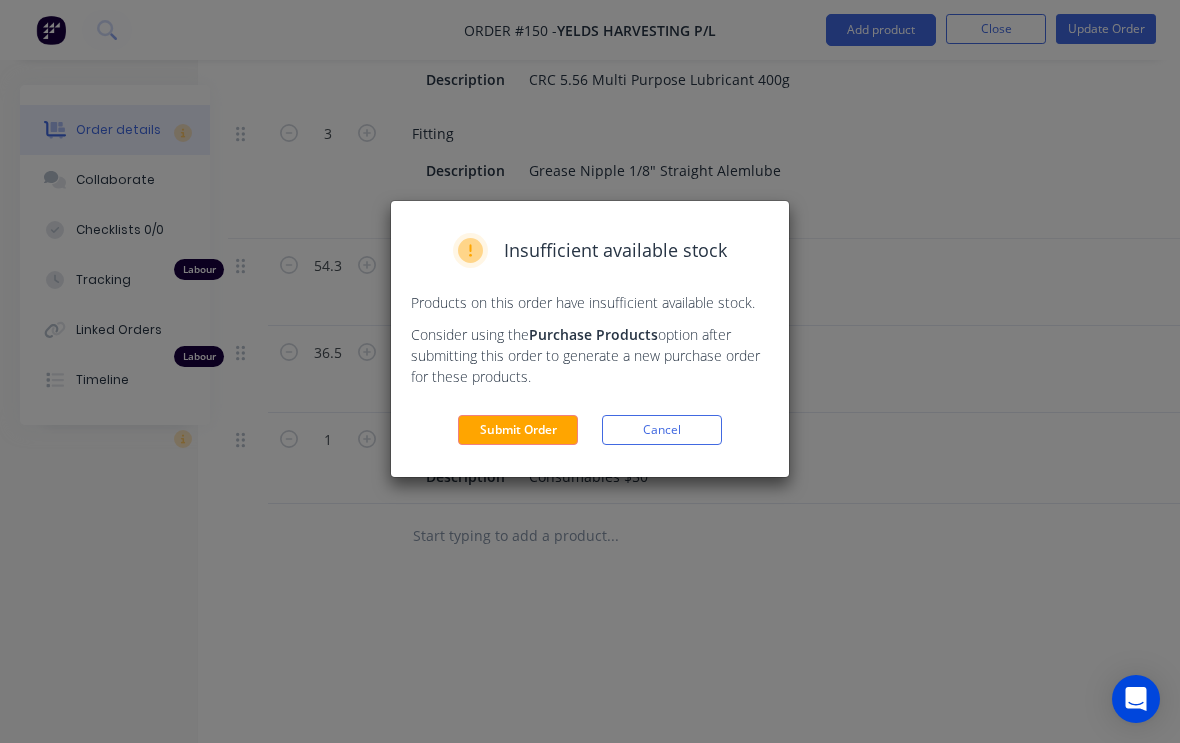 click on "Submit Order" at bounding box center [518, 430] 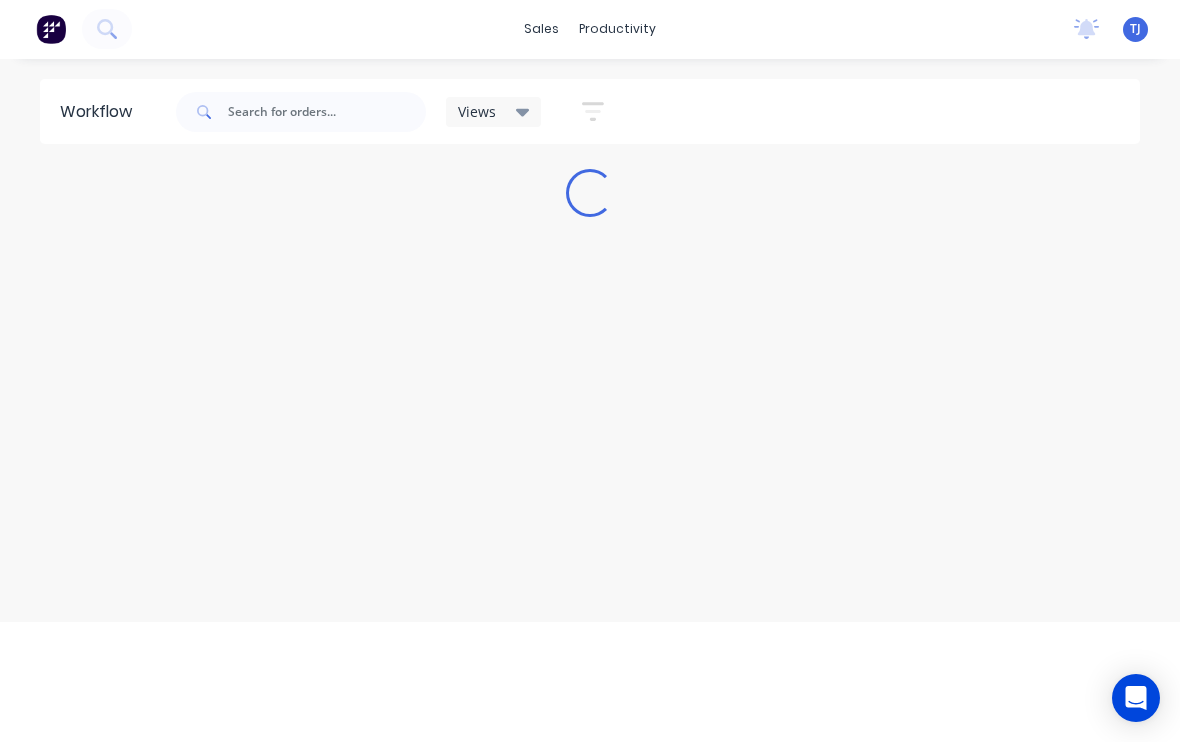 scroll, scrollTop: 0, scrollLeft: 0, axis: both 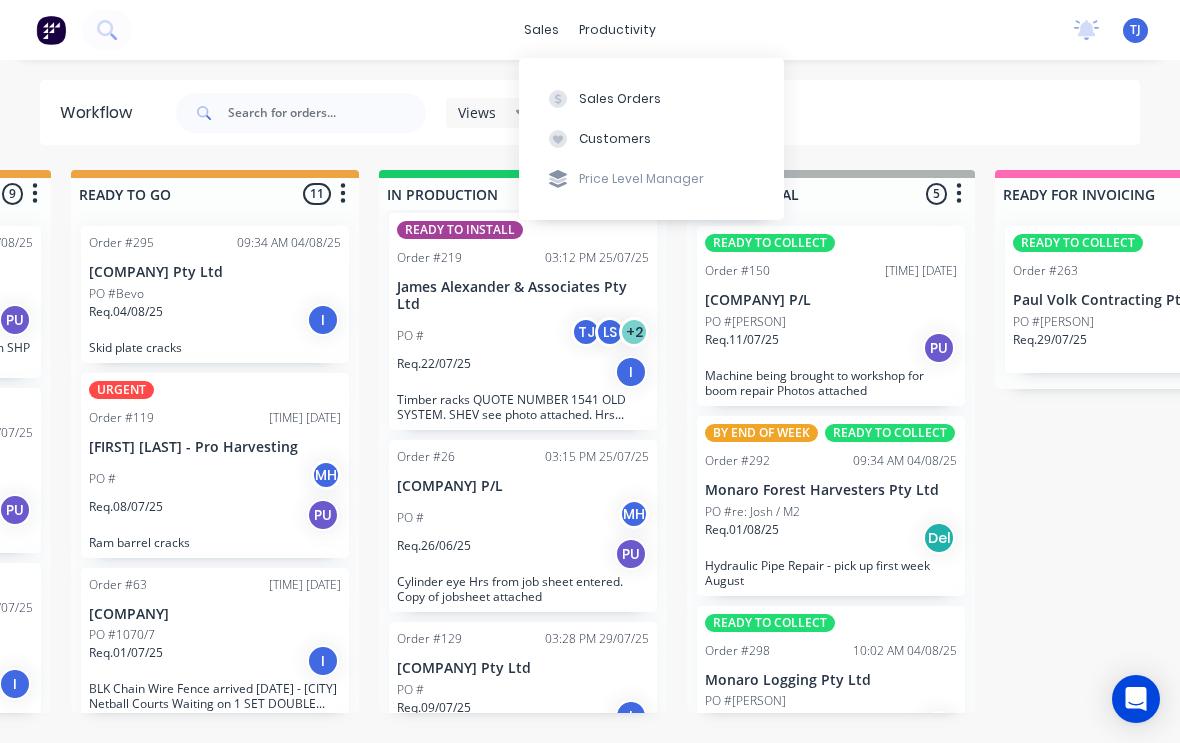click on "Sales Orders" at bounding box center (620, 99) 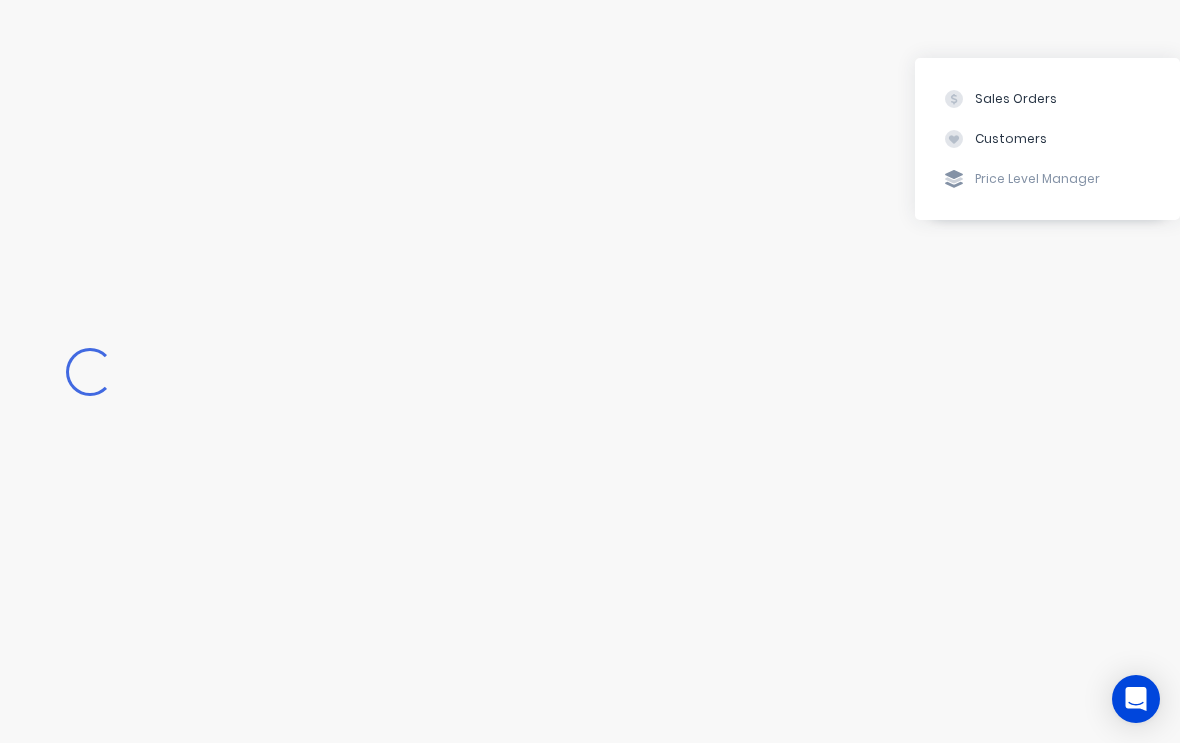 scroll, scrollTop: 3, scrollLeft: 0, axis: vertical 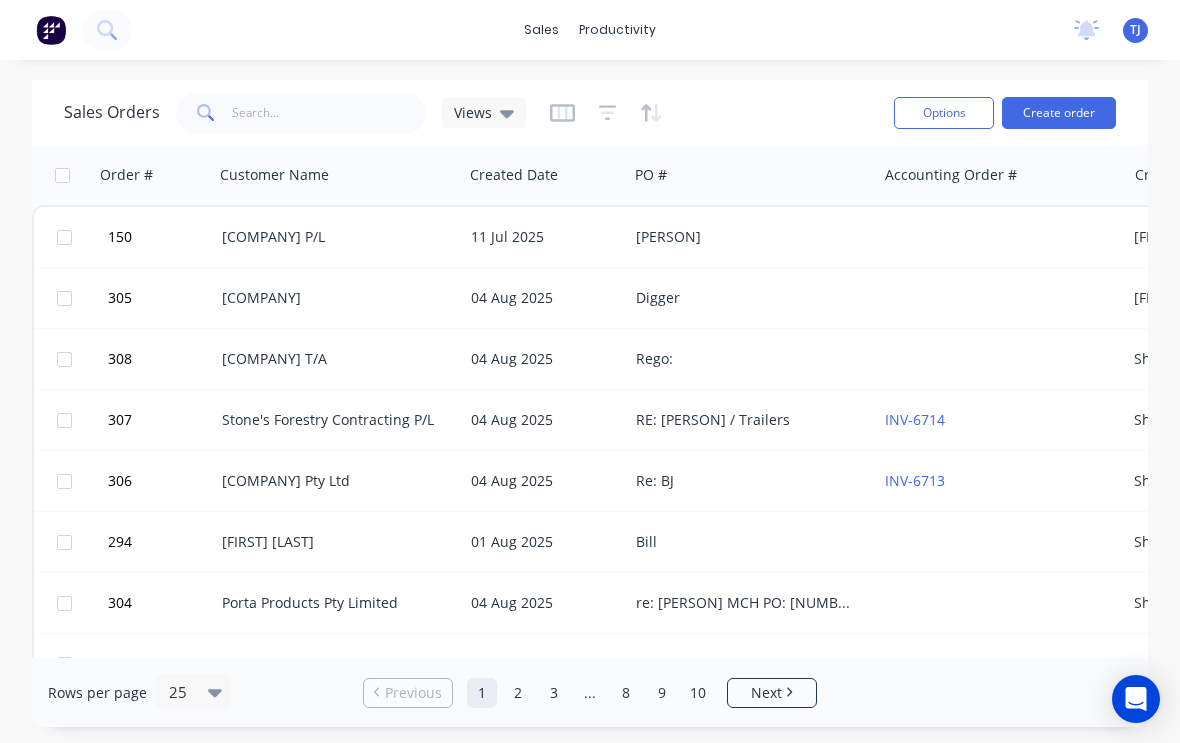 click on "Create order" at bounding box center (1059, 113) 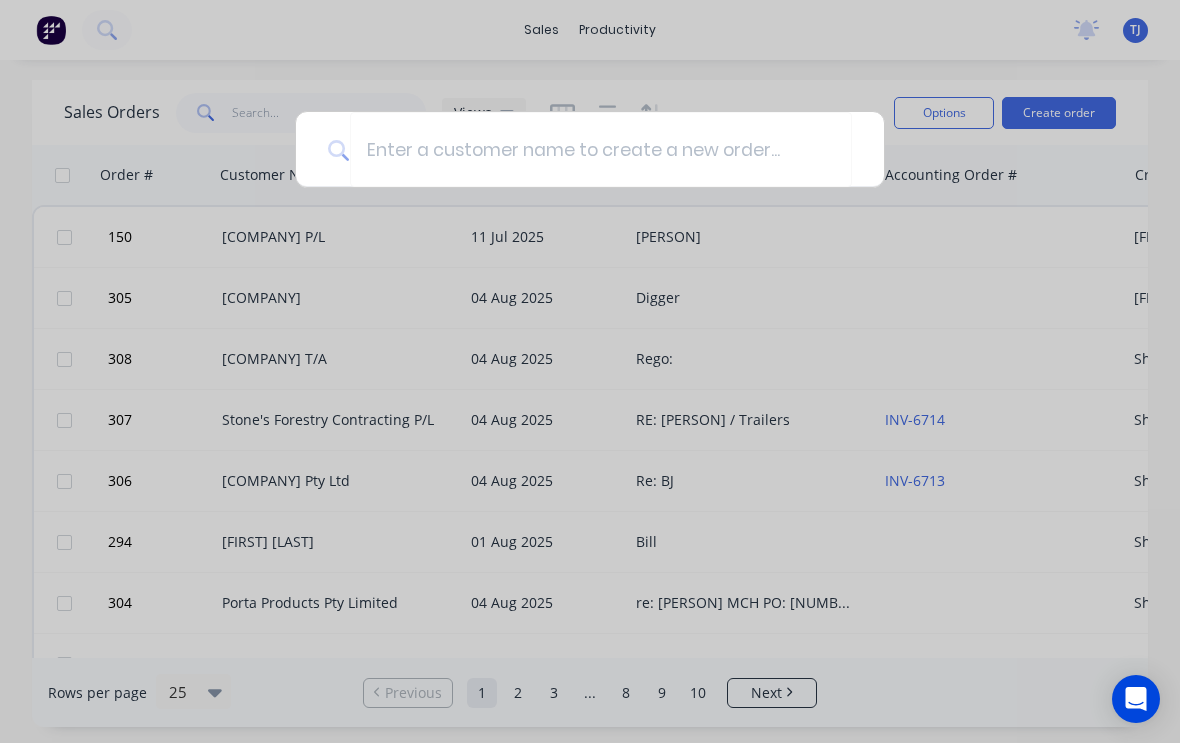 scroll, scrollTop: 2, scrollLeft: 0, axis: vertical 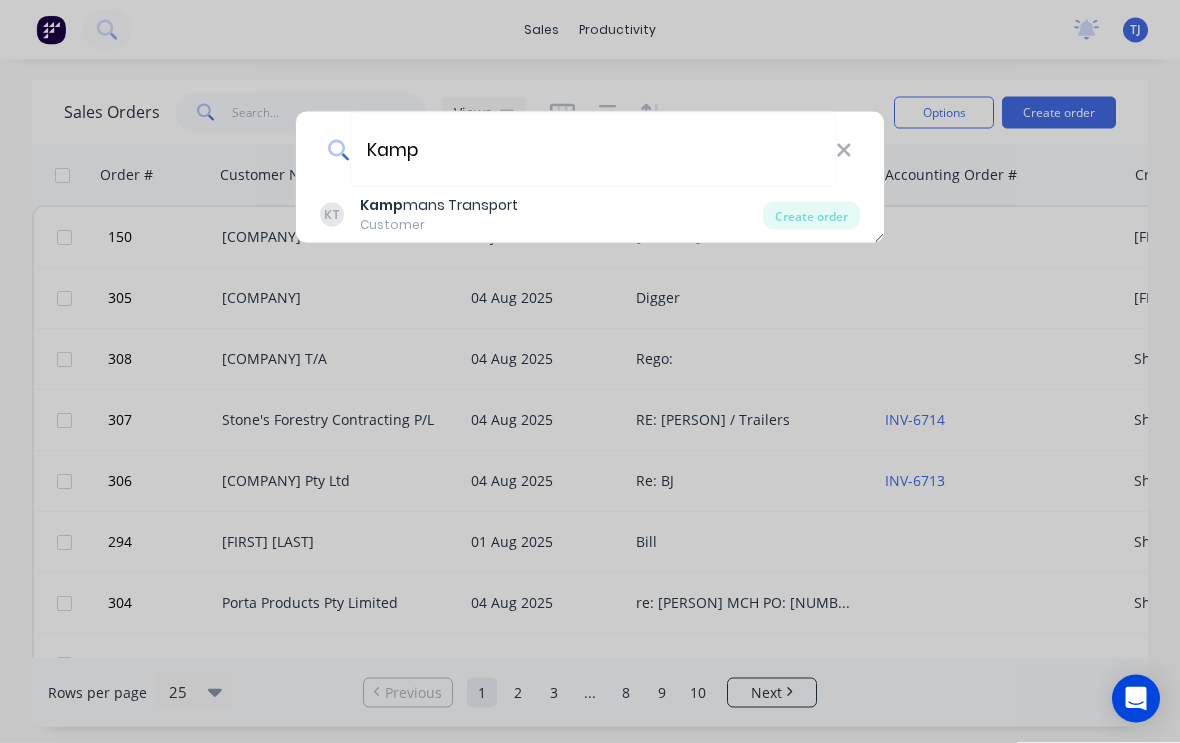 type on "Kamp" 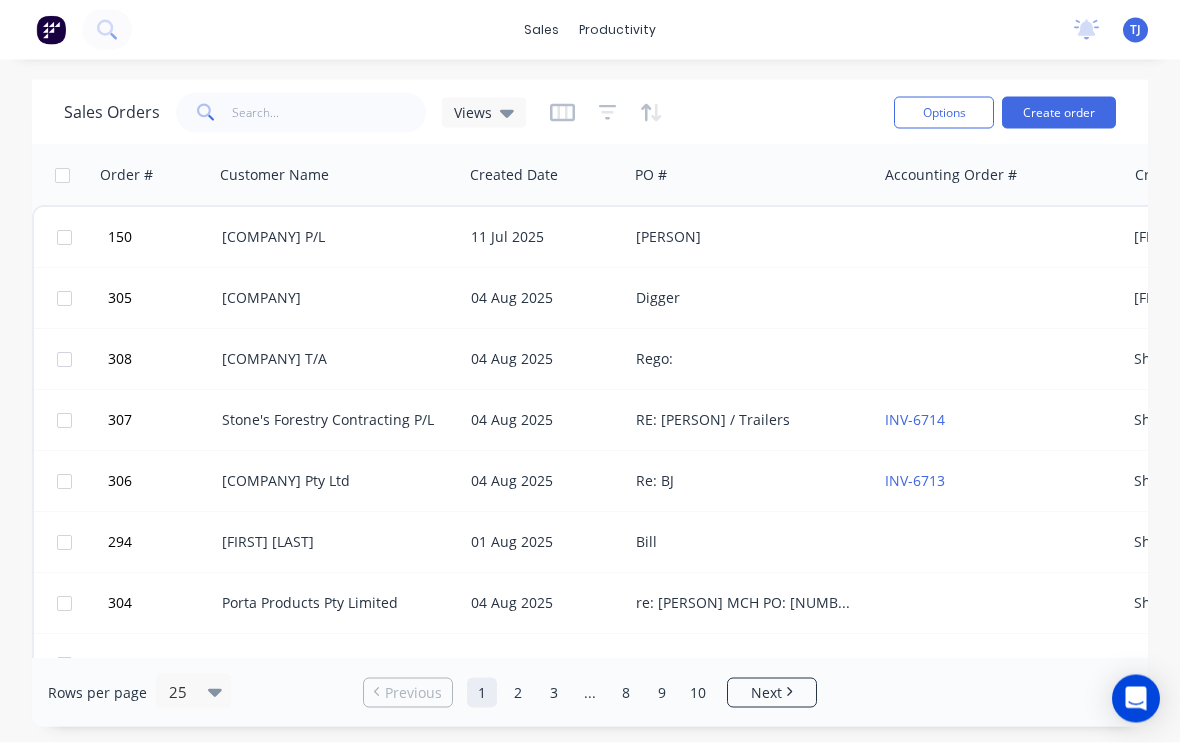 scroll, scrollTop: 3, scrollLeft: 0, axis: vertical 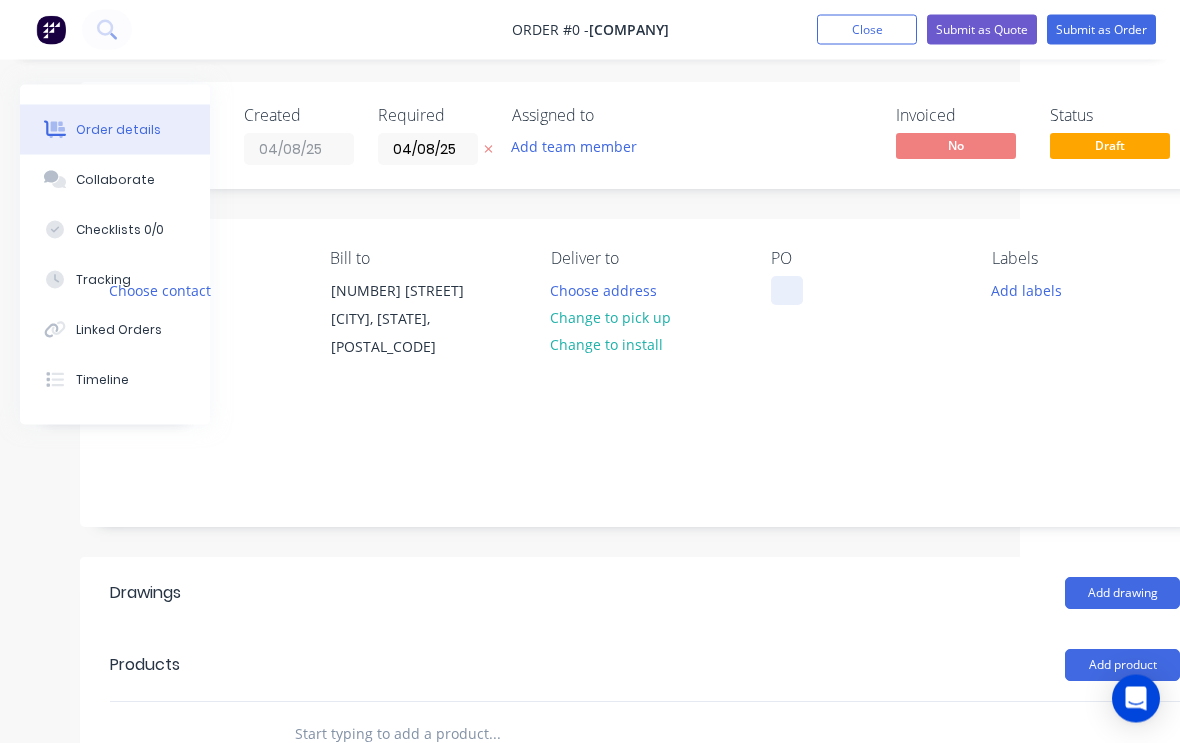 click at bounding box center [787, 291] 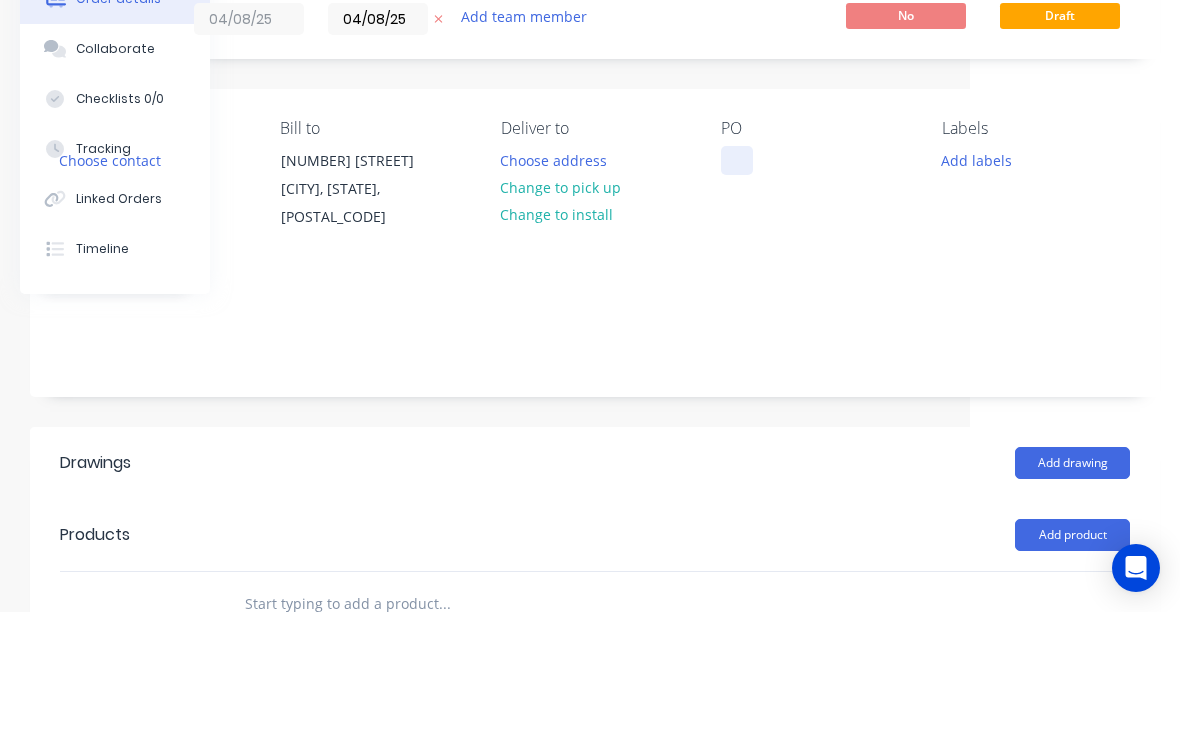 type 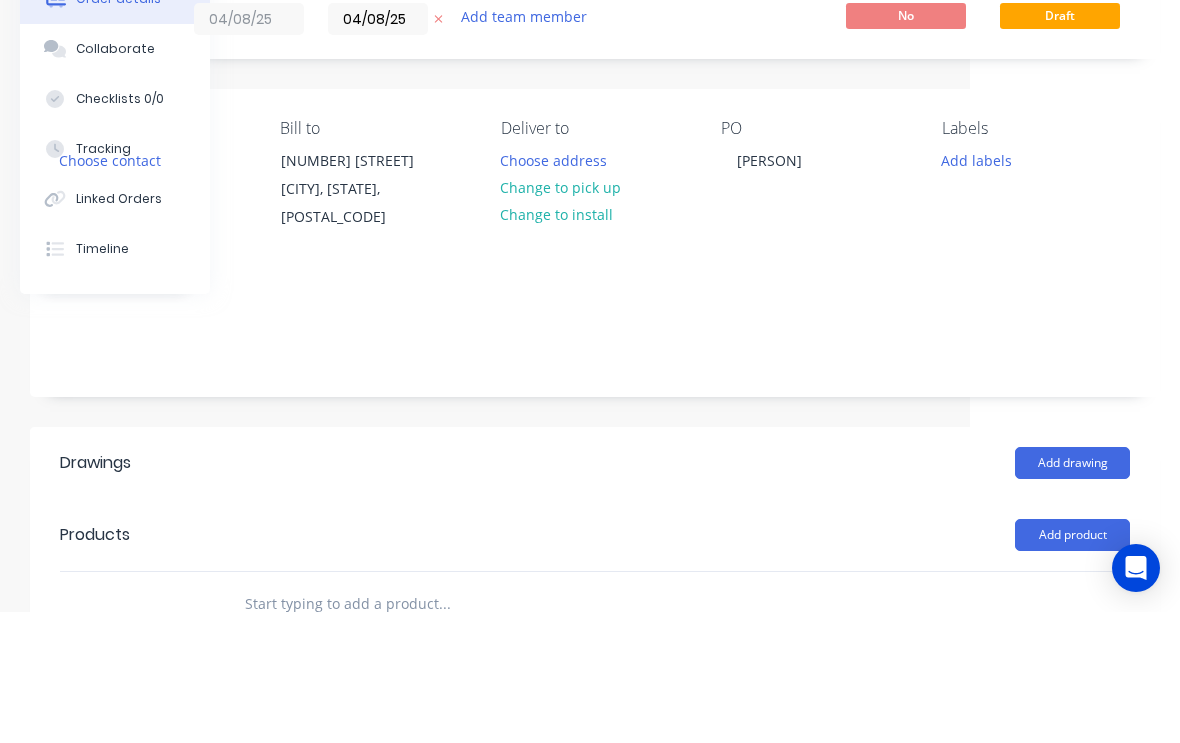 click on "Order details Collaborate Checklists 0/0 Tracking Linked Orders Timeline   Order details   Collaborate   Checklists   Tracking   Linked Orders   Timeline Created by [PERSON] Created [DATE] Required [DATE] Assigned to Add team member Invoiced No Status Draft Contact Choose contact Bill to [NUMBER] [STREET]  [CITY], [STATE], [POSTAL_CODE] Deliver to Choose address Change to pick up Change to install PO [PERSON] Labels Add labels Notes Drawings Add drawing   Products Add product     Labour $0.00 Sub total $0.00 Margin $0.00  ( 0 %) Tax $0.00 Total $0.00" at bounding box center [485, 604] 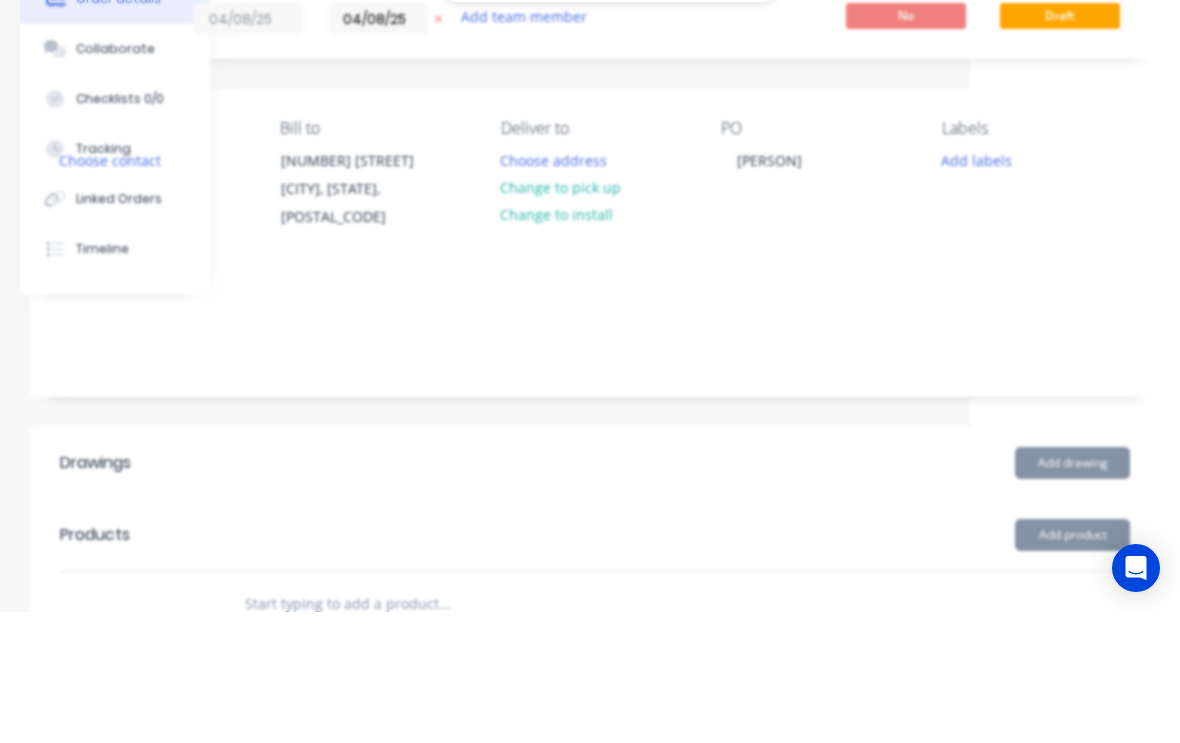 scroll, scrollTop: 134, scrollLeft: 210, axis: both 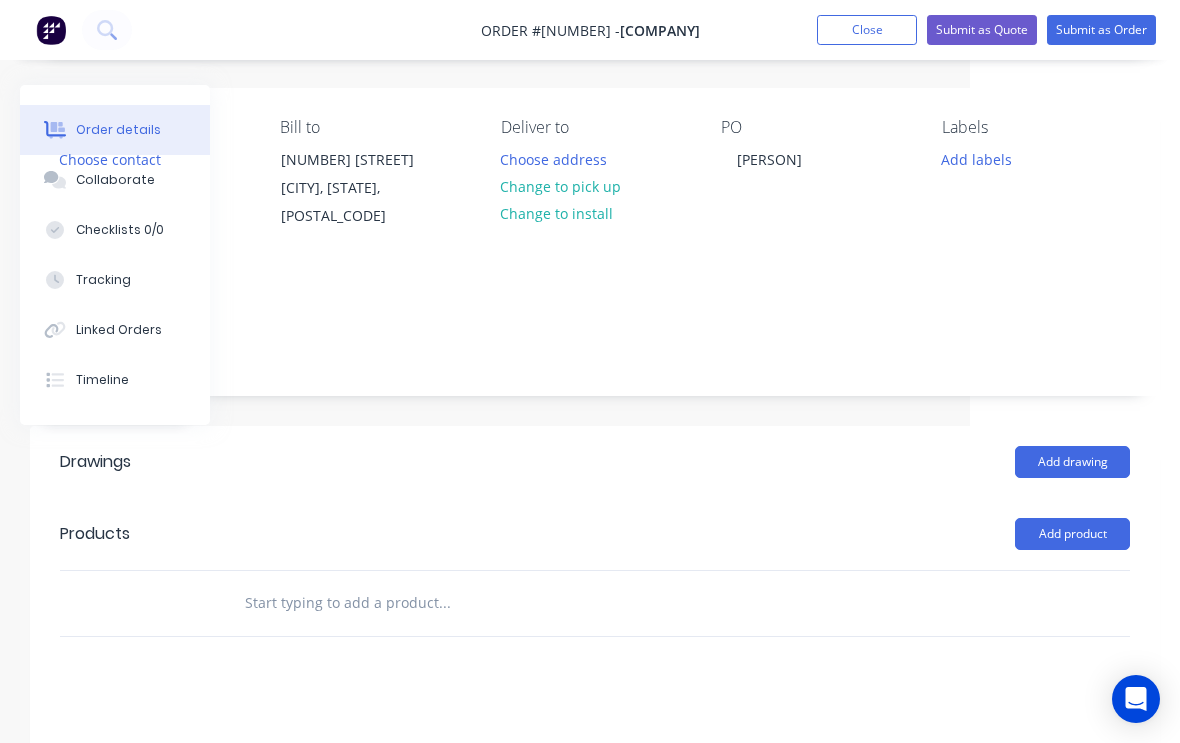 click on "Labels Add labels" at bounding box center [1036, 174] 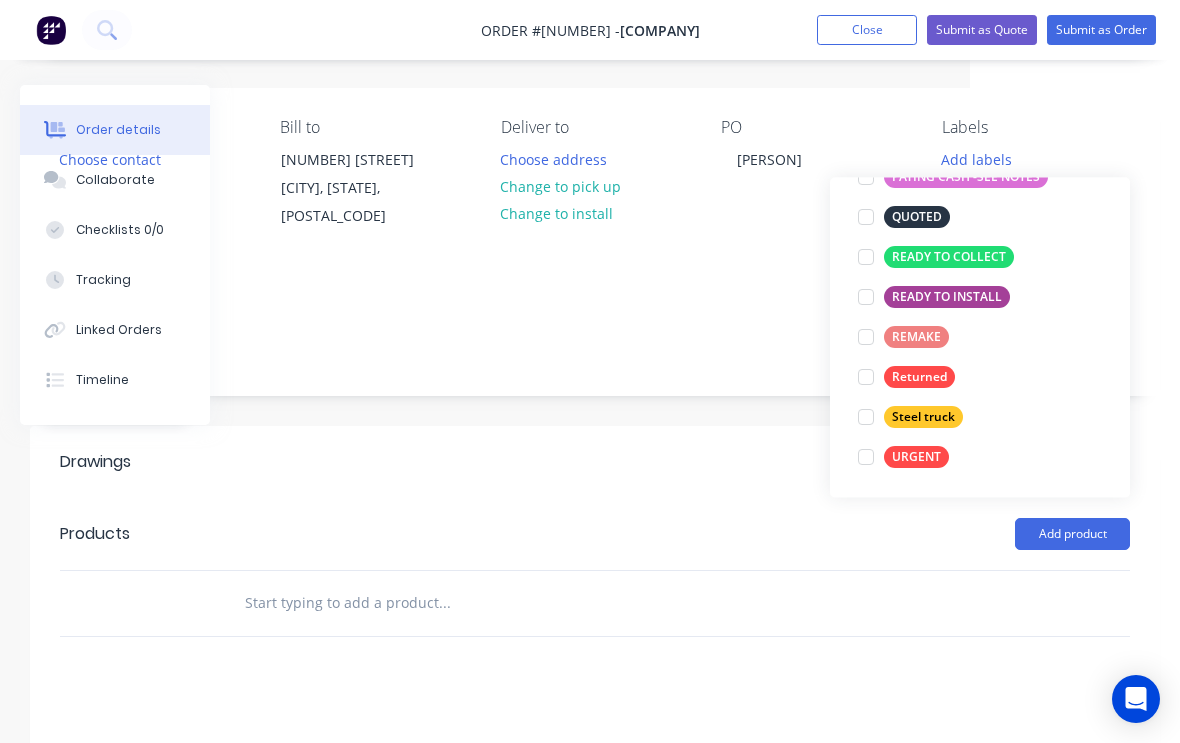 scroll, scrollTop: 360, scrollLeft: 0, axis: vertical 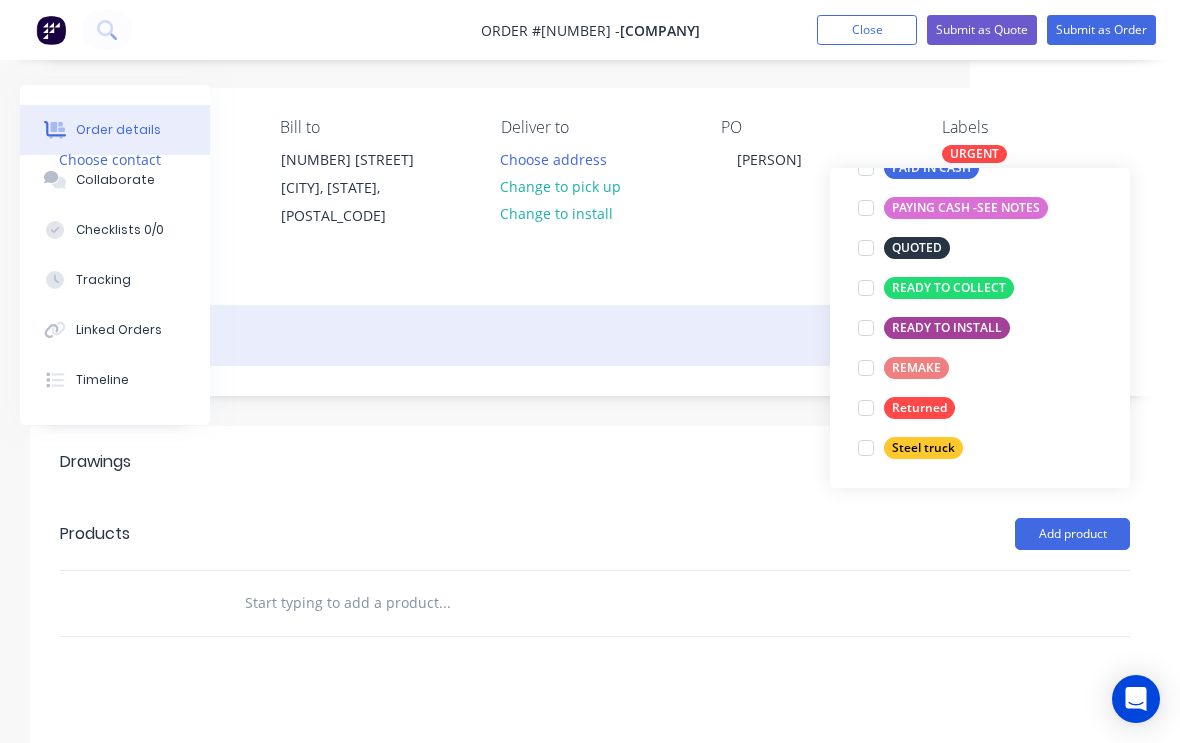 click at bounding box center [595, 335] 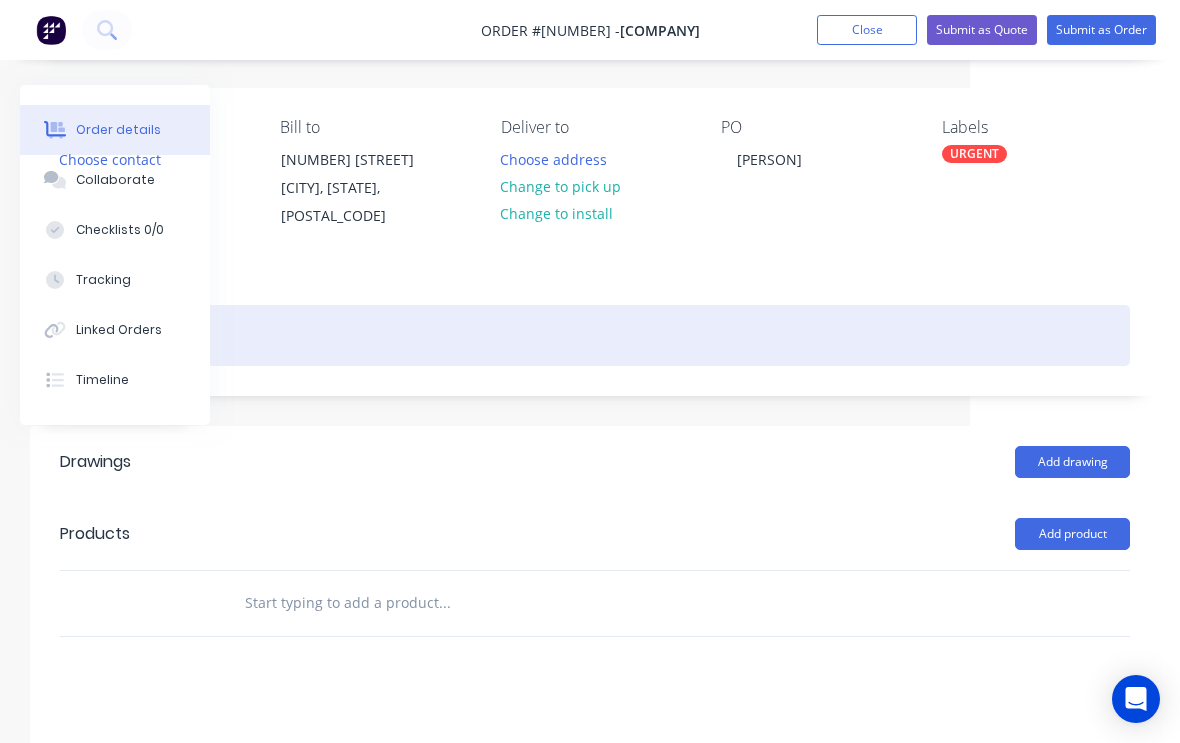 scroll, scrollTop: 133, scrollLeft: 210, axis: both 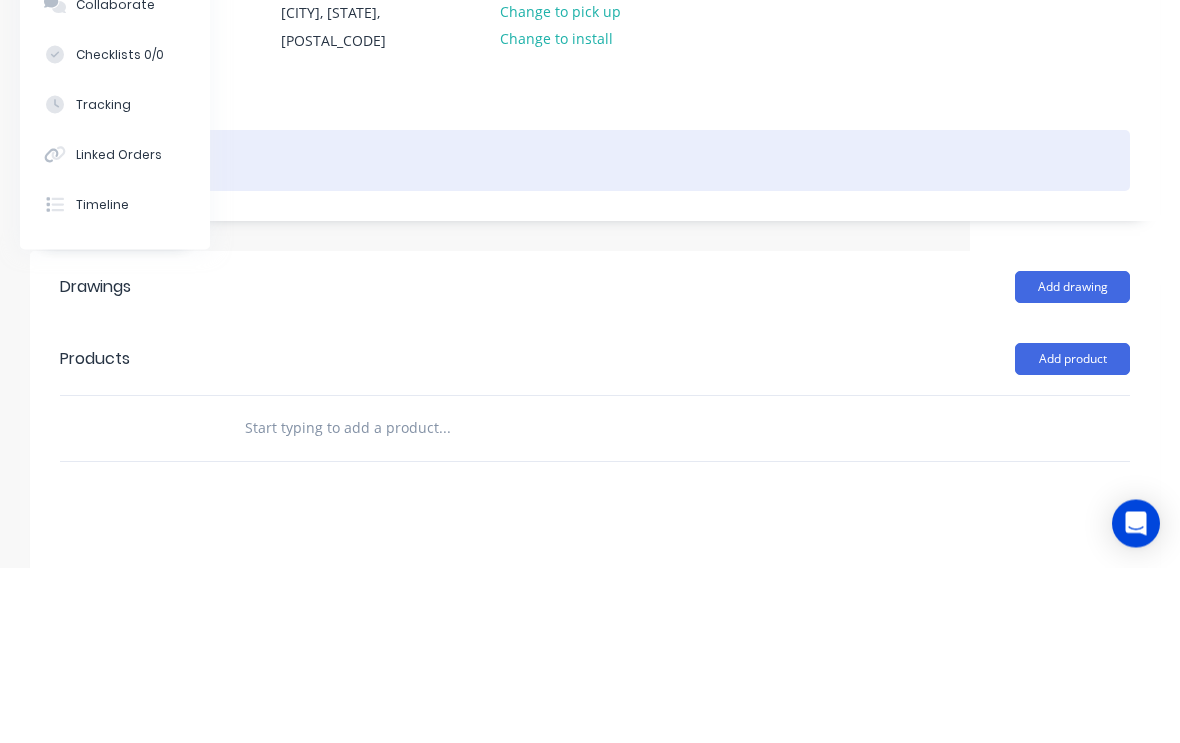 type 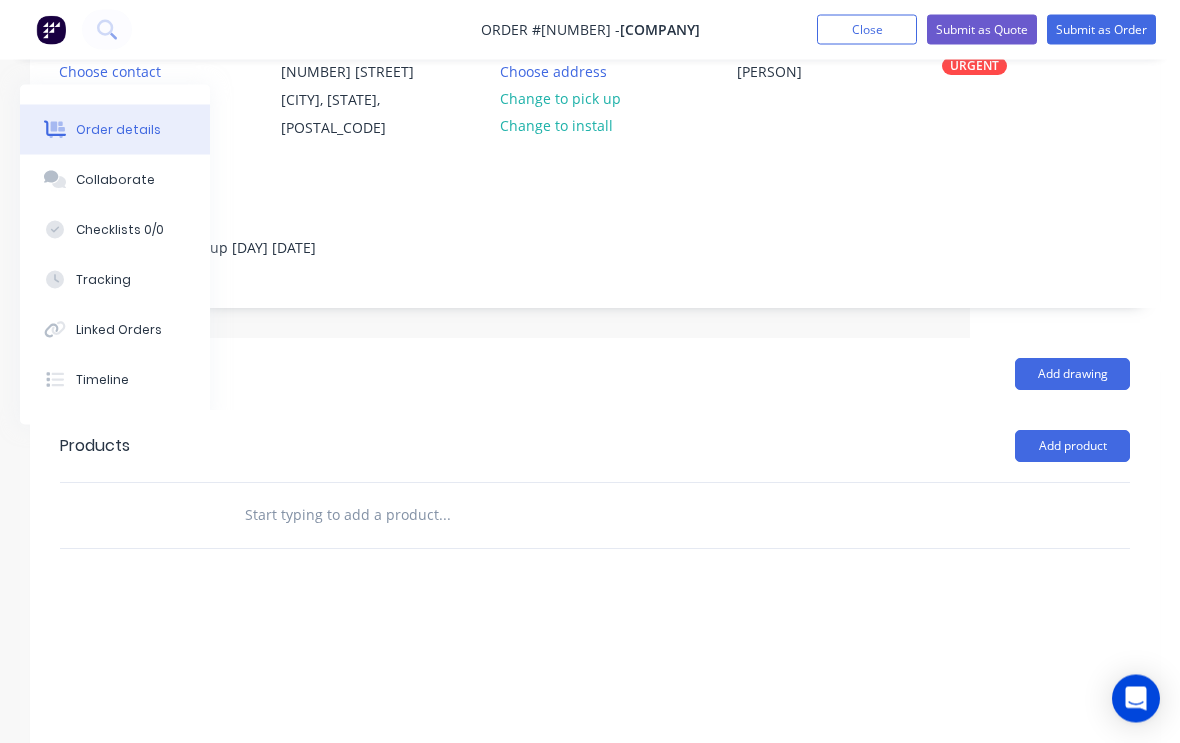 scroll, scrollTop: 168, scrollLeft: 210, axis: both 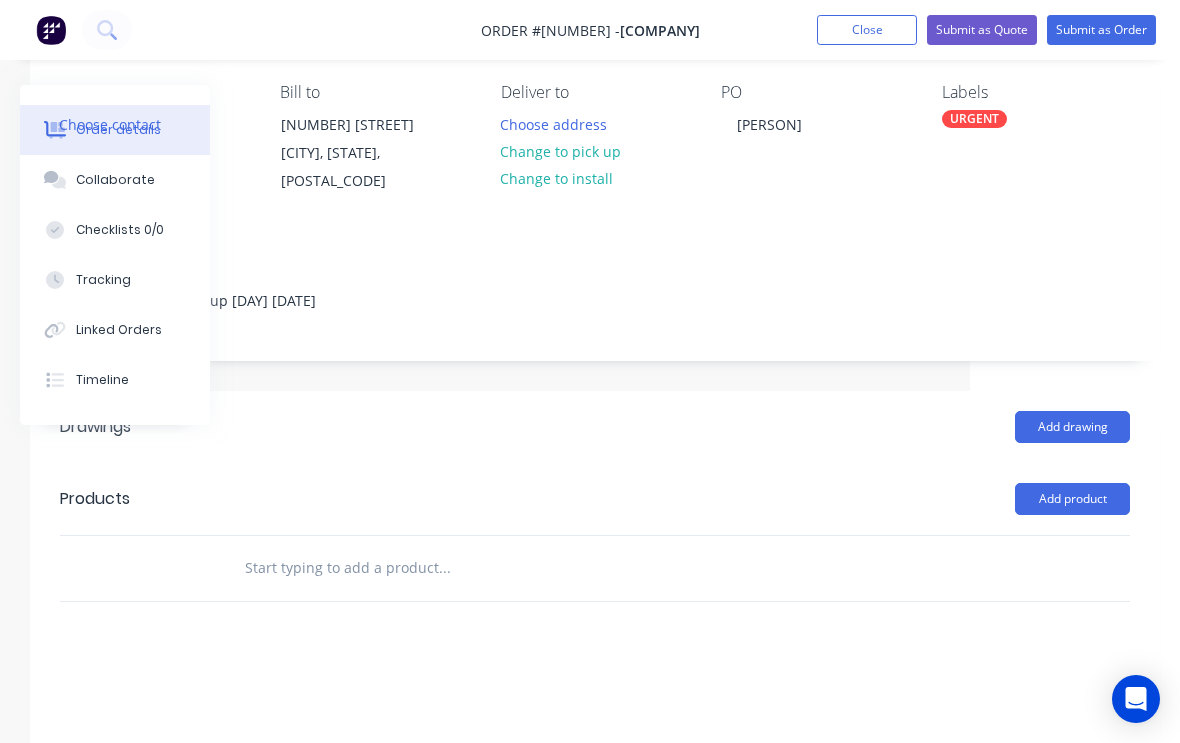 click at bounding box center [444, 568] 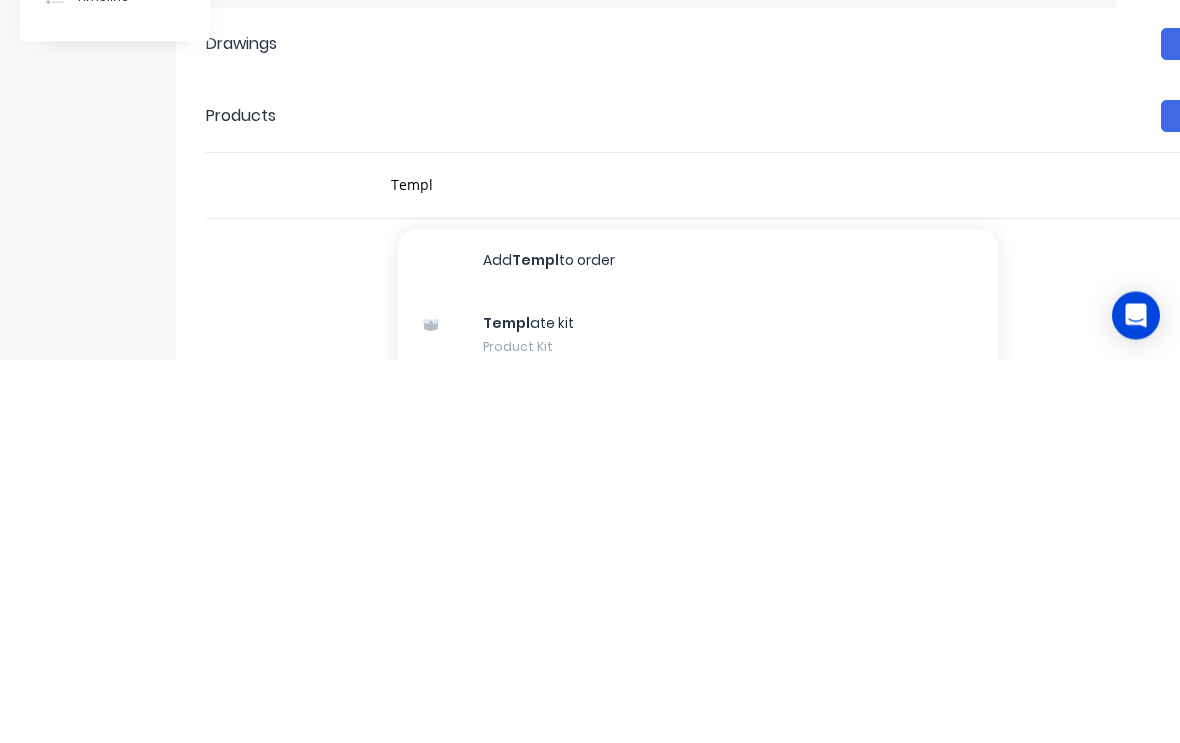 scroll, scrollTop: 383, scrollLeft: 64, axis: both 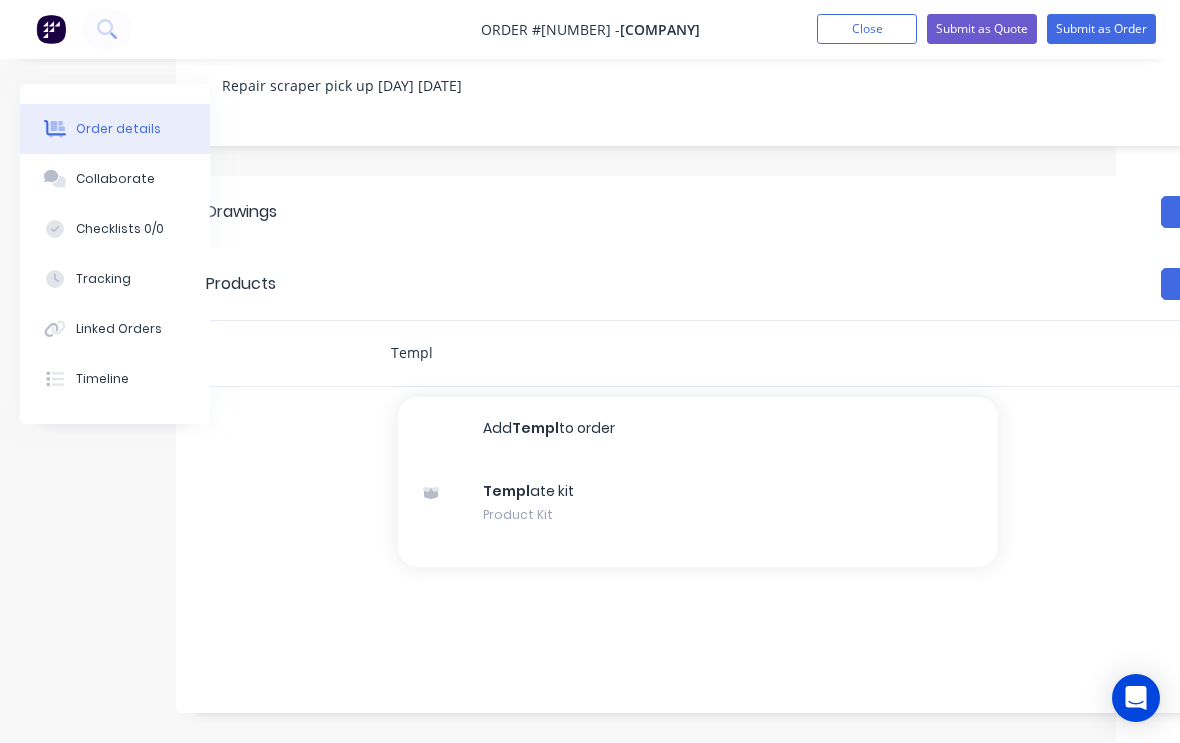 type on "Templ" 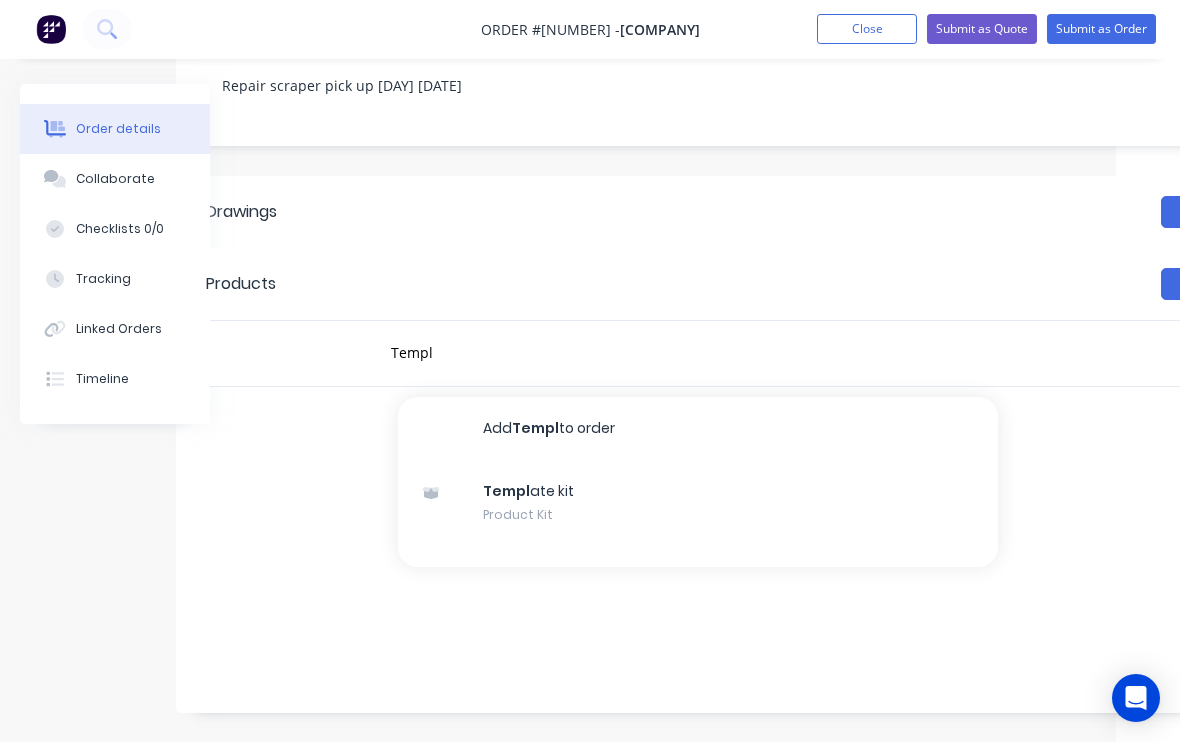 click on "Templ ate kit Product Kit" at bounding box center [698, 504] 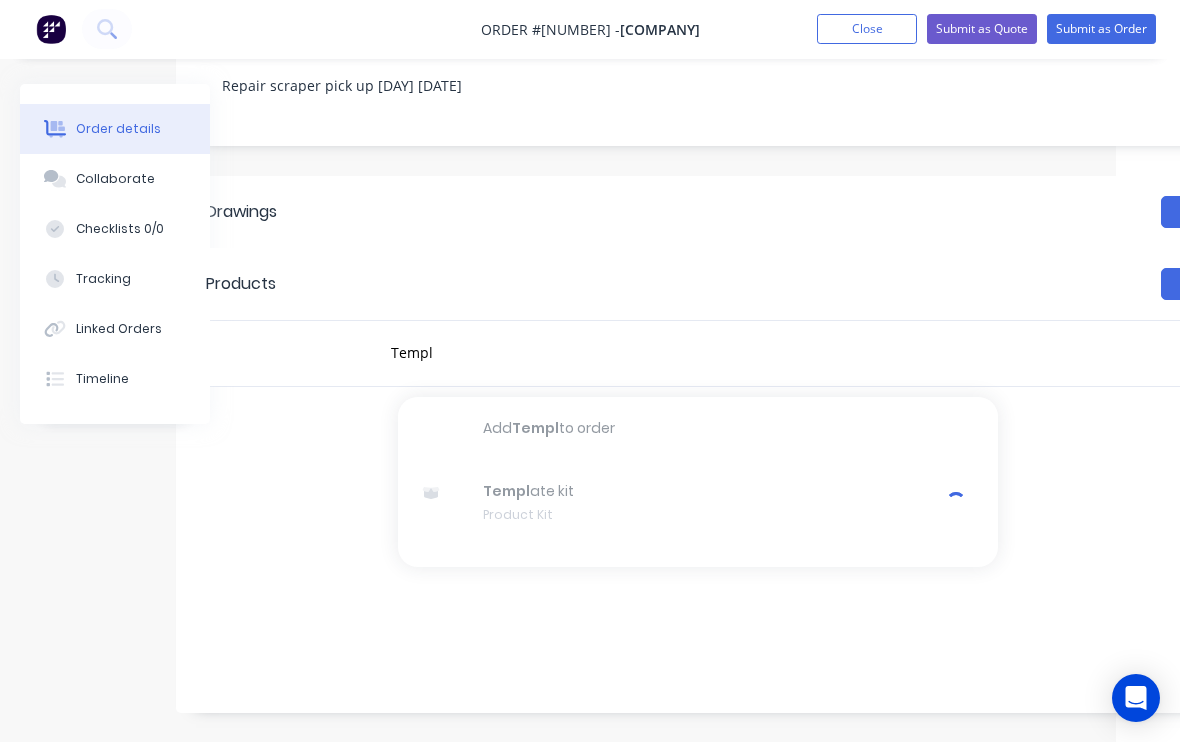type 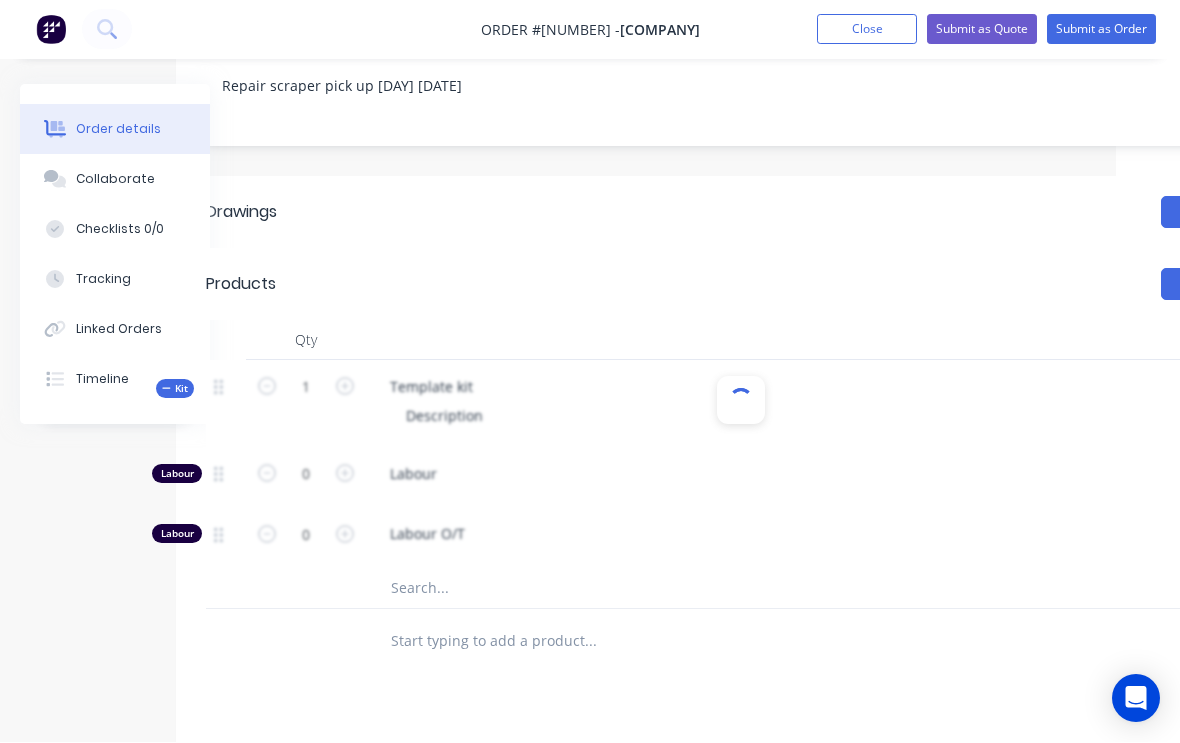 scroll, scrollTop: 384, scrollLeft: 64, axis: both 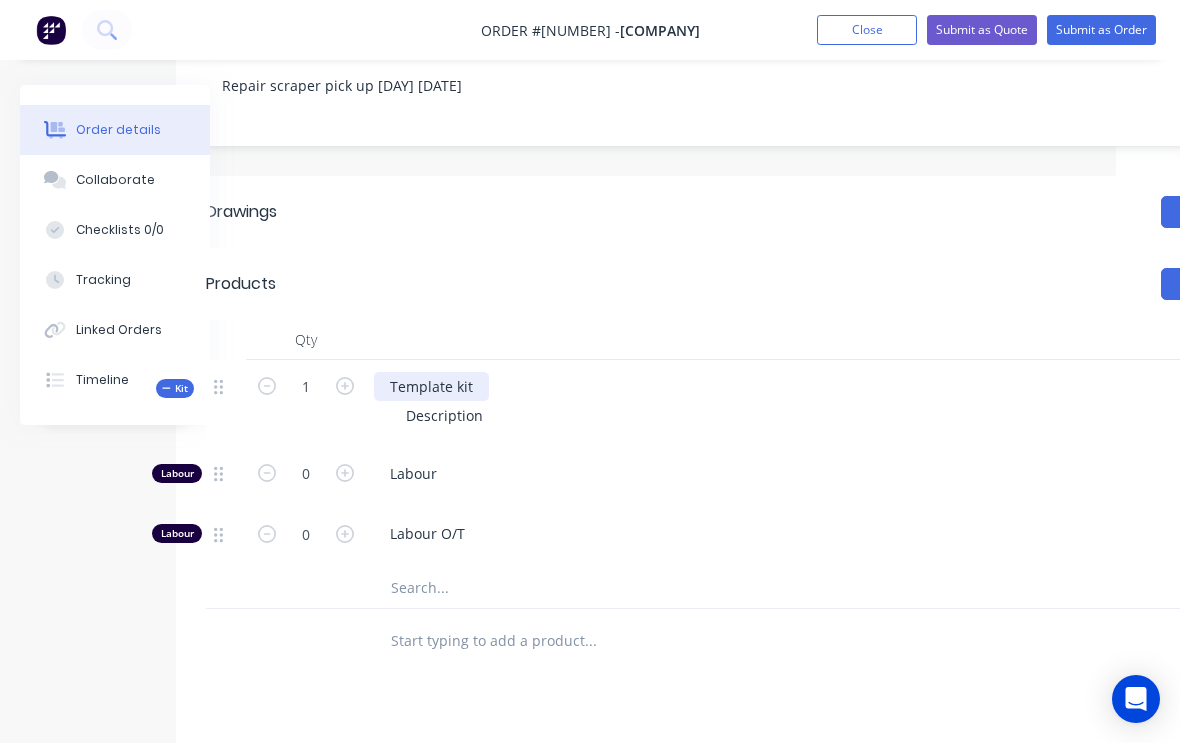 click on "Template kit" at bounding box center (431, 386) 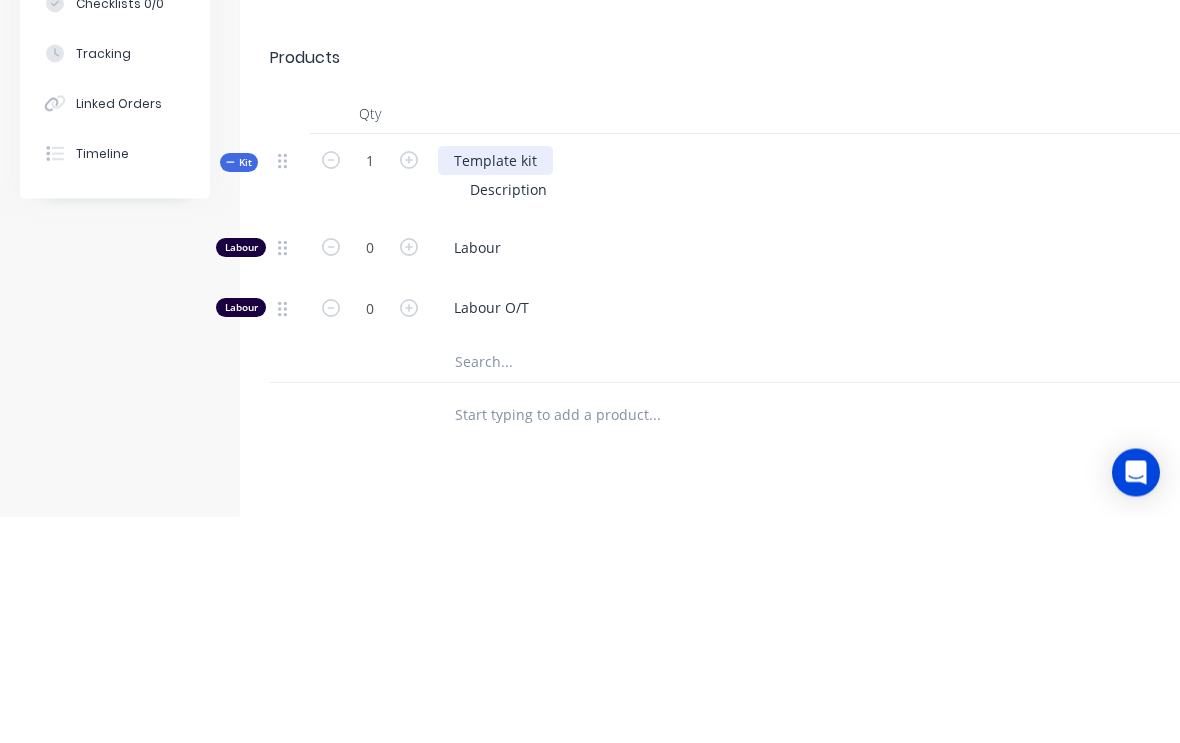 type 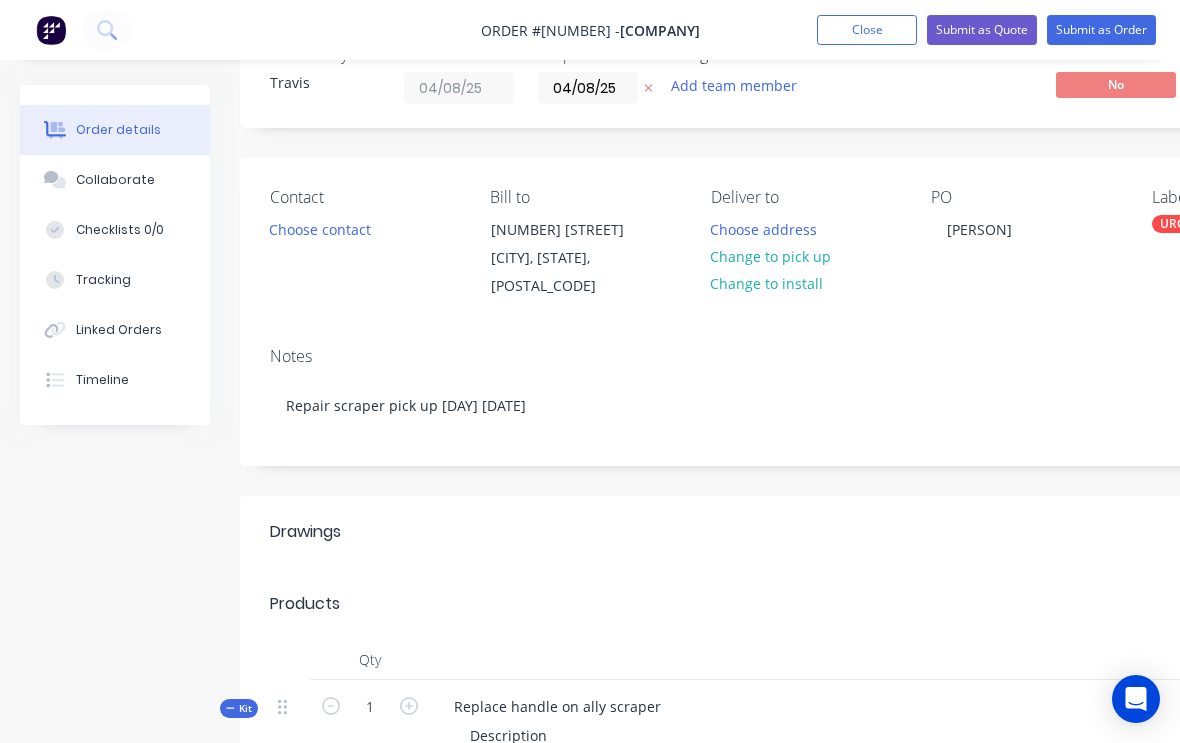 scroll, scrollTop: 63, scrollLeft: 0, axis: vertical 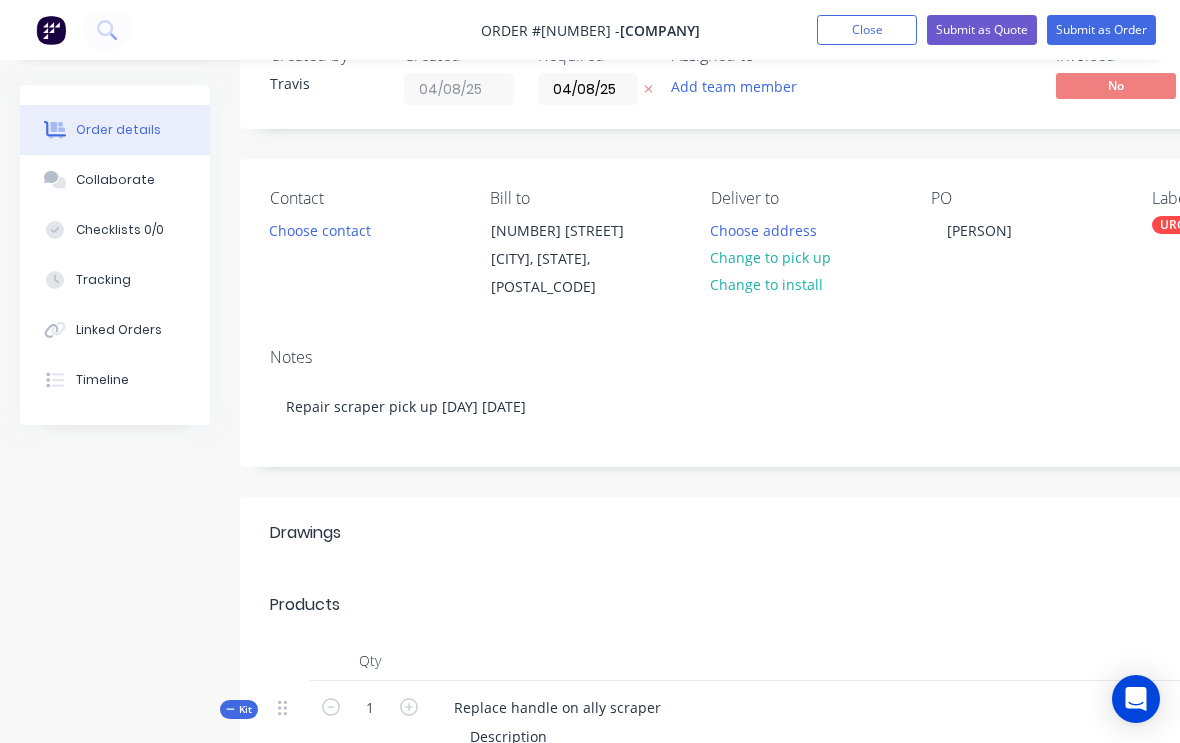click on "Submit as Order" at bounding box center (1101, 30) 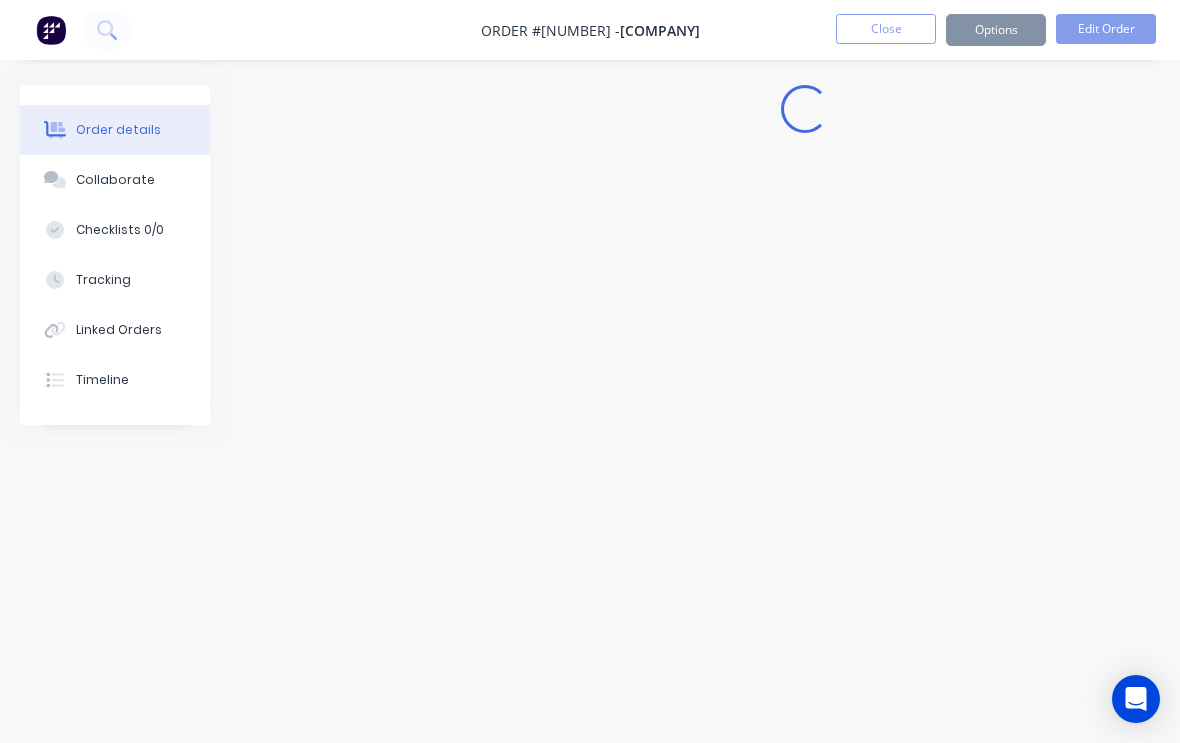 scroll, scrollTop: 33, scrollLeft: 0, axis: vertical 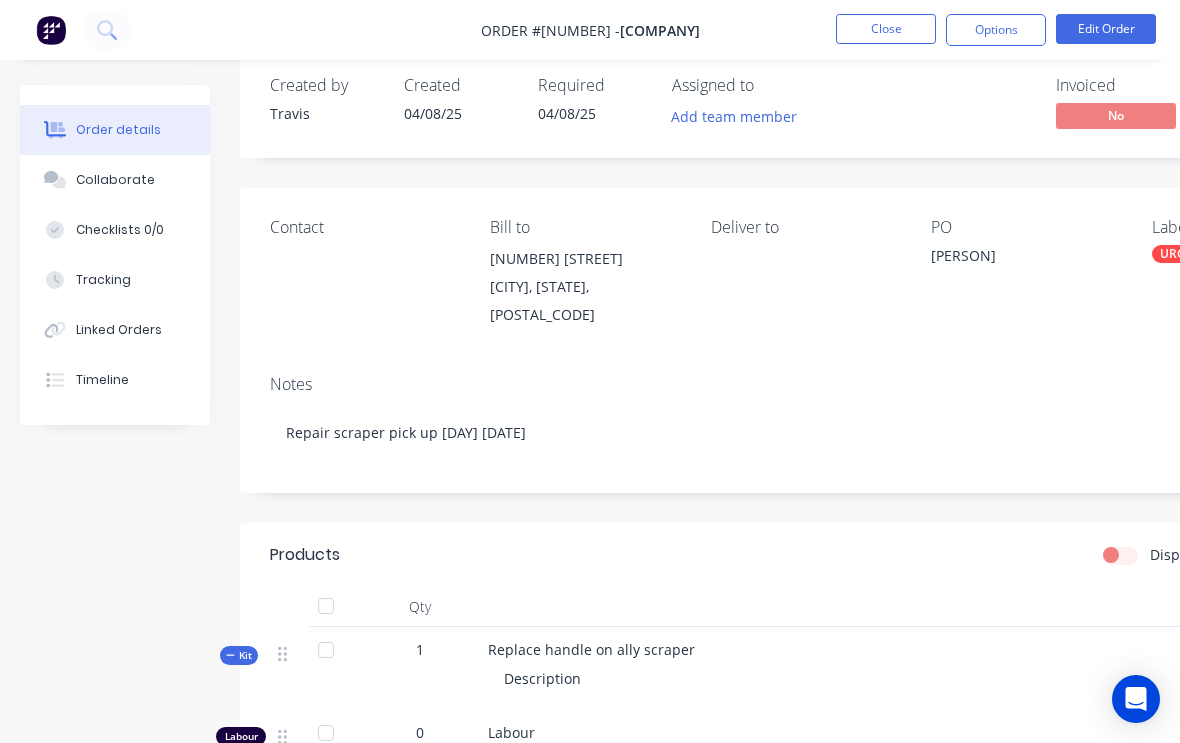 click on "Close" at bounding box center [886, 29] 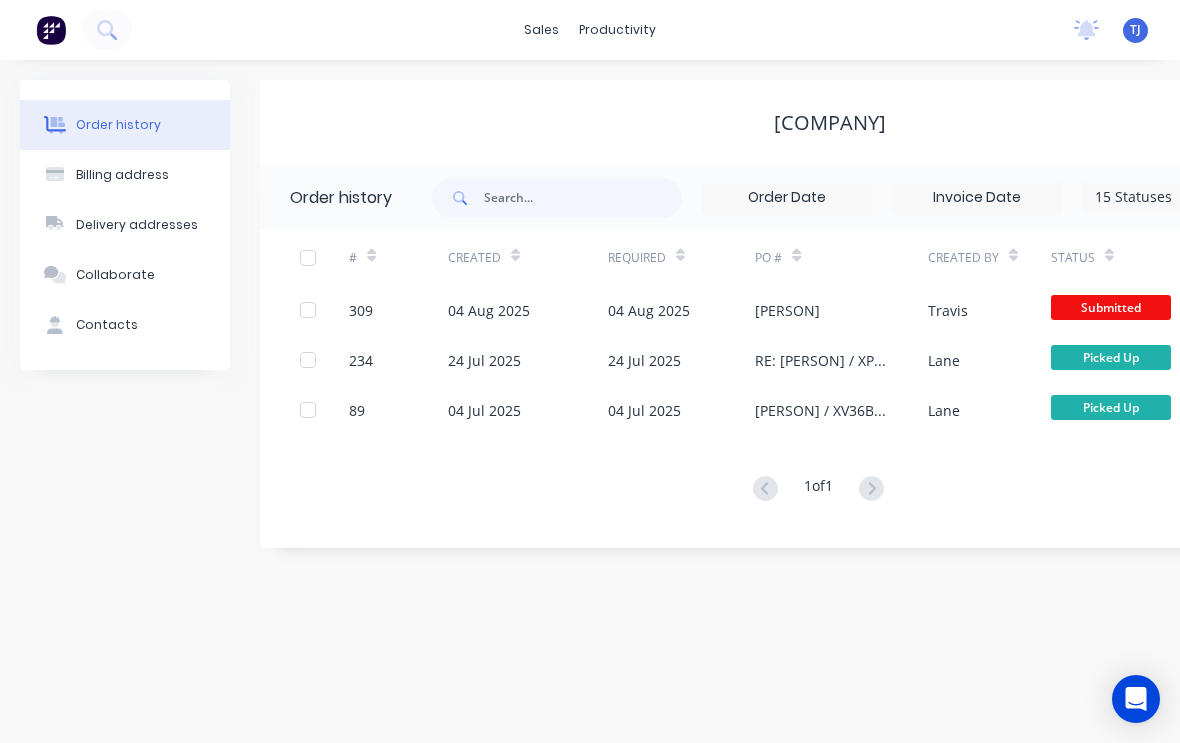 scroll, scrollTop: 0, scrollLeft: 0, axis: both 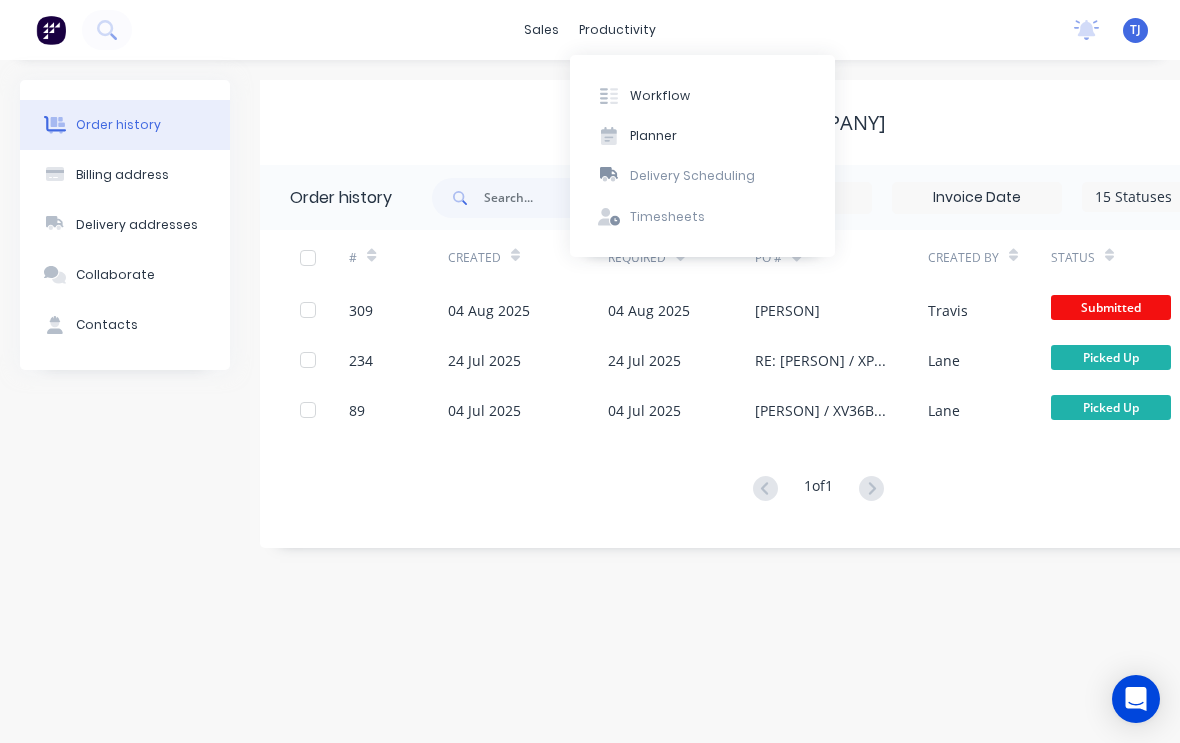 click on "Workflow" at bounding box center (660, 96) 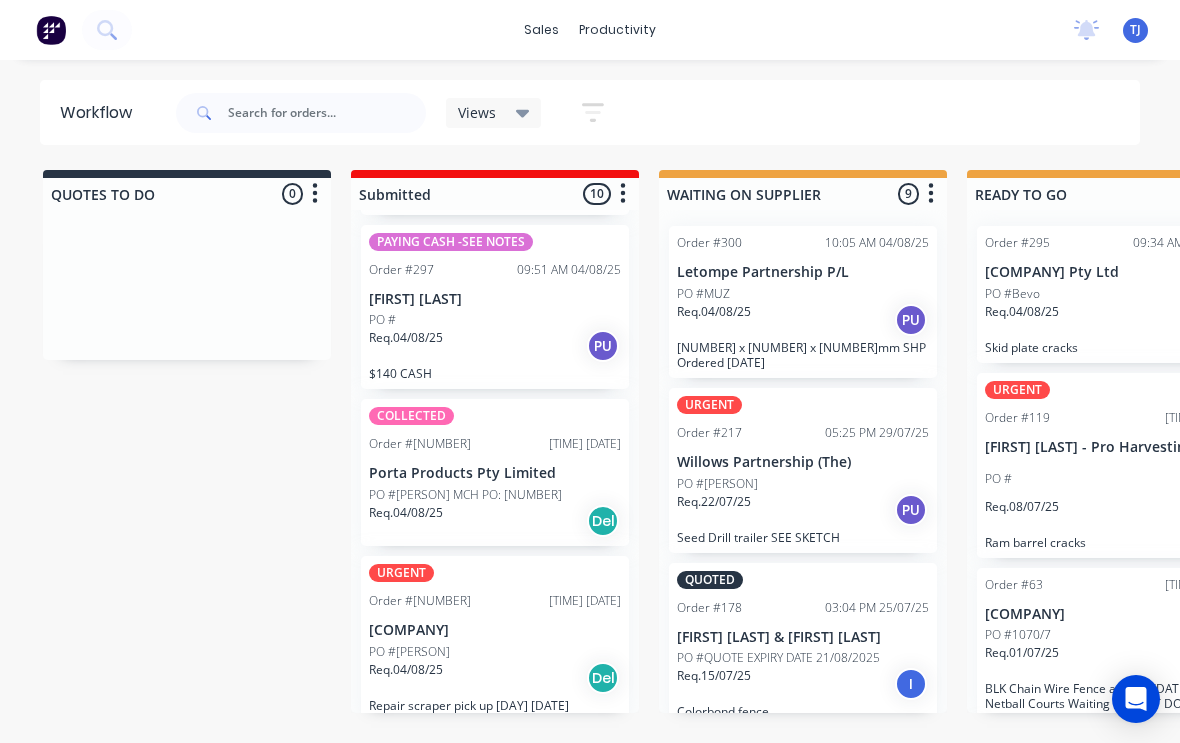 scroll, scrollTop: 1058, scrollLeft: 0, axis: vertical 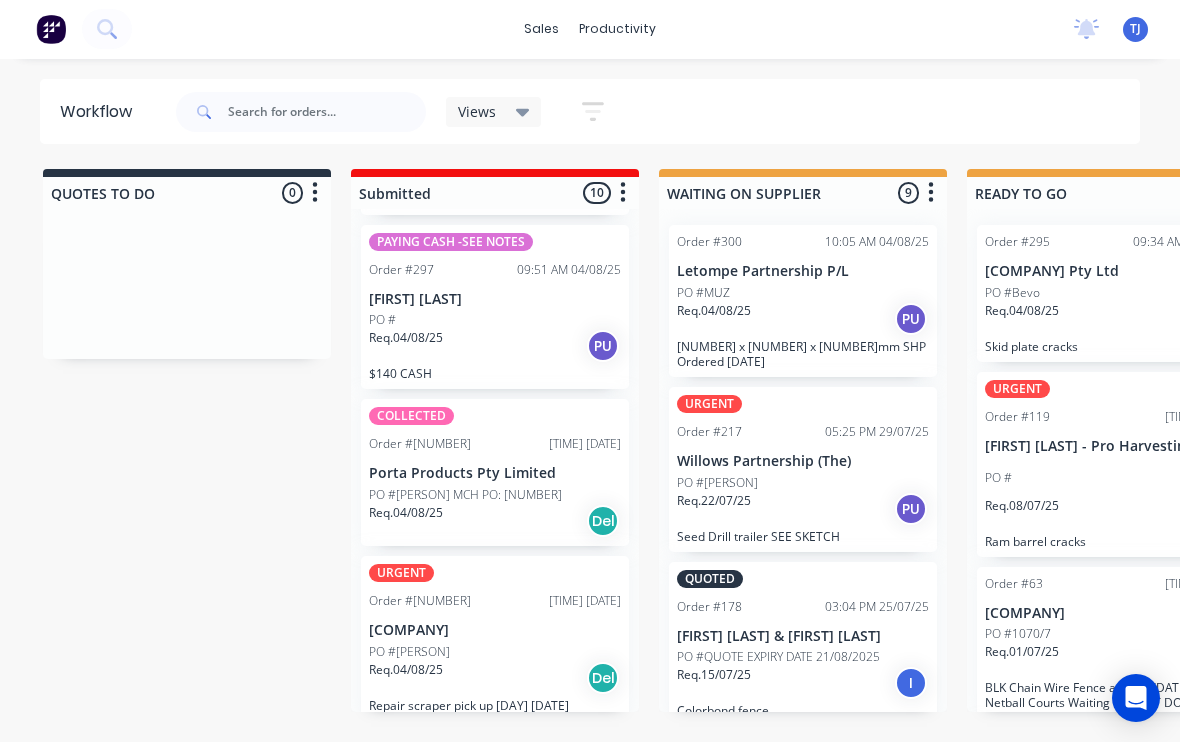 click on "PO #[PERSON]" at bounding box center [495, 653] 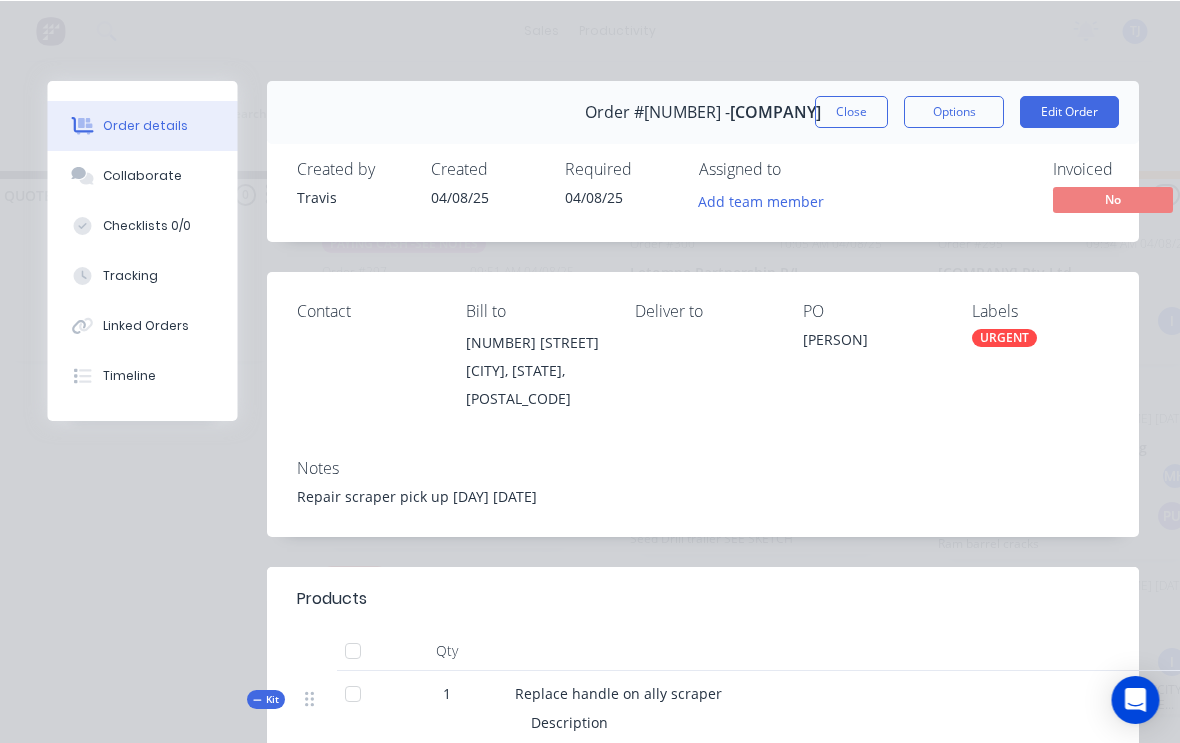 scroll, scrollTop: 0, scrollLeft: 51, axis: horizontal 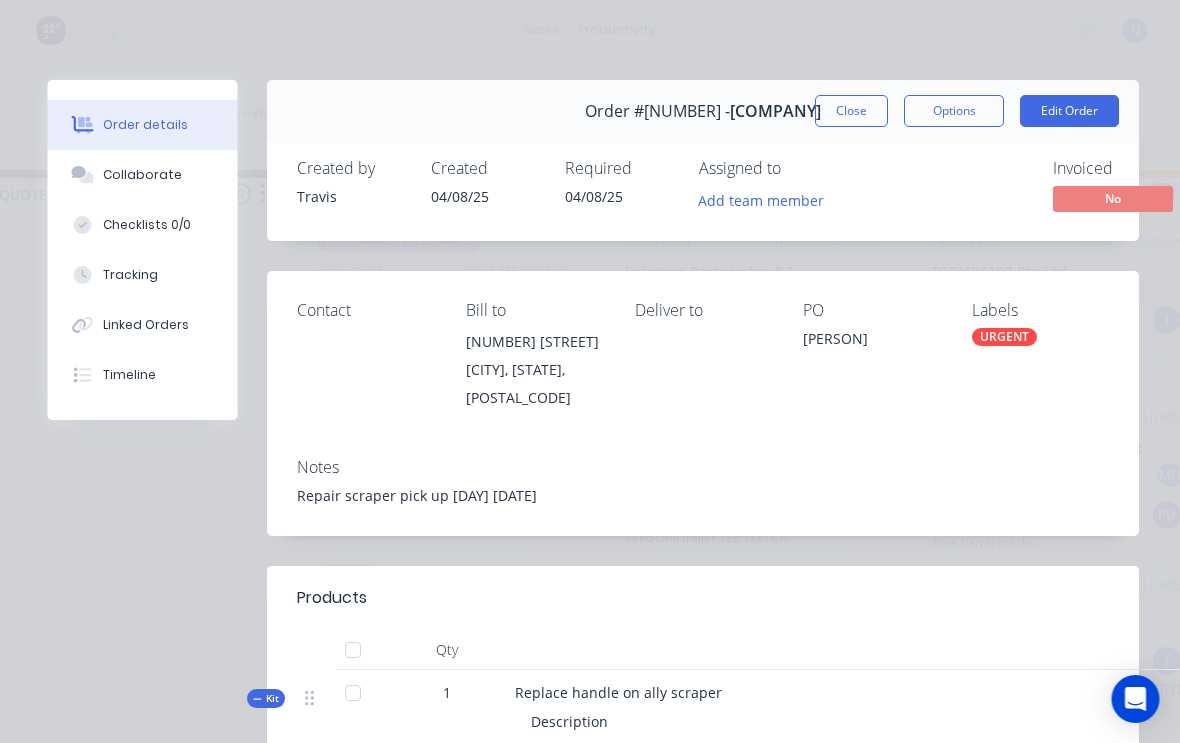 click on "Close" at bounding box center [852, 111] 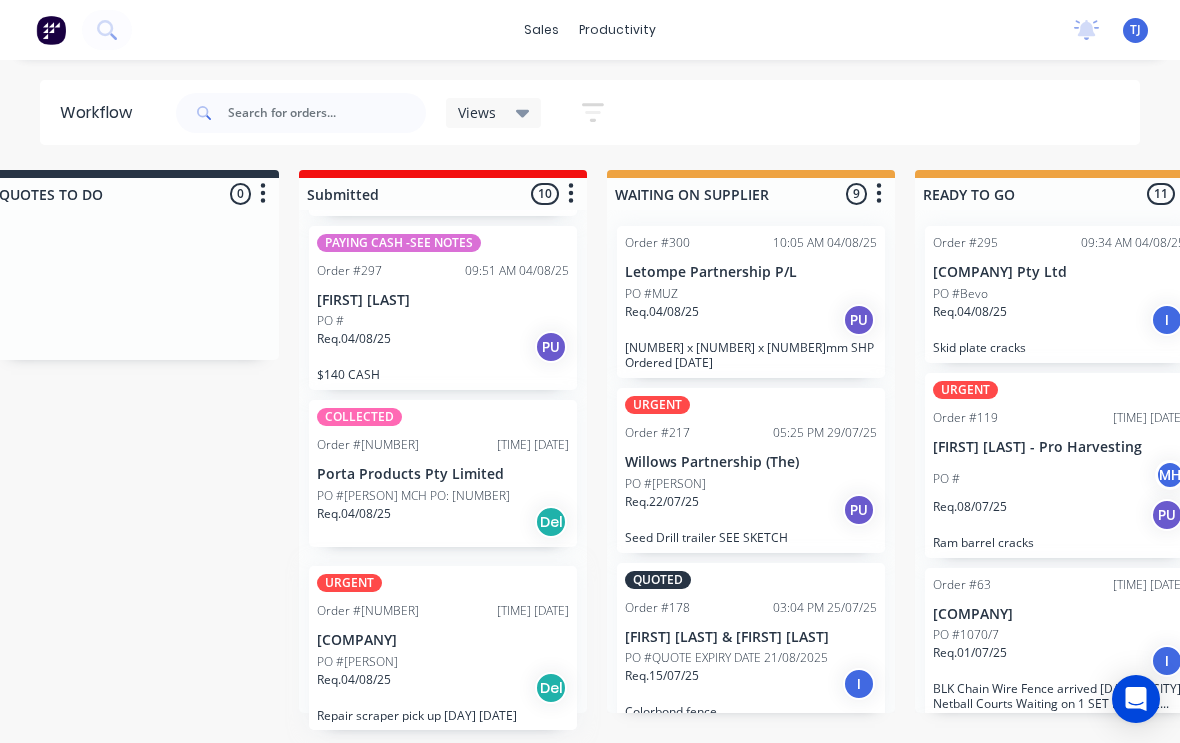 scroll, scrollTop: 3, scrollLeft: 52, axis: both 